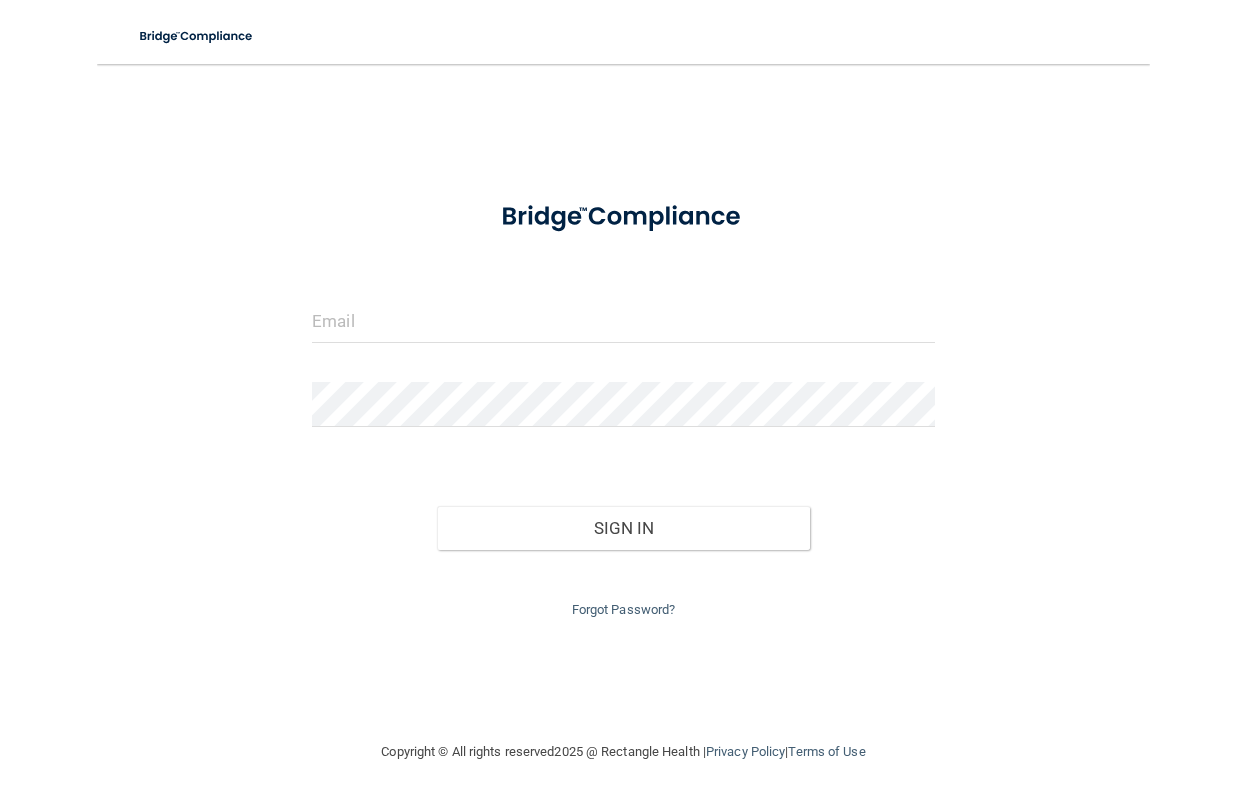 scroll, scrollTop: 0, scrollLeft: 0, axis: both 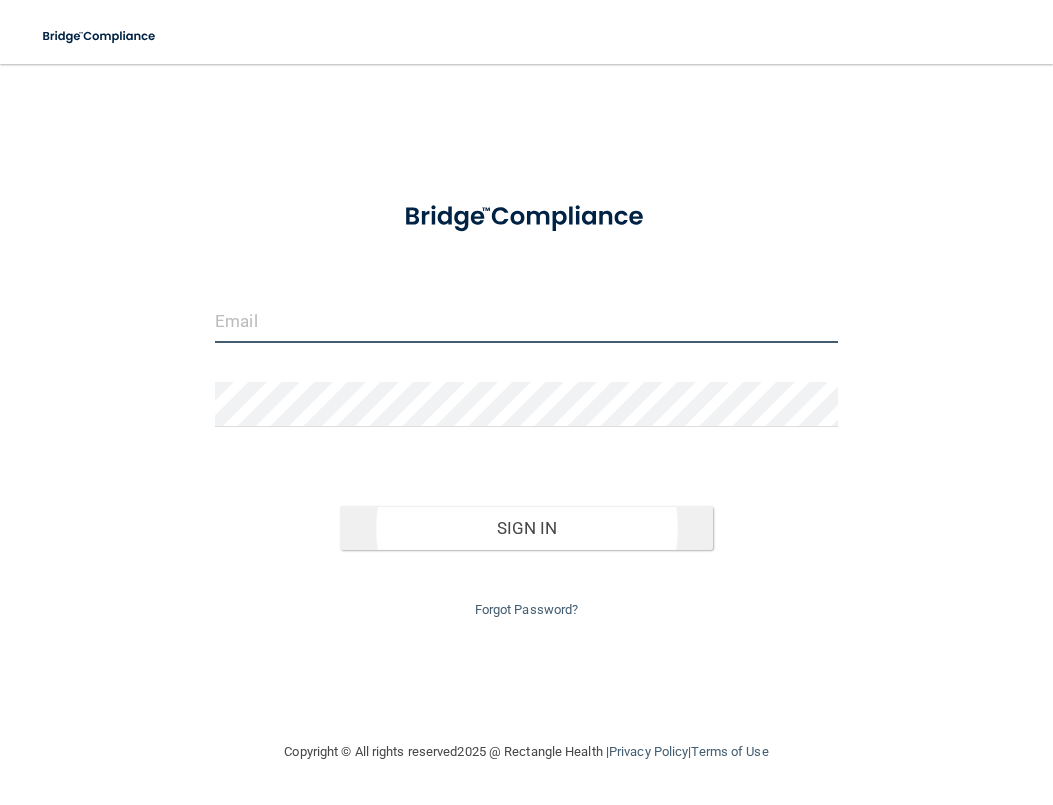 type on "[PERSON_NAME][EMAIL_ADDRESS][DOMAIN_NAME]" 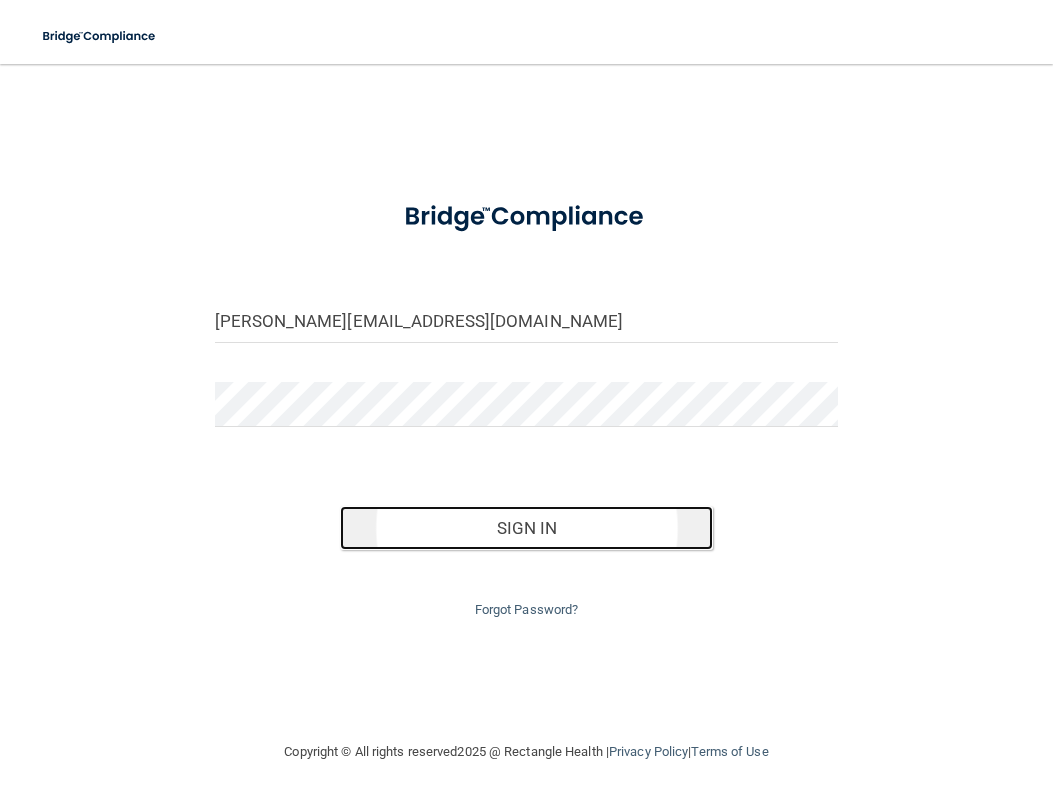 click on "Sign In" at bounding box center (527, 528) 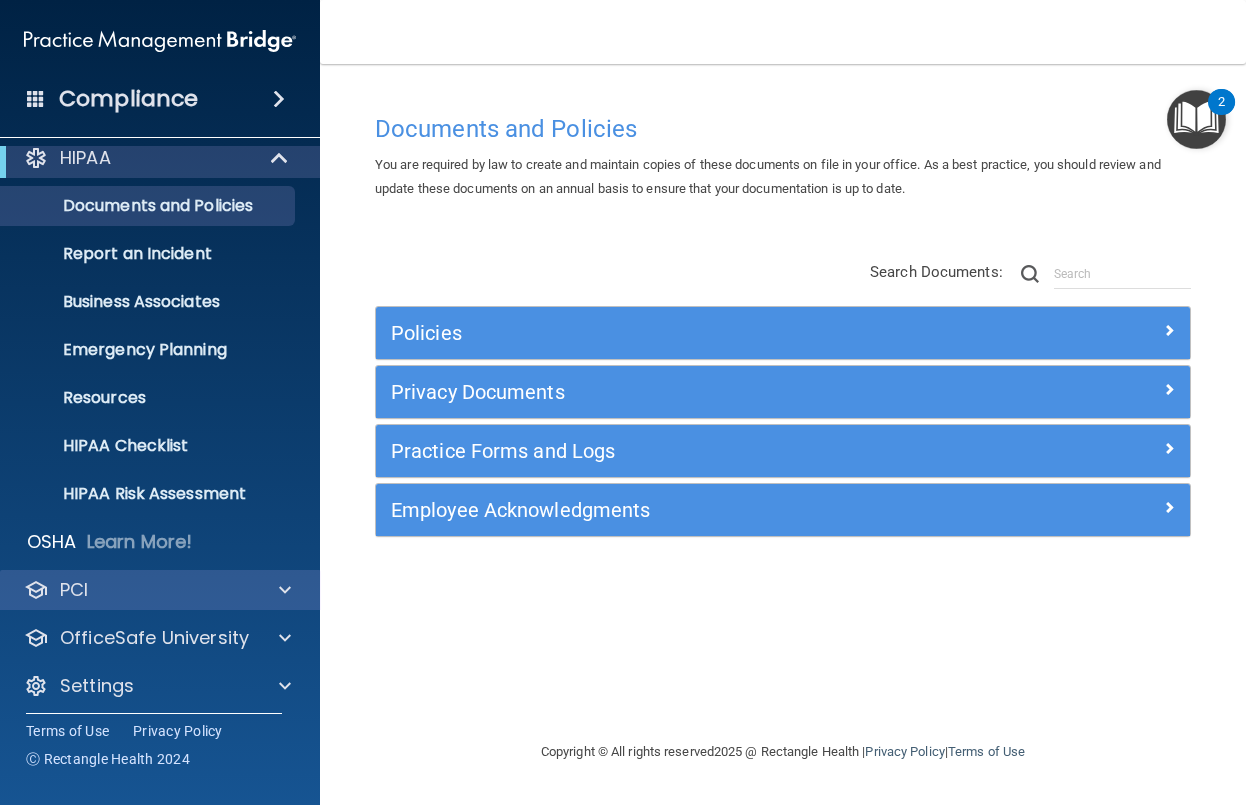scroll, scrollTop: 25, scrollLeft: 0, axis: vertical 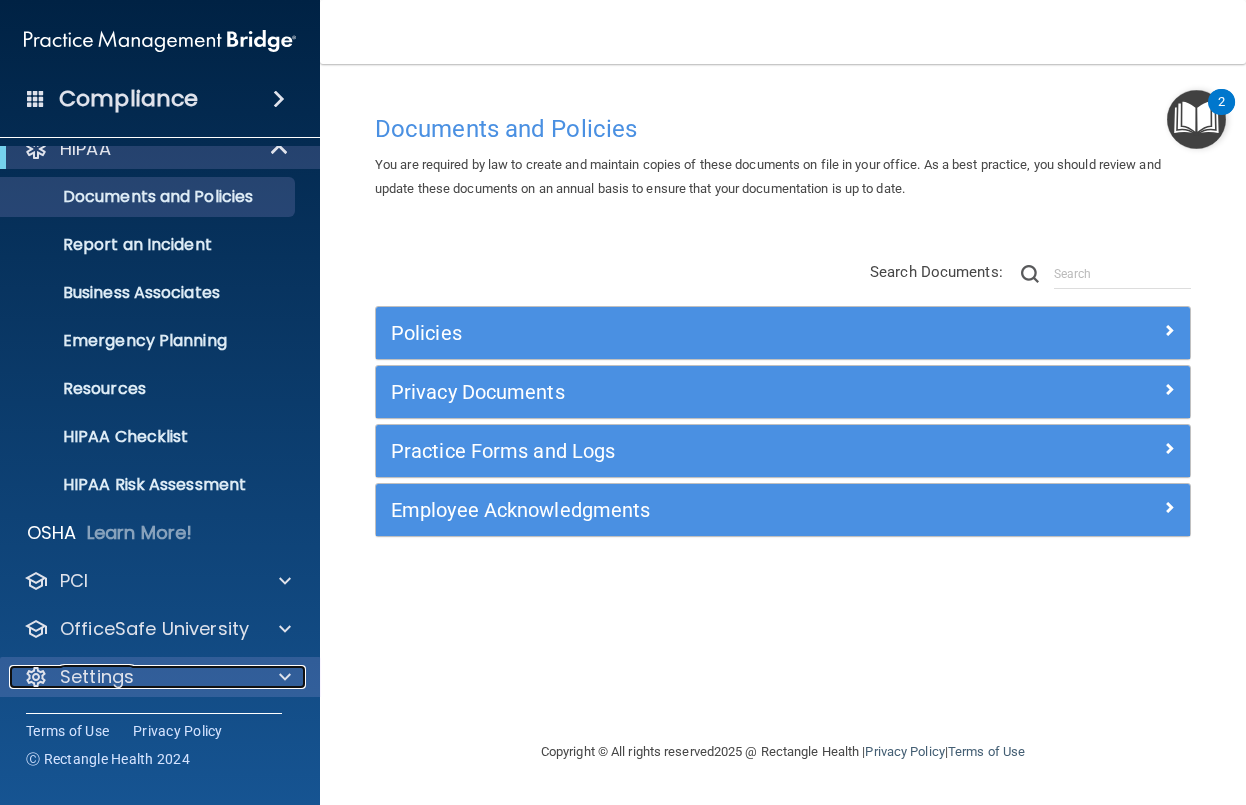 click on "Settings" at bounding box center [133, 677] 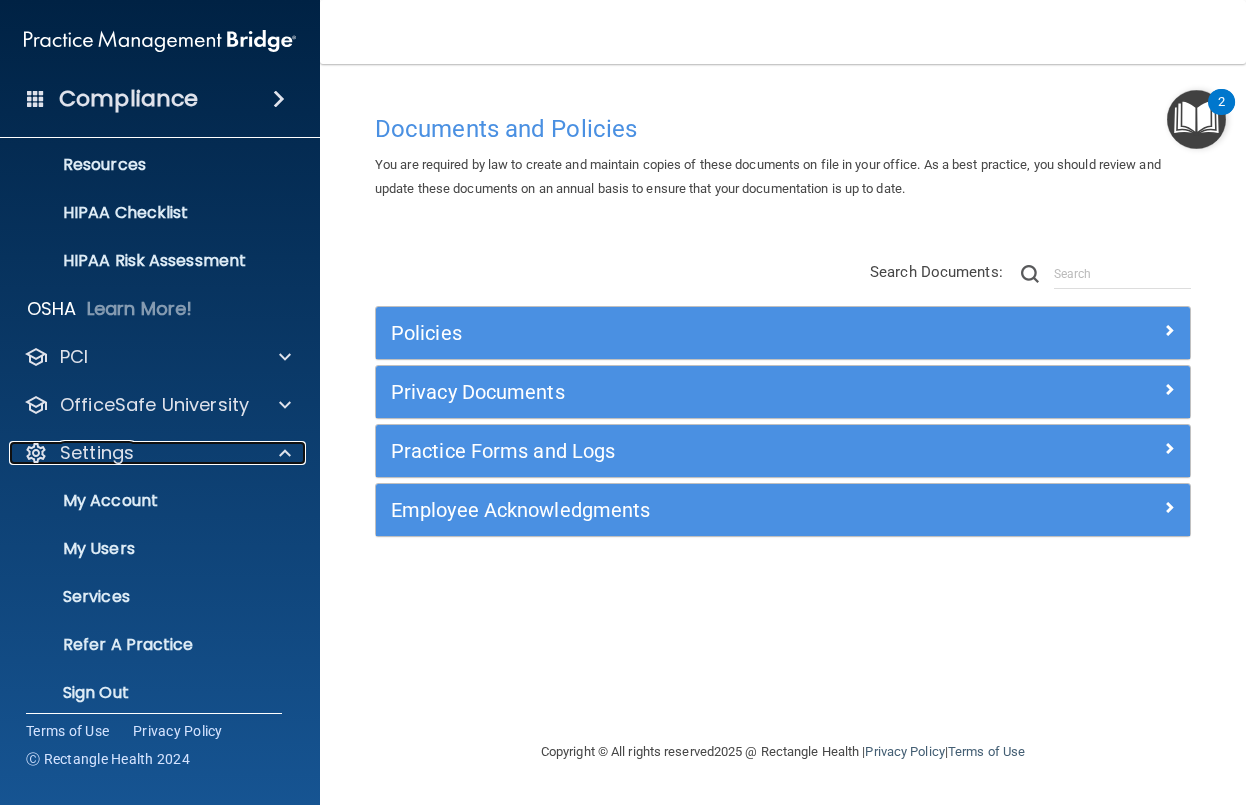scroll, scrollTop: 265, scrollLeft: 0, axis: vertical 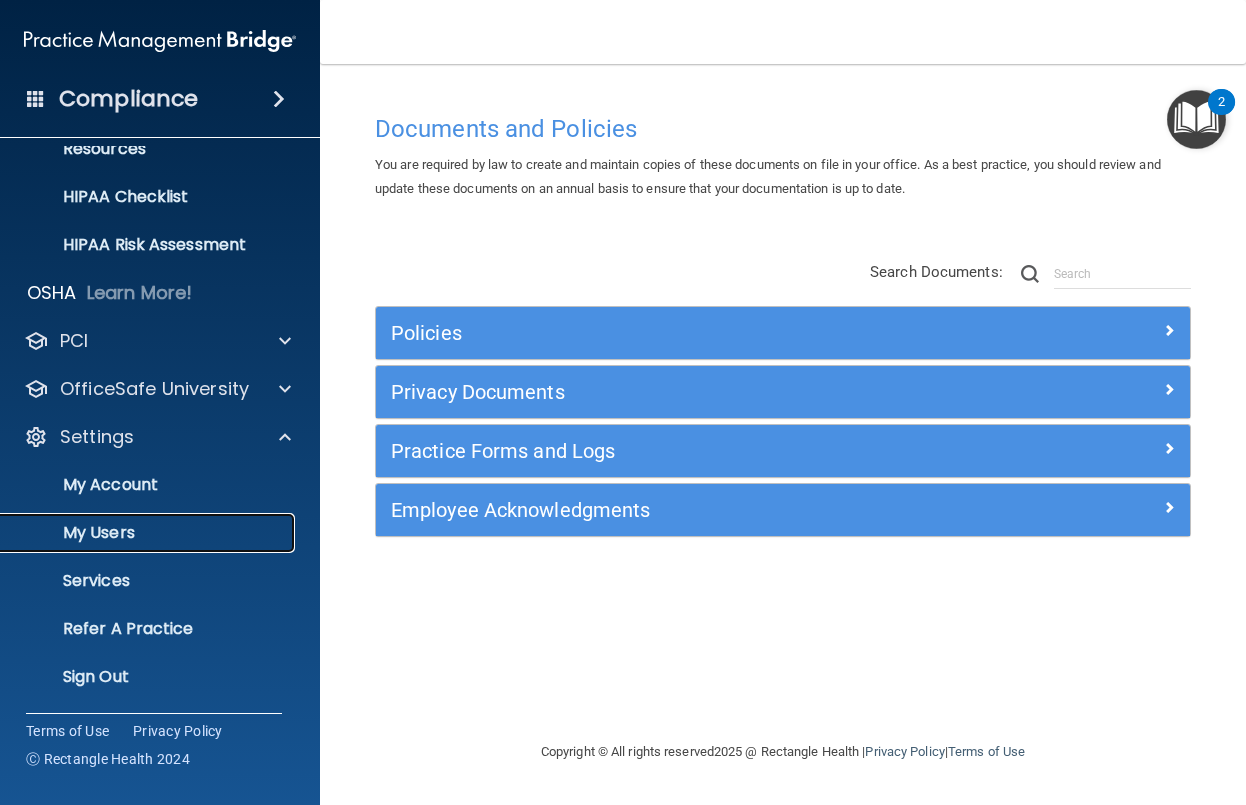 click on "My Users" at bounding box center [149, 533] 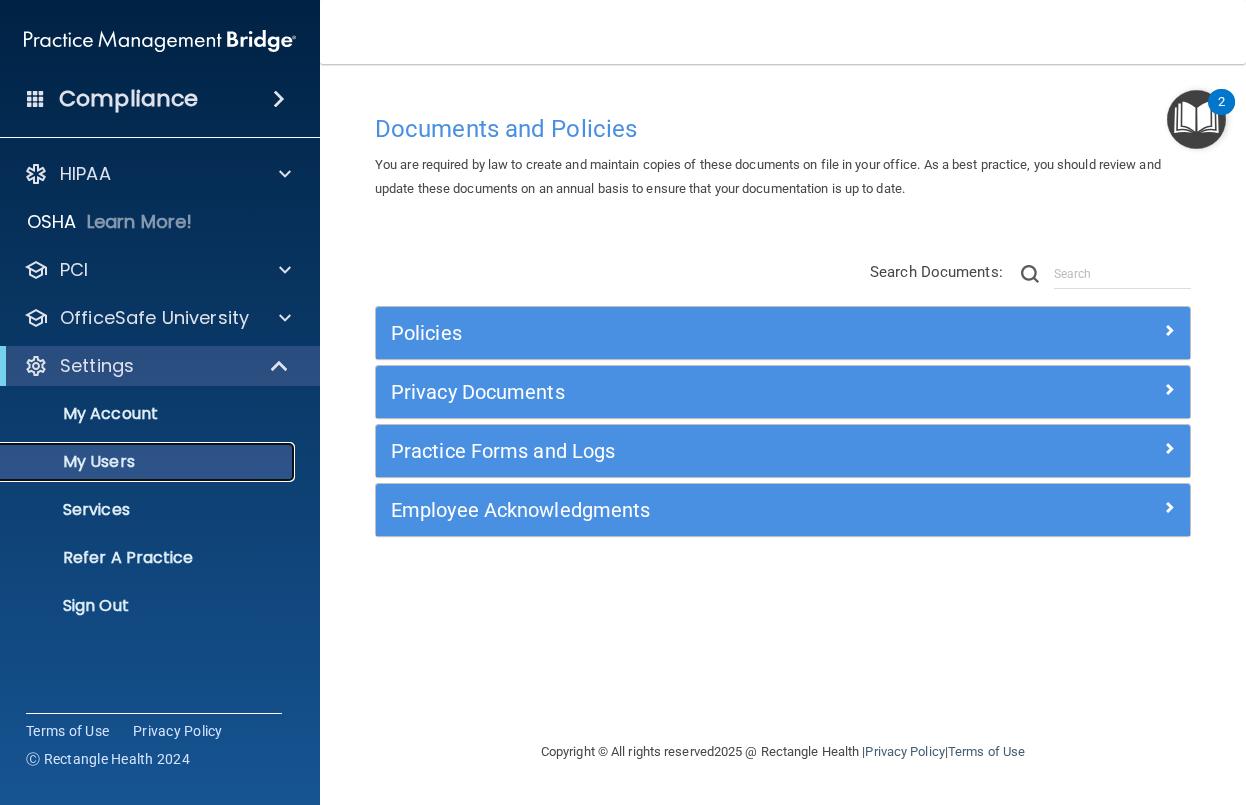 scroll, scrollTop: 0, scrollLeft: 0, axis: both 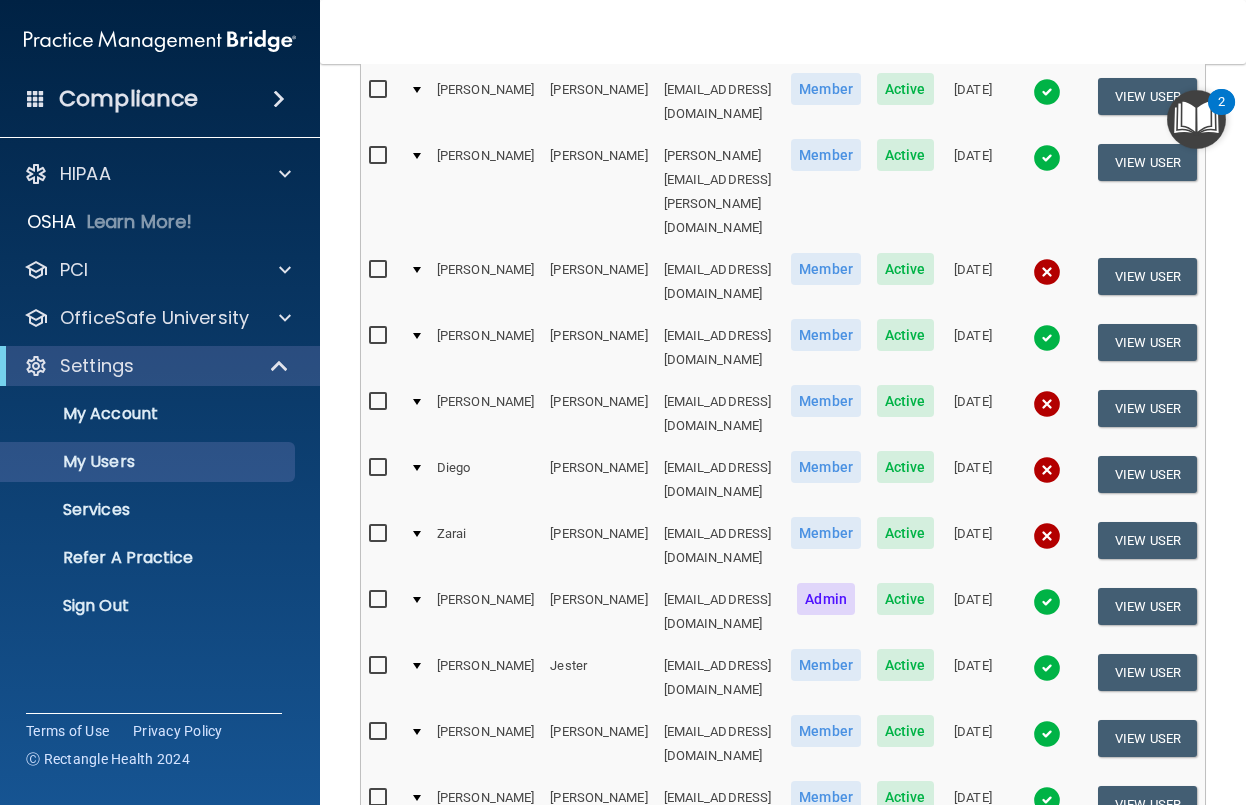click on "10  20  30  40  all" at bounding box center [535, 932] 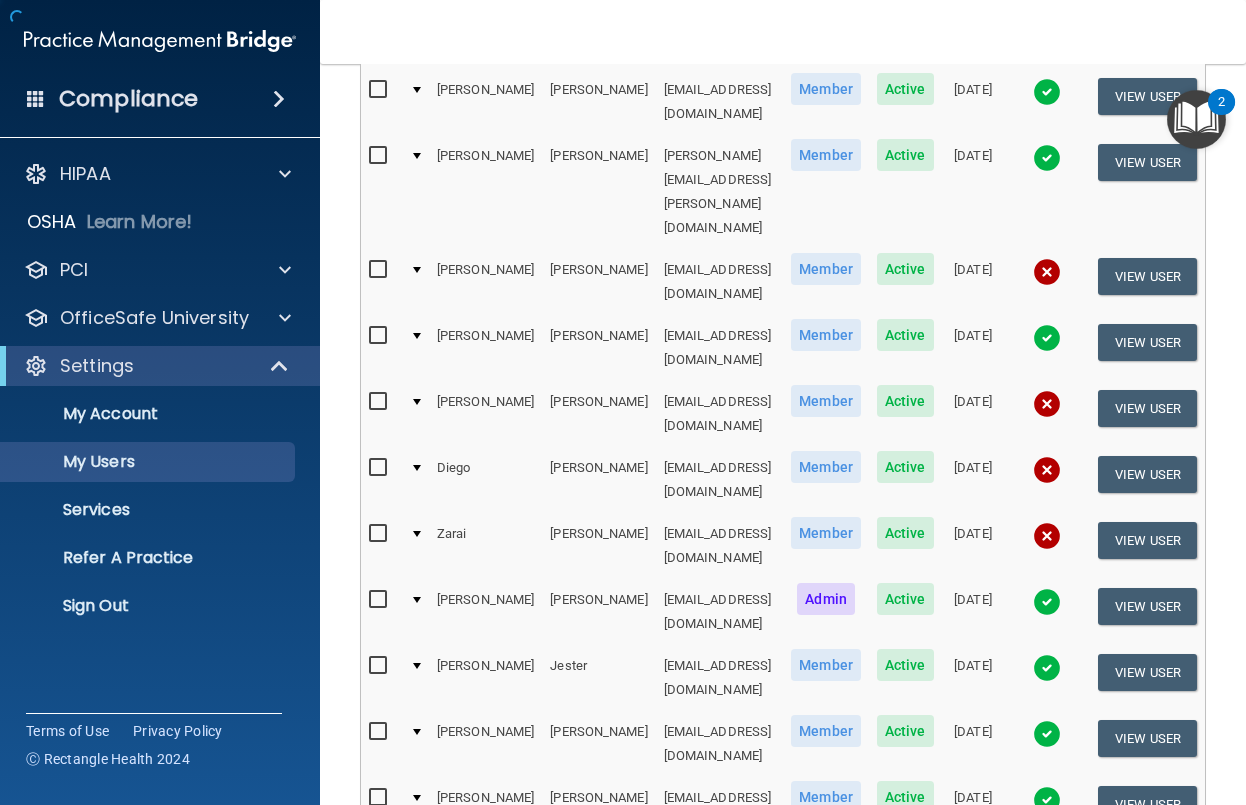 scroll, scrollTop: 0, scrollLeft: 0, axis: both 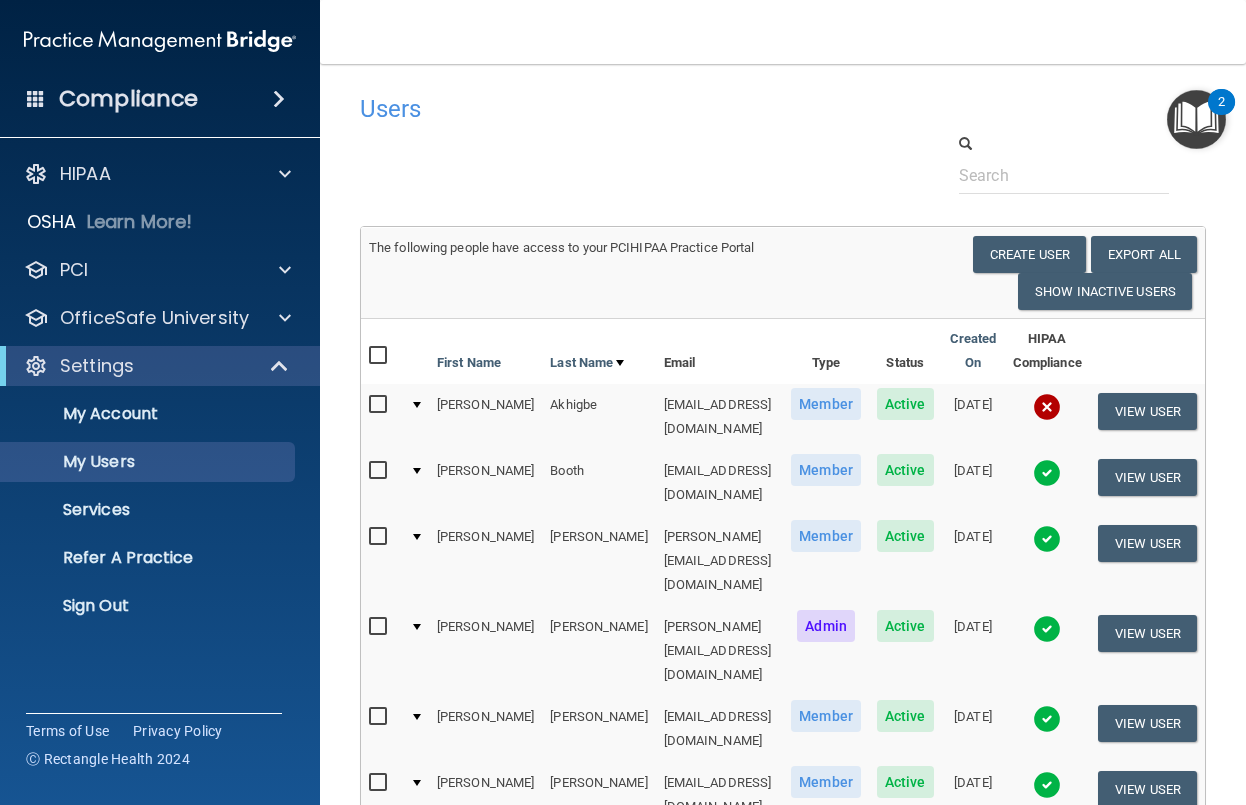 click at bounding box center (1047, 407) 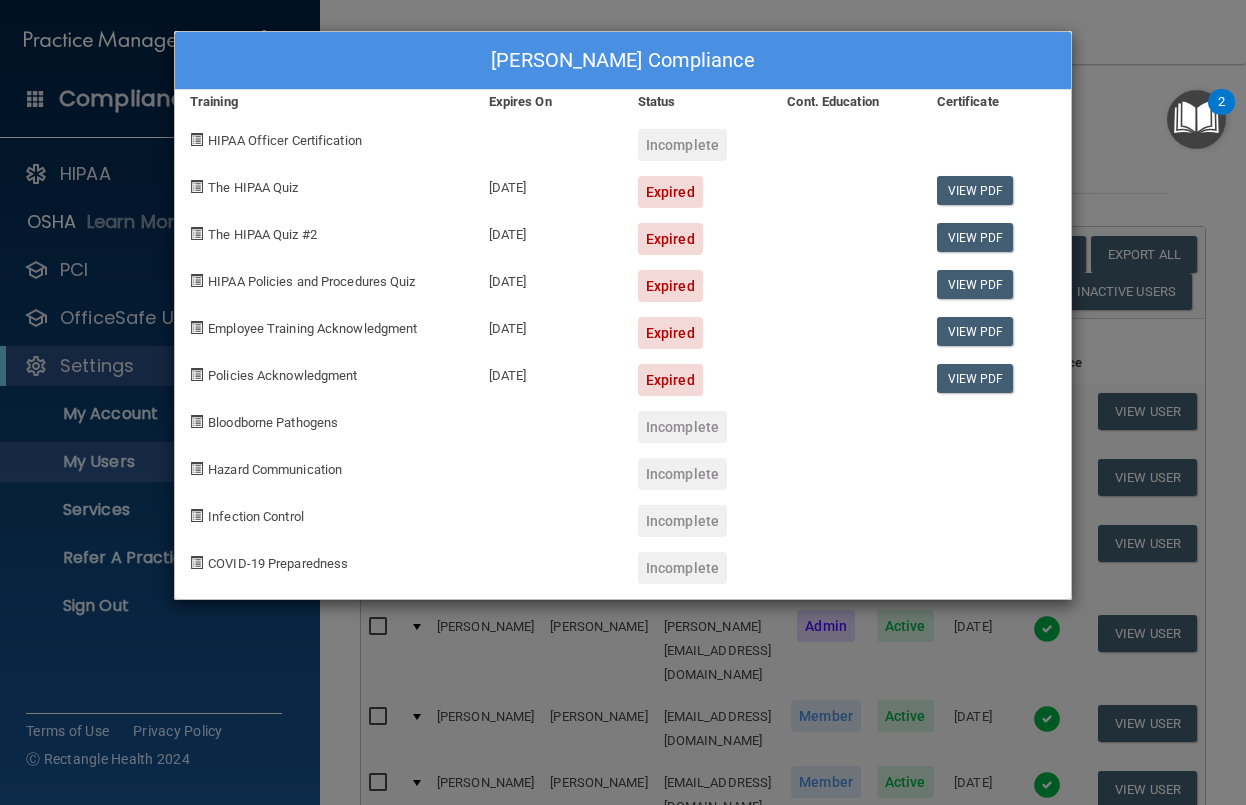 click on "[PERSON_NAME] Compliance      Training   Expires On   Status   Cont. Education   Certificate         HIPAA Officer Certification             Incomplete                      The HIPAA Quiz      [DATE]       Expired              View PDF         The HIPAA Quiz #2      [DATE]       Expired              View PDF         HIPAA Policies and Procedures Quiz      [DATE]       Expired              View PDF         Employee Training Acknowledgment      [DATE]       Expired              View PDF         Policies Acknowledgment      [DATE]       Expired              View PDF         Bloodborne Pathogens             Incomplete                      Hazard Communication             Incomplete                      Infection Control             Incomplete                      COVID-19 Preparedness             Incomplete" at bounding box center (623, 402) 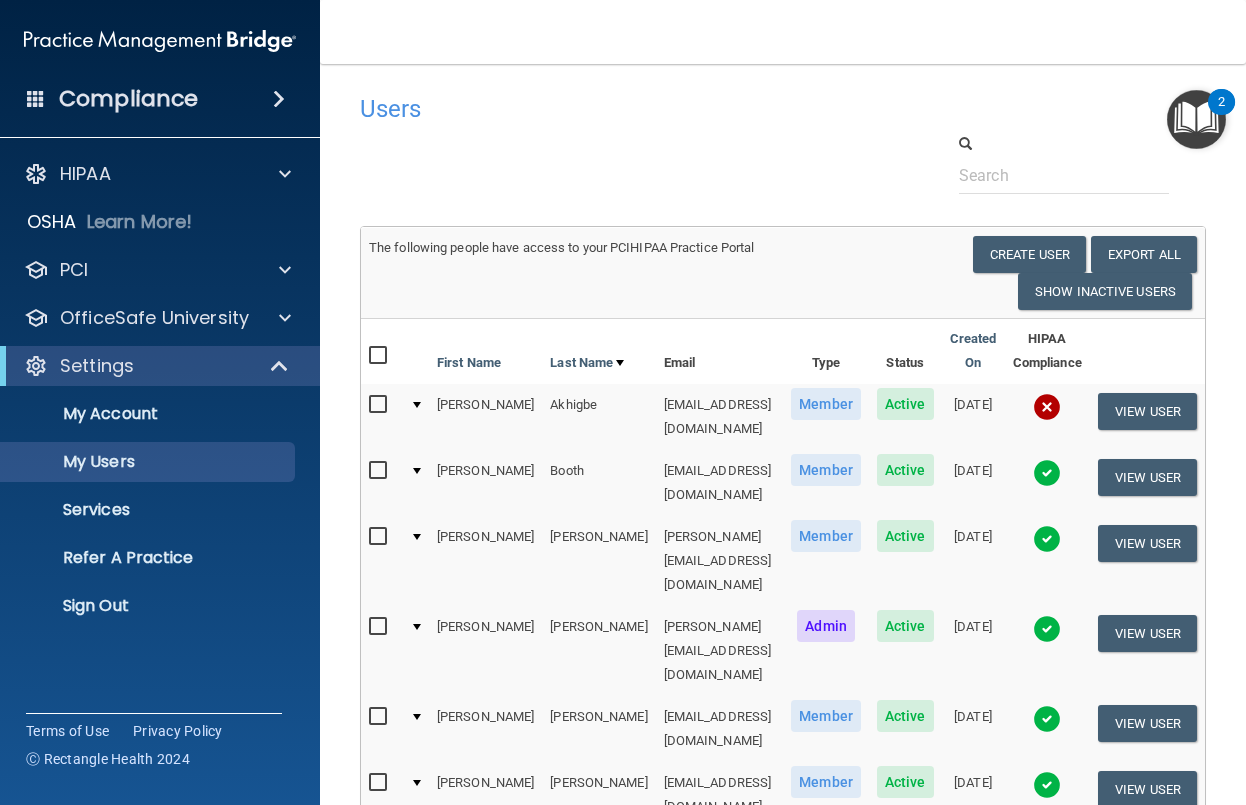 click at bounding box center [1047, 539] 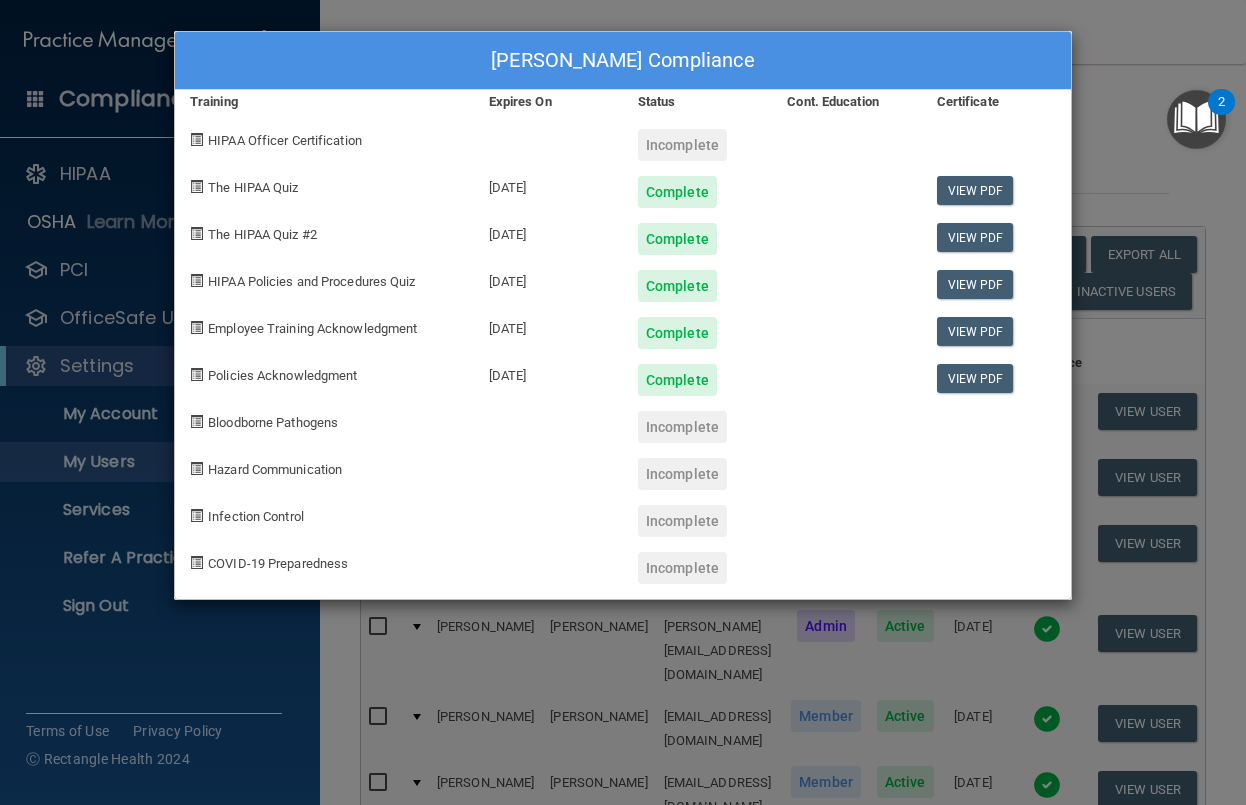 click on "[PERSON_NAME] Compliance      Training   Expires On   Status   Cont. Education   Certificate         HIPAA Officer Certification             Incomplete                      The HIPAA Quiz      [DATE]       Complete              View PDF         The HIPAA Quiz #2      [DATE]       Complete              View PDF         HIPAA Policies and Procedures Quiz      [DATE]       Complete              View PDF         Employee Training Acknowledgment      [DATE]       Complete              View PDF         Policies Acknowledgment      [DATE]       Complete              View PDF         Bloodborne Pathogens             Incomplete                      Hazard Communication             Incomplete                      Infection Control             Incomplete                      COVID-19 Preparedness             Incomplete" at bounding box center (623, 402) 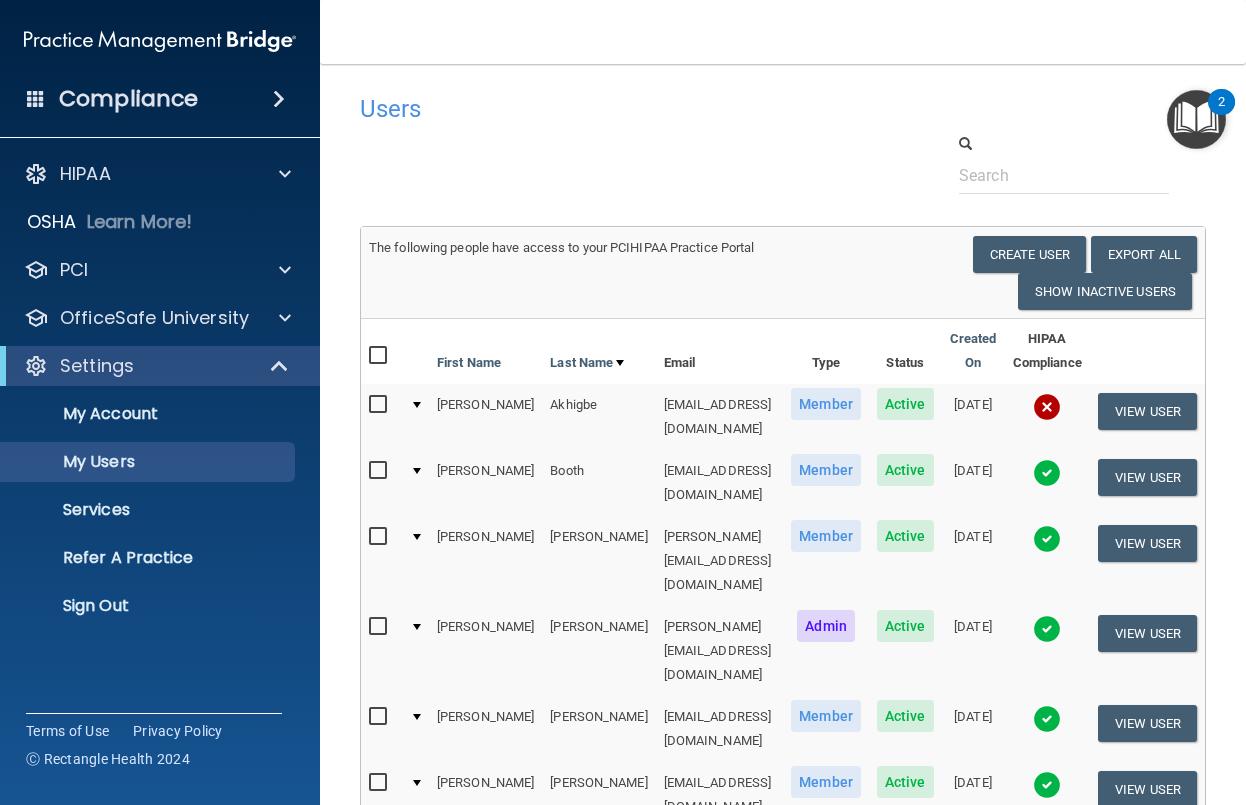 click at bounding box center [1047, 473] 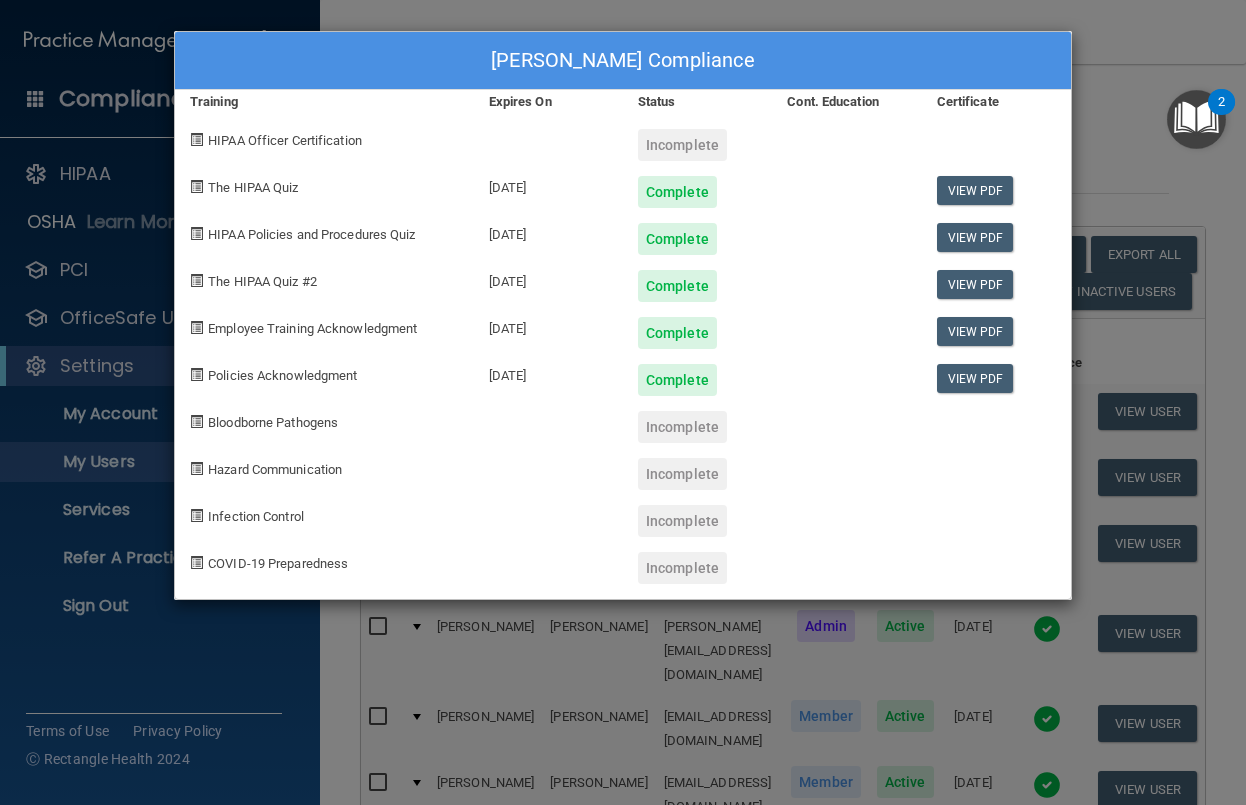click on "[PERSON_NAME] Compliance      Training   Expires On   Status   Cont. Education   Certificate         HIPAA Officer Certification             Incomplete                      The HIPAA Quiz      [DATE]       Complete              View PDF         HIPAA Policies and Procedures Quiz      [DATE]       Complete              View PDF         The HIPAA Quiz #2      [DATE]       Complete              View PDF         Employee Training Acknowledgment      [DATE]       Complete              View PDF         Policies Acknowledgment      [DATE]       Complete              View PDF         Bloodborne Pathogens             Incomplete                      Hazard Communication             Incomplete                      Infection Control             Incomplete                      COVID-19 Preparedness             Incomplete" at bounding box center [623, 402] 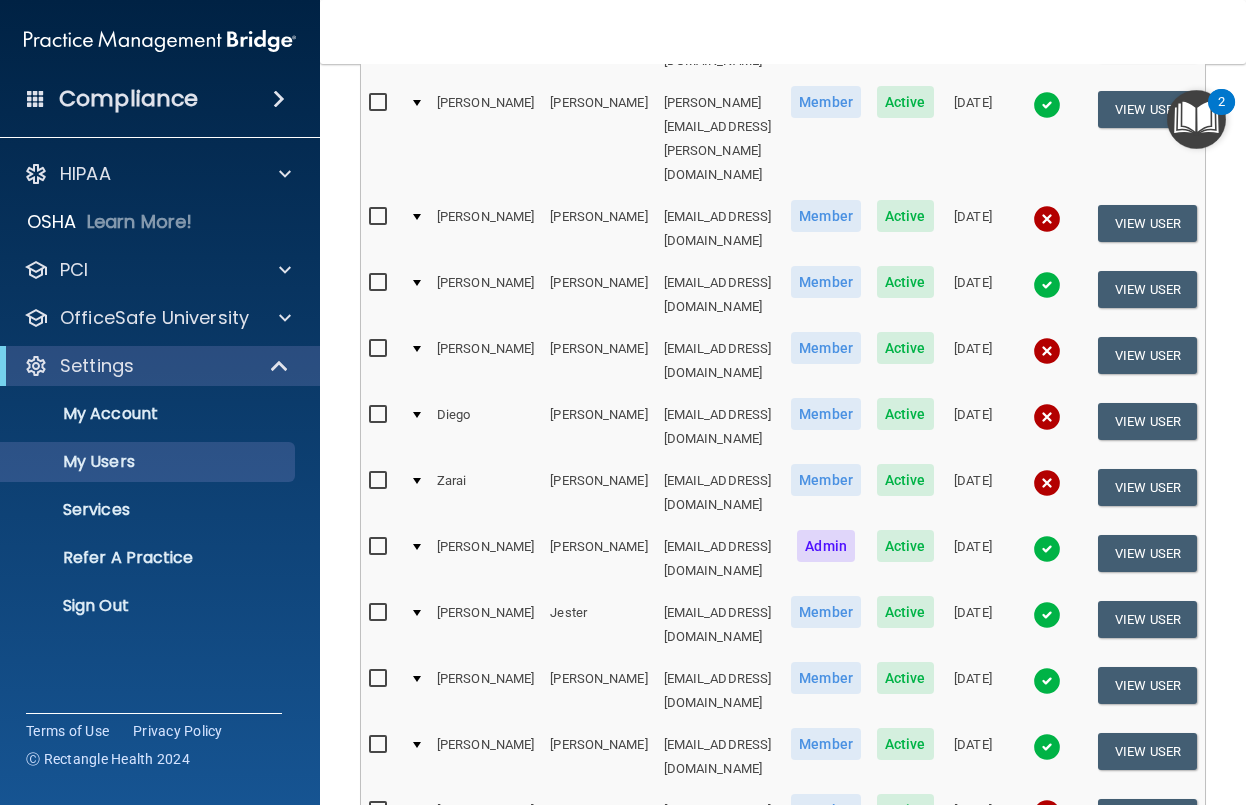 scroll, scrollTop: 1100, scrollLeft: 0, axis: vertical 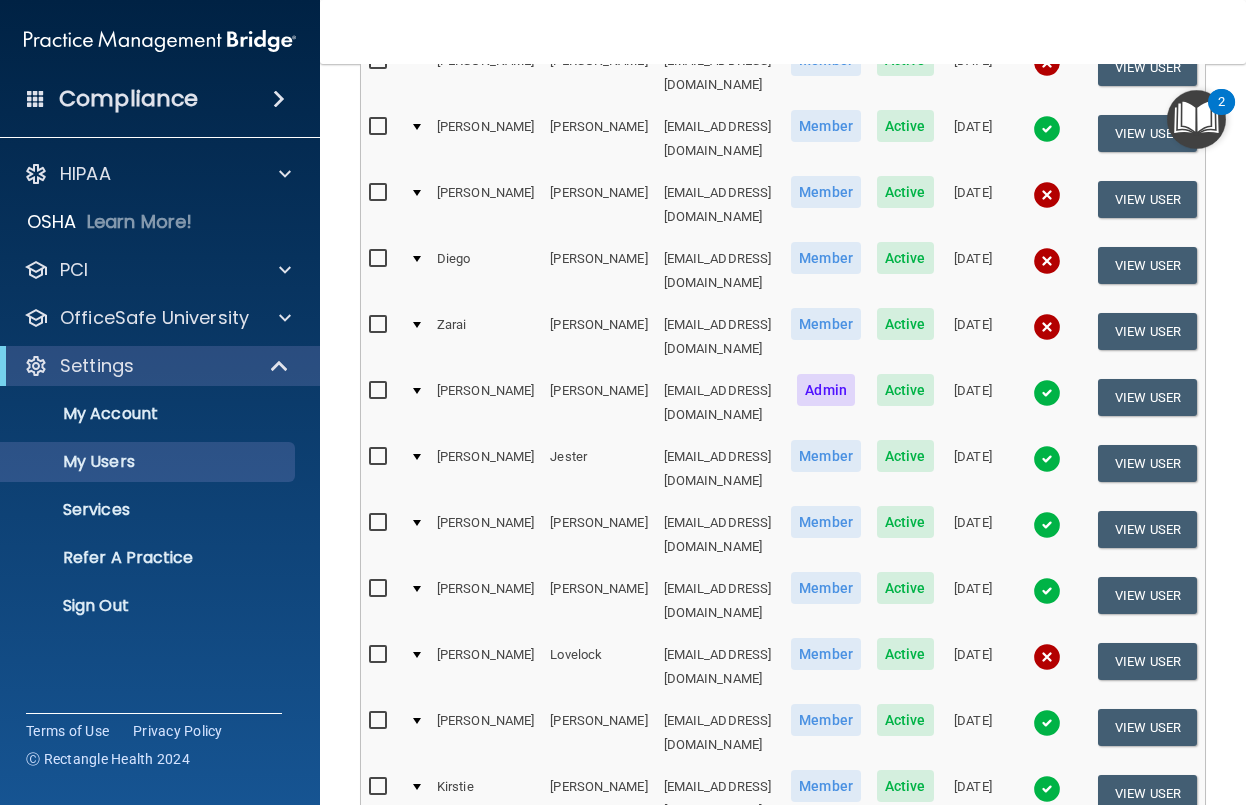 click at bounding box center [1047, 723] 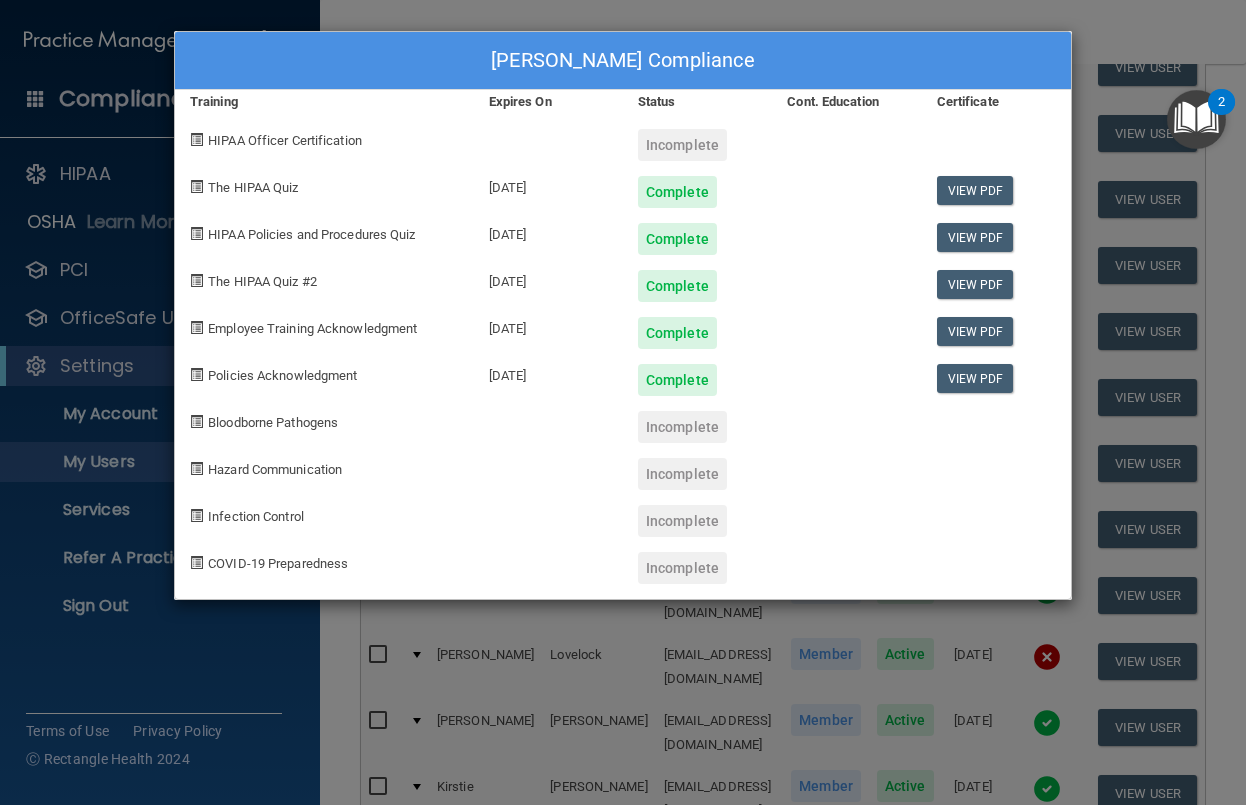 click on "[PERSON_NAME] Compliance      Training   Expires On   Status   Cont. Education   Certificate         HIPAA Officer Certification             Incomplete                      The HIPAA Quiz      [DATE]       Complete              View PDF         HIPAA Policies and Procedures Quiz      [DATE]       Complete              View PDF         The HIPAA Quiz #2      [DATE]       Complete              View PDF         Employee Training Acknowledgment      [DATE]       Complete              View PDF         Policies Acknowledgment      [DATE]       Complete              View PDF         Bloodborne Pathogens             Incomplete                      Hazard Communication             Incomplete                      Infection Control             Incomplete                      COVID-19 Preparedness             Incomplete" at bounding box center (623, 402) 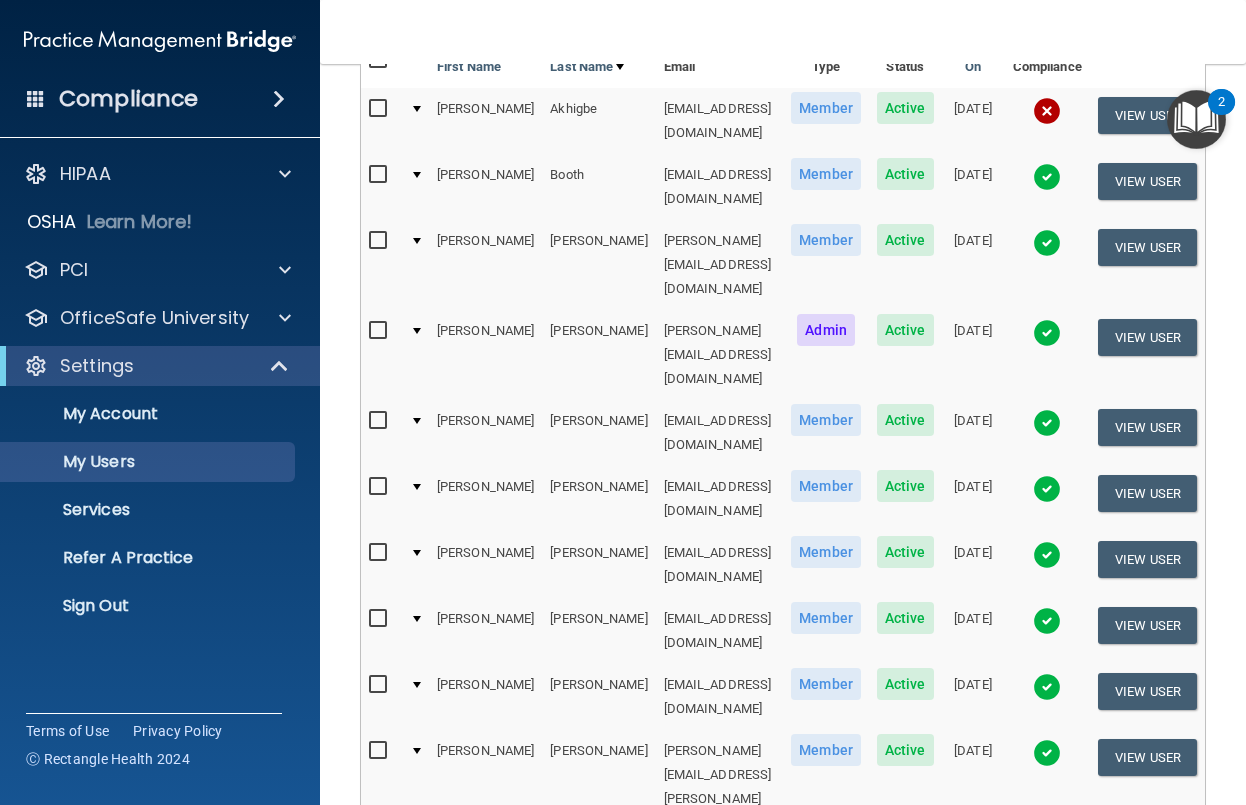 scroll, scrollTop: 300, scrollLeft: 0, axis: vertical 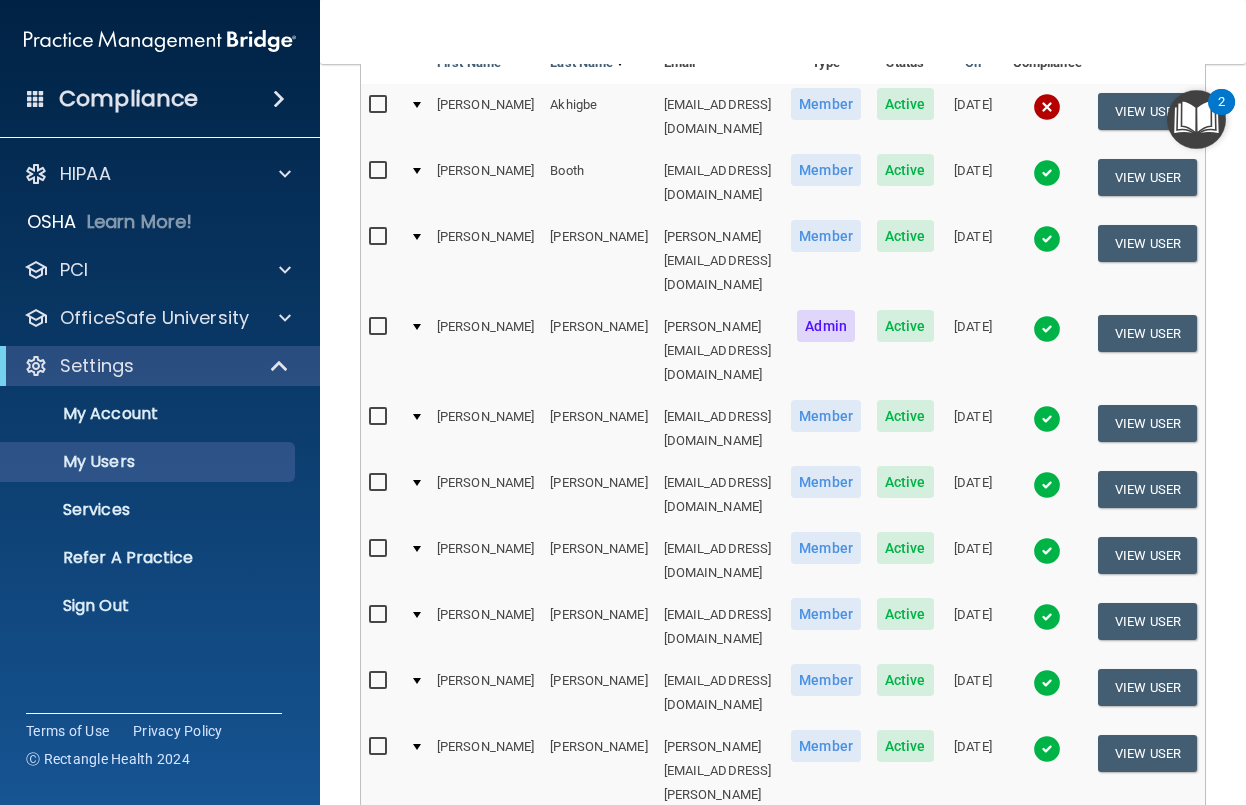 click at bounding box center [1047, 419] 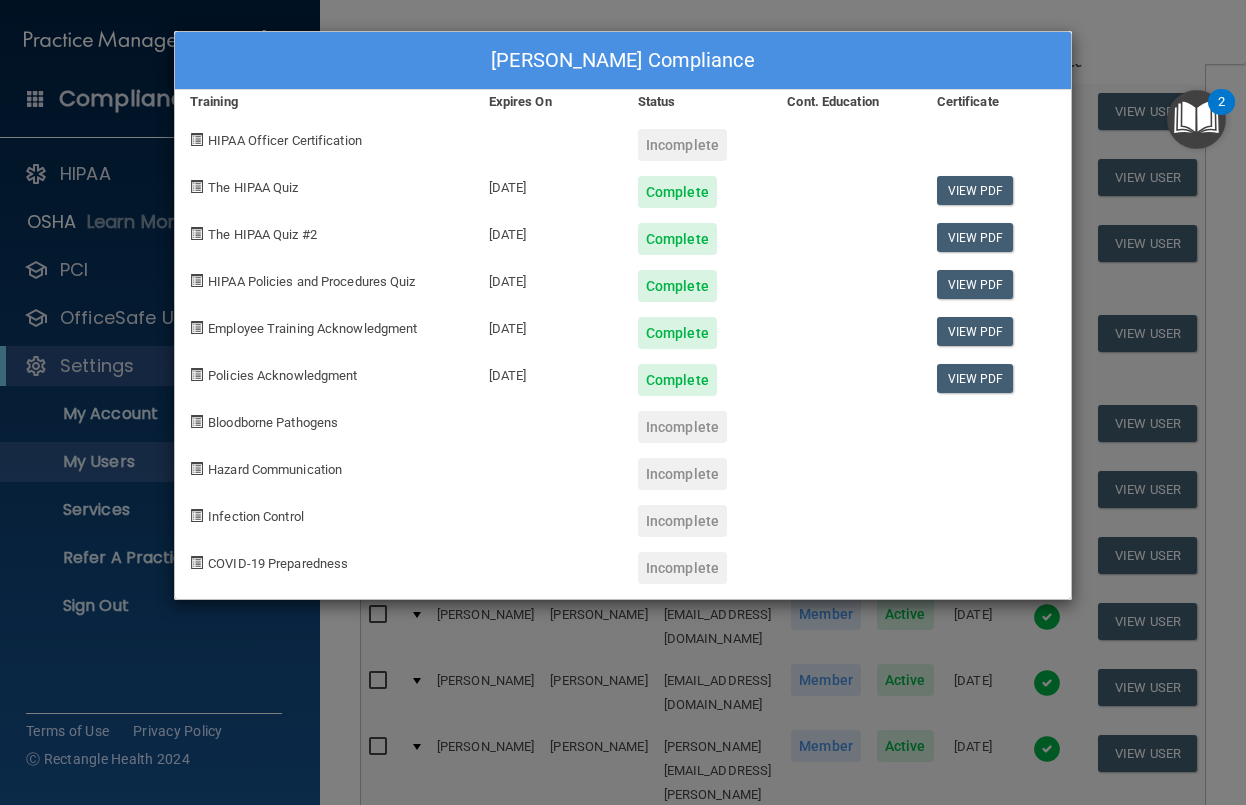 click on "[PERSON_NAME] Compliance      Training   Expires On   Status   Cont. Education   Certificate         HIPAA Officer Certification             Incomplete                      The HIPAA Quiz      [DATE]       Complete              View PDF         The HIPAA Quiz #2      [DATE]       Complete              View PDF         HIPAA Policies and Procedures Quiz      [DATE]       Complete              View PDF         Employee Training Acknowledgment      [DATE]       Complete              View PDF         Policies Acknowledgment      [DATE]       Complete              View PDF         Bloodborne Pathogens             Incomplete                      Hazard Communication             Incomplete                      Infection Control             Incomplete                      COVID-19 Preparedness             Incomplete" at bounding box center [623, 402] 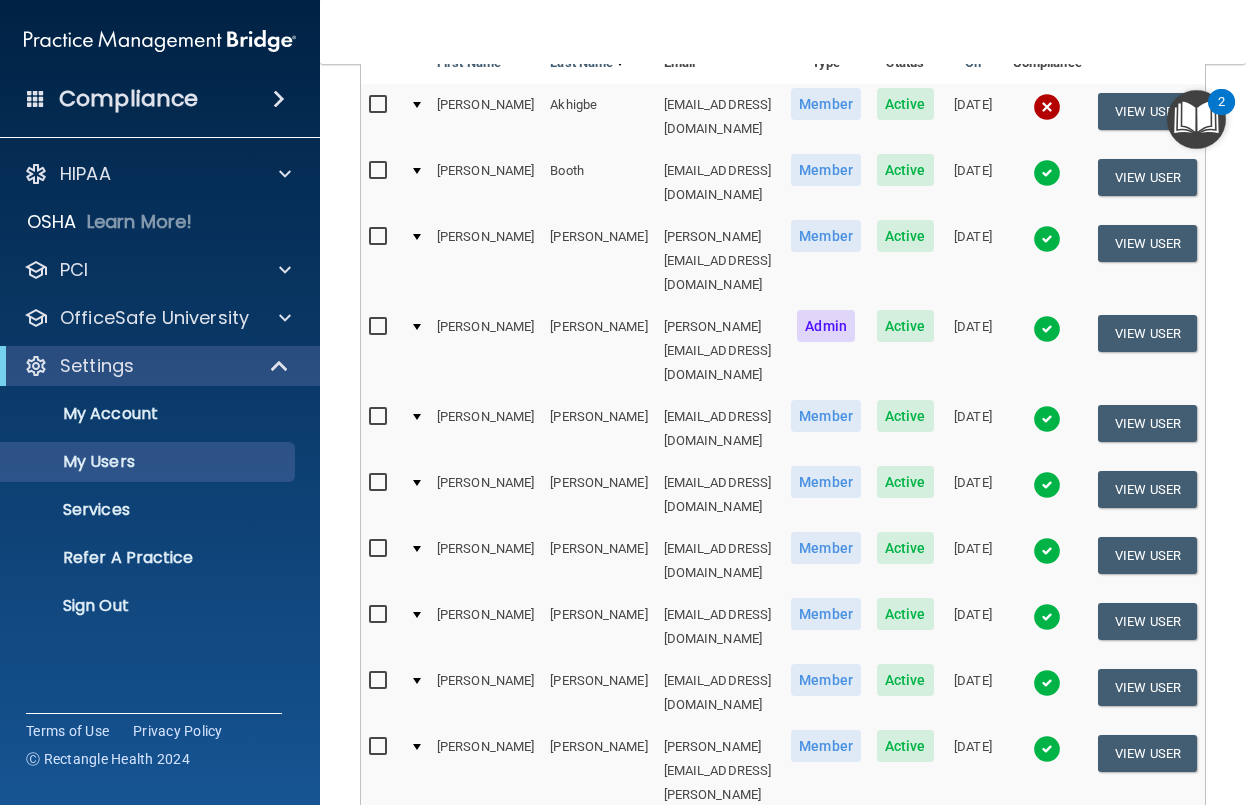click at bounding box center (1047, 485) 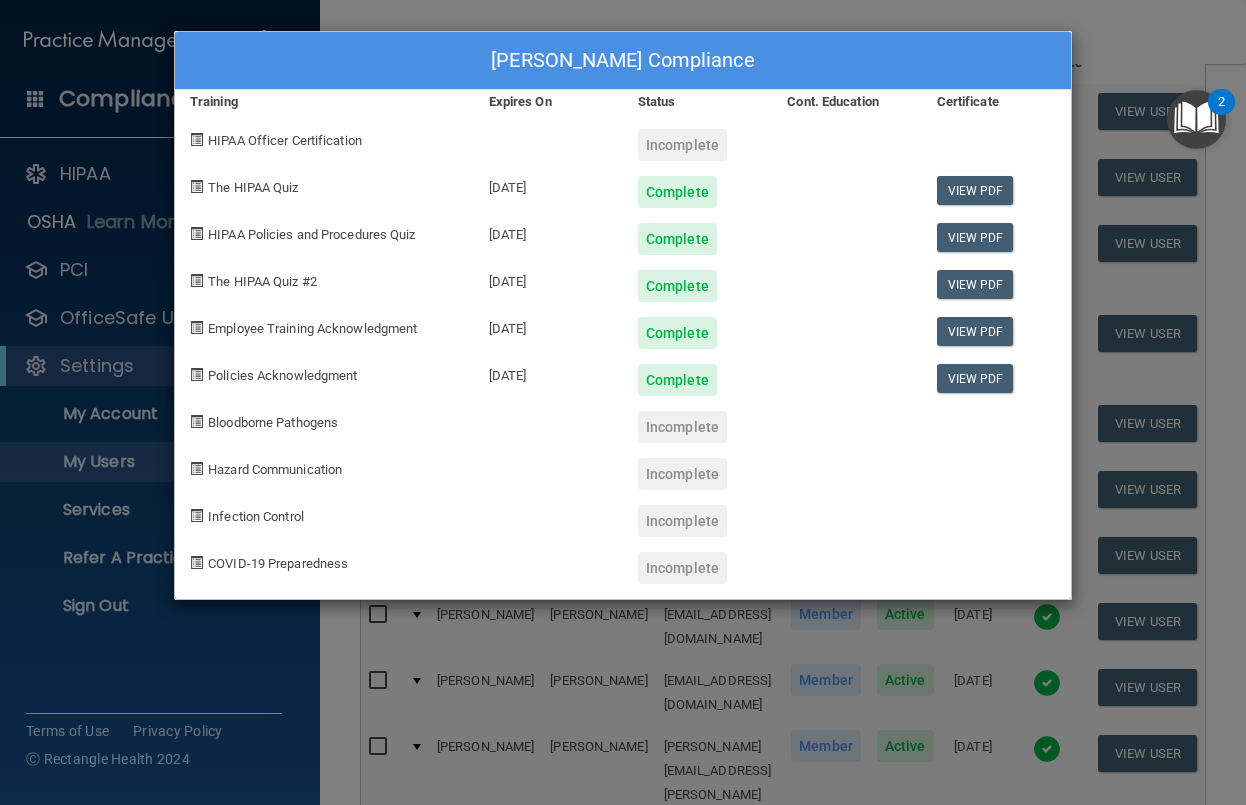 click on "[PERSON_NAME] Compliance      Training   Expires On   Status   Cont. Education   Certificate         HIPAA Officer Certification             Incomplete                      The HIPAA Quiz      [DATE]       Complete              View PDF         HIPAA Policies and Procedures Quiz      [DATE]       Complete              View PDF         The HIPAA Quiz #2      [DATE]       Complete              View PDF         Employee Training Acknowledgment      [DATE]       Complete              View PDF         Policies Acknowledgment      [DATE]       Complete              View PDF         Bloodborne Pathogens             Incomplete                      Hazard Communication             Incomplete                      Infection Control             Incomplete                      COVID-19 Preparedness             Incomplete" at bounding box center [623, 402] 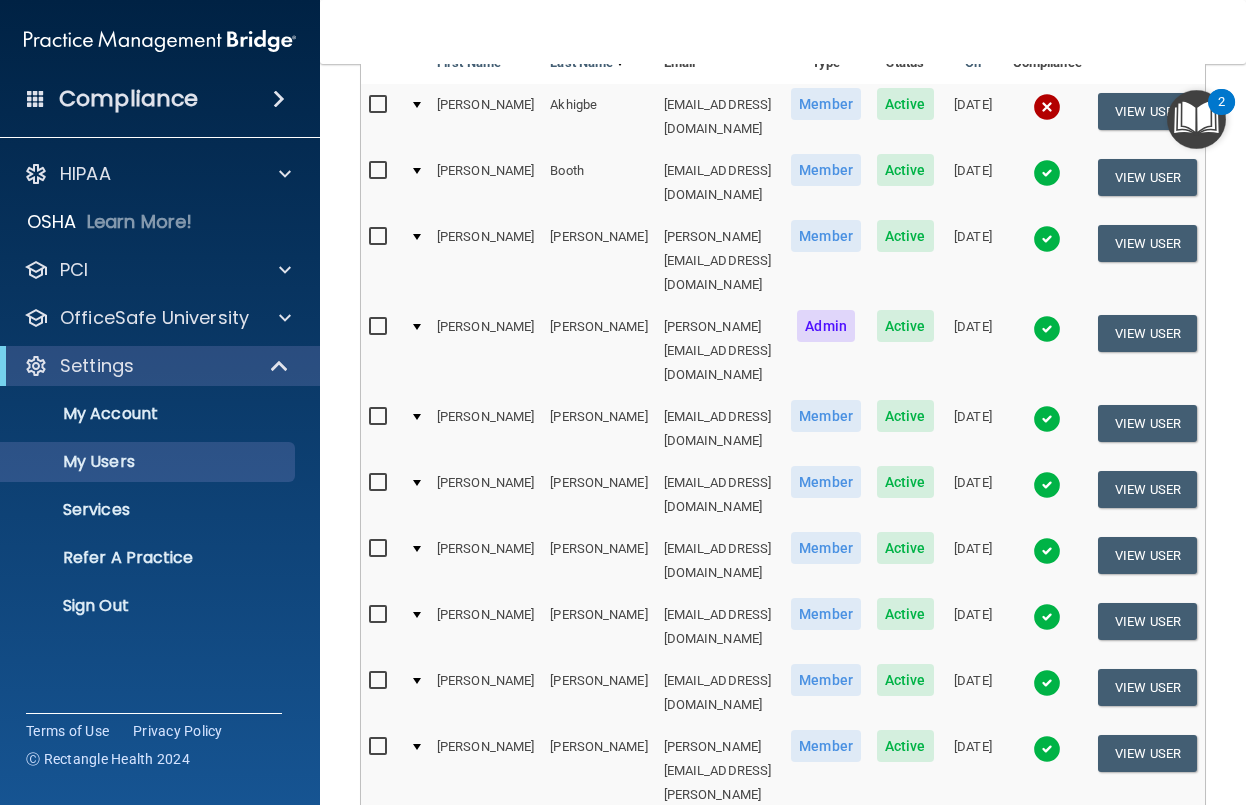 click at bounding box center [1047, 551] 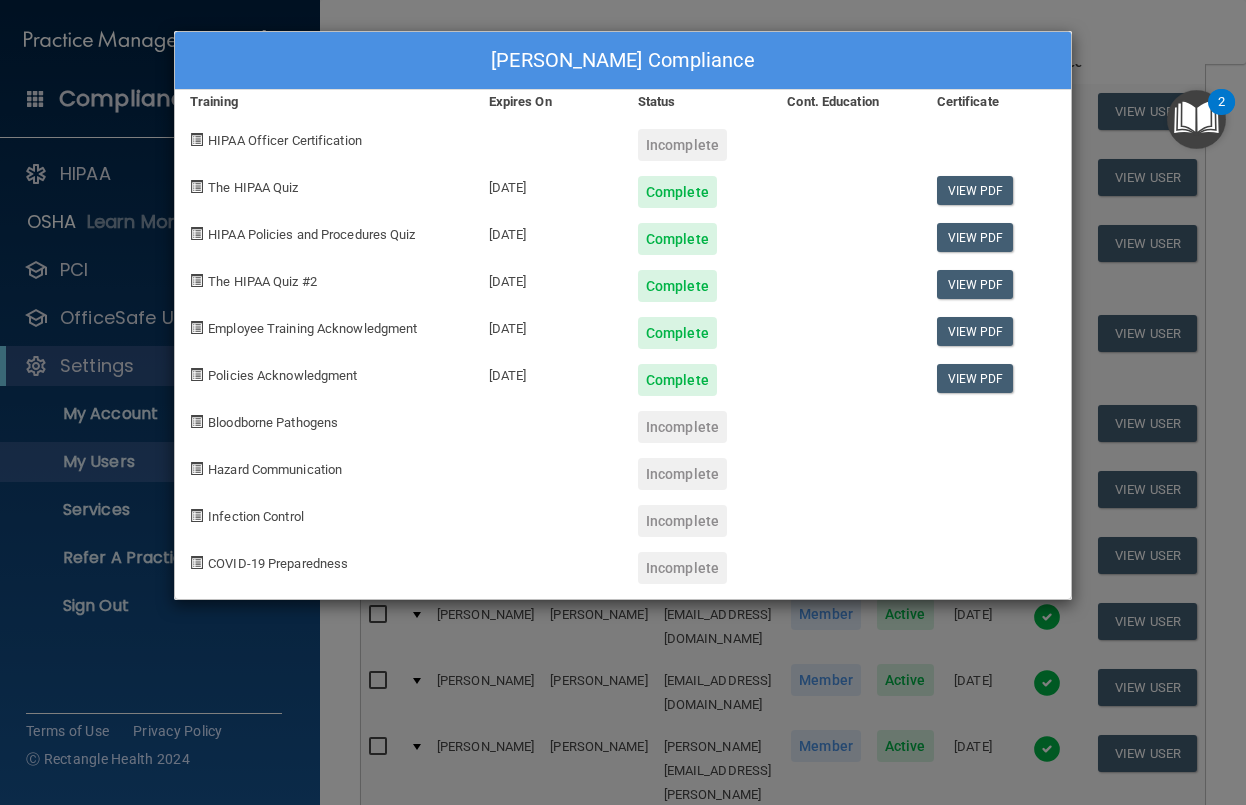 drag, startPoint x: 493, startPoint y: 450, endPoint x: 568, endPoint y: 445, distance: 75.16648 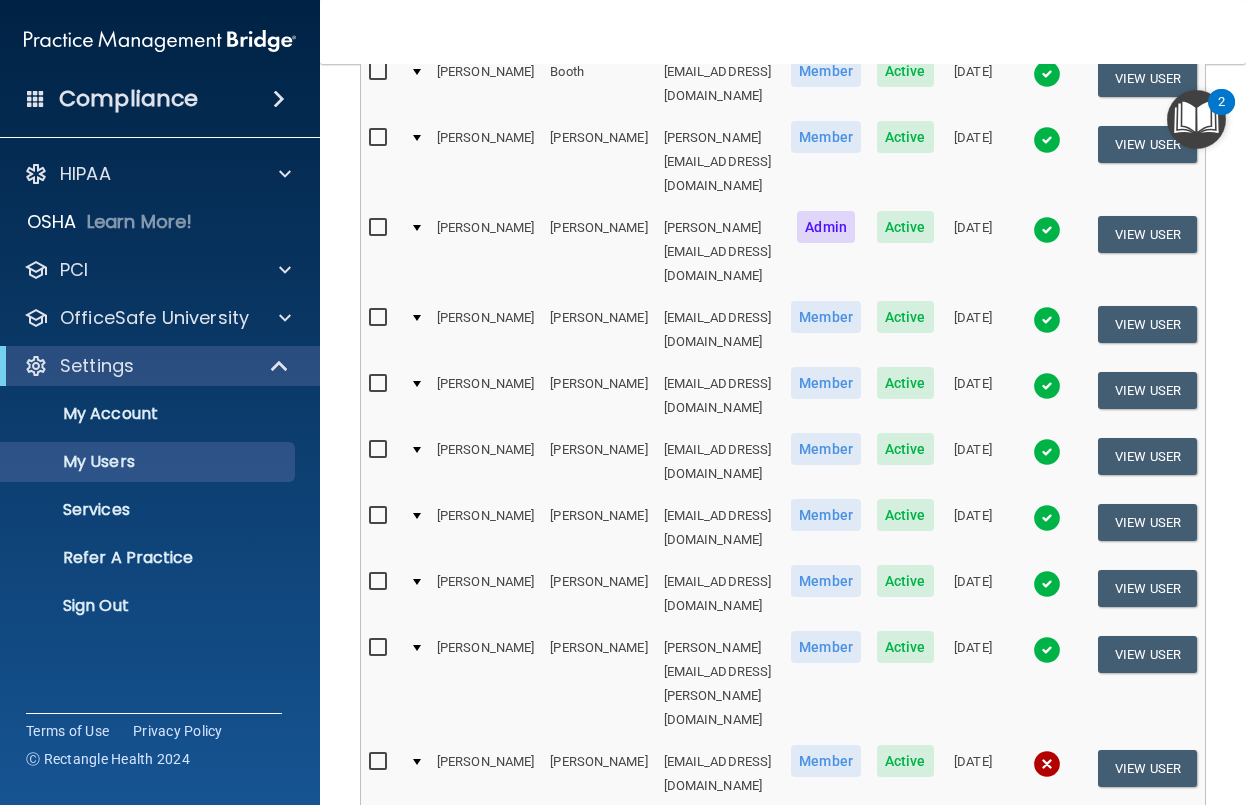 scroll, scrollTop: 400, scrollLeft: 0, axis: vertical 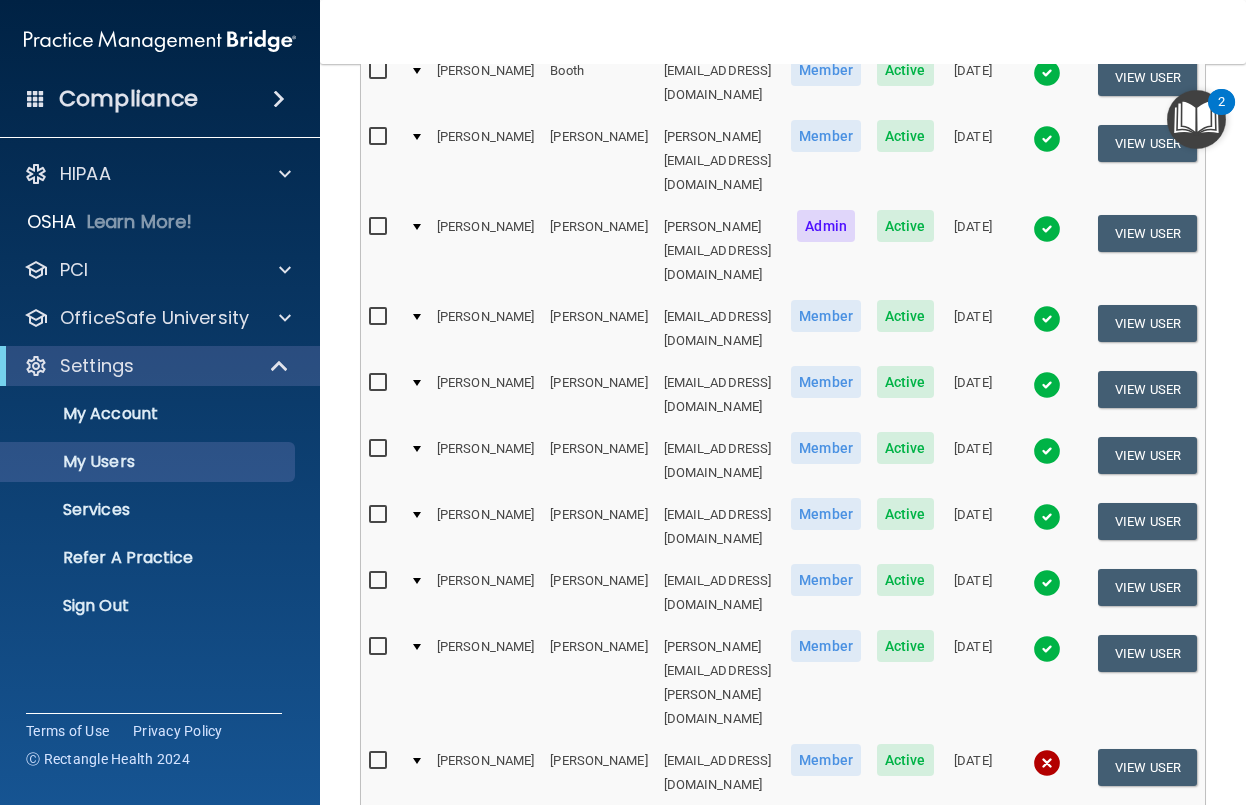 click at bounding box center [1047, 517] 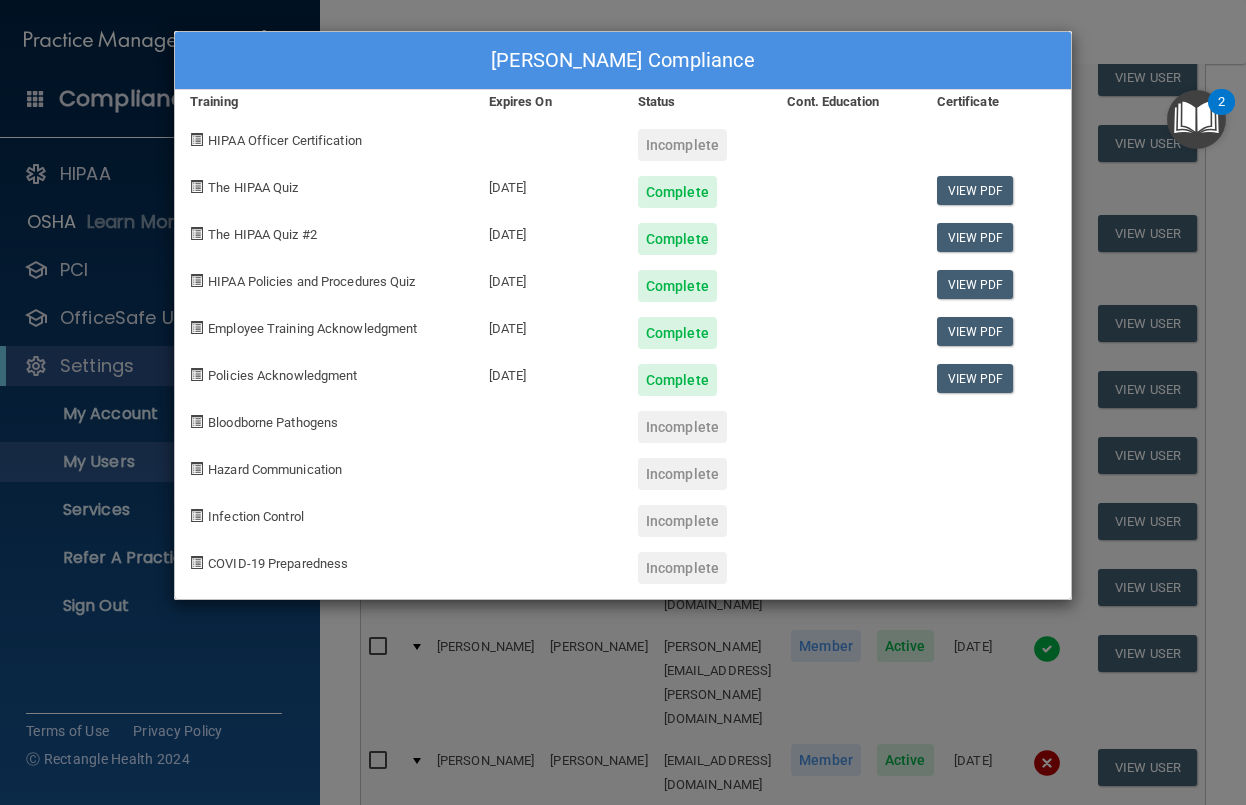 click on "[PERSON_NAME] Compliance      Training   Expires On   Status   Cont. Education   Certificate         HIPAA Officer Certification             Incomplete                      The HIPAA Quiz      [DATE]       Complete              View PDF         The HIPAA Quiz #2      [DATE]       Complete              View PDF         HIPAA Policies and Procedures Quiz      [DATE]       Complete              View PDF         Employee Training Acknowledgment      [DATE]       Complete              View PDF         Policies Acknowledgment      [DATE]       Complete              View PDF         Bloodborne Pathogens             Incomplete                      Hazard Communication             Incomplete                      Infection Control             Incomplete                      COVID-19 Preparedness             Incomplete" at bounding box center (623, 402) 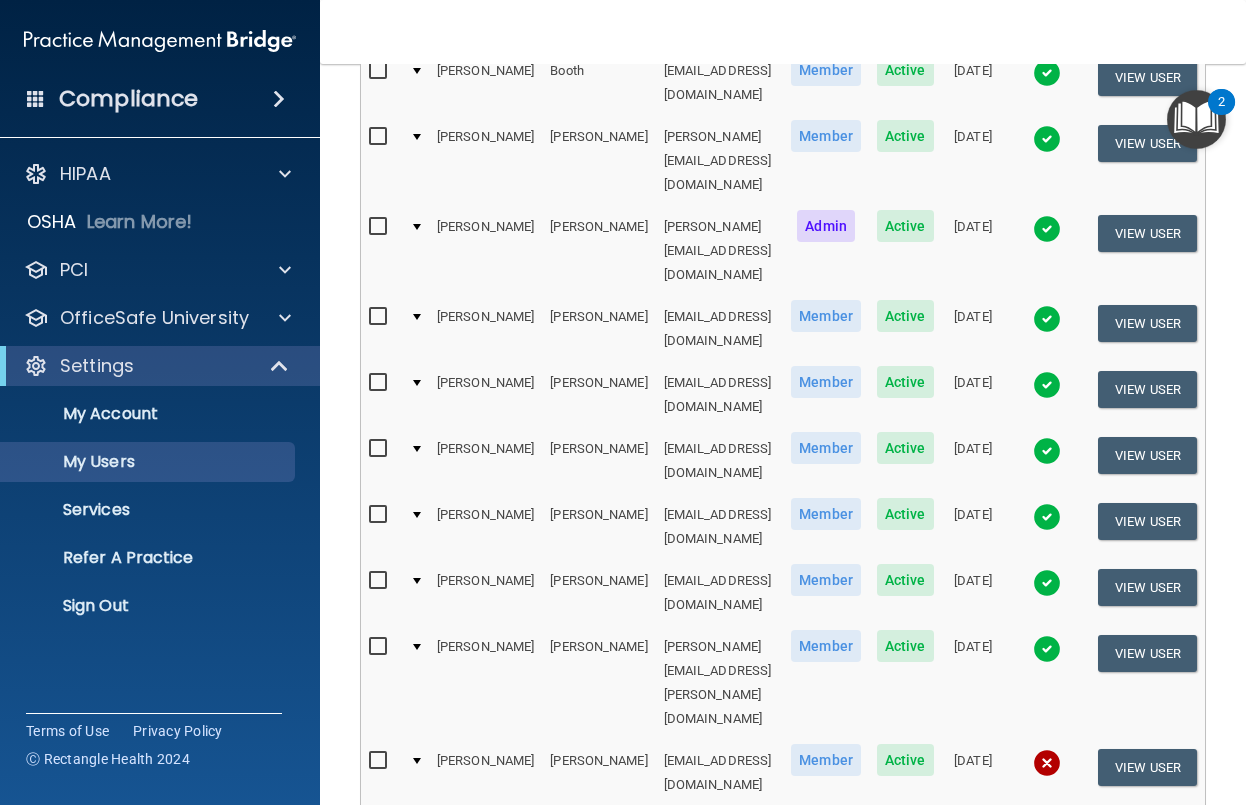 click at bounding box center [1047, 583] 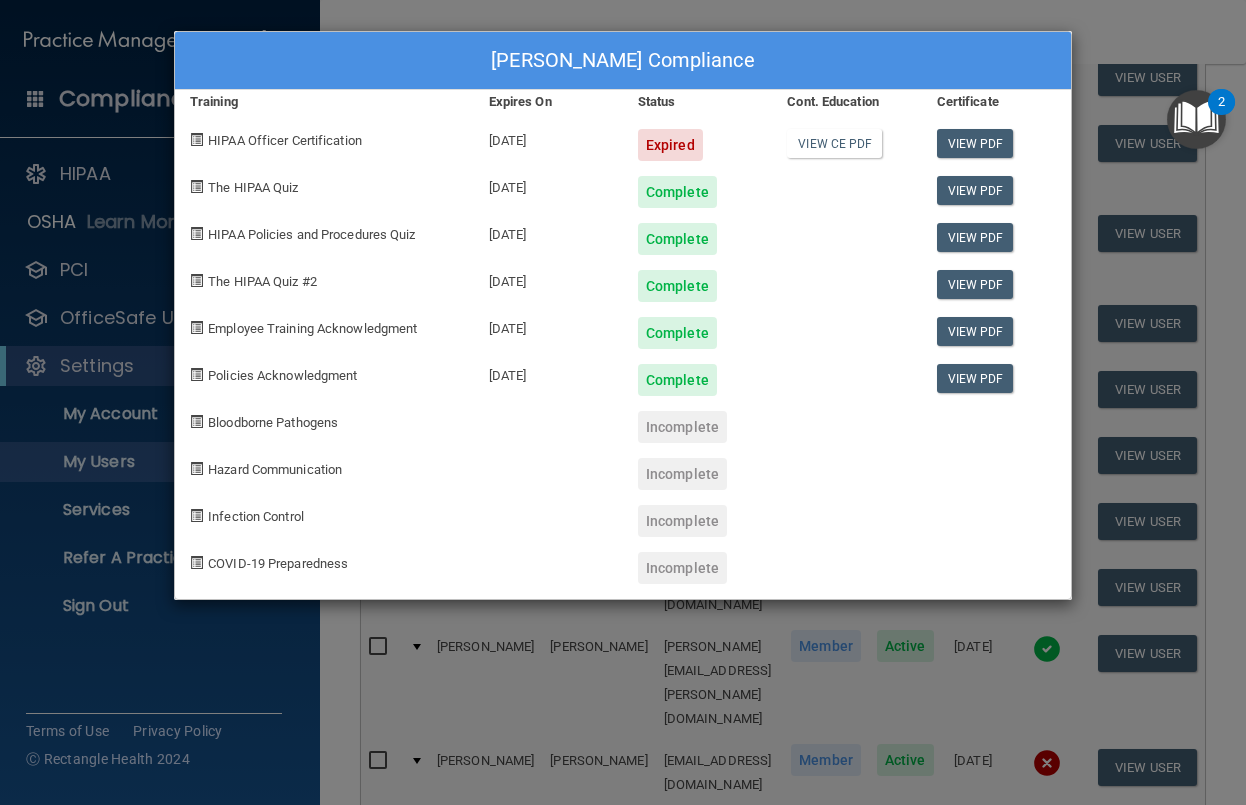 click on "[PERSON_NAME] Compliance      Training   Expires On   Status   Cont. Education   Certificate         HIPAA Officer Certification      [DATE]       Expired        View CE PDF       View PDF         The HIPAA Quiz      [DATE]       Complete              View PDF         HIPAA Policies and Procedures Quiz      [DATE]       Complete              View PDF         The HIPAA Quiz #2      [DATE]       Complete              View PDF         Employee Training Acknowledgment      [DATE]       Complete              View PDF         Policies Acknowledgment      [DATE]       Complete              View PDF         Bloodborne Pathogens             Incomplete                      Hazard Communication             Incomplete                      Infection Control             Incomplete                      COVID-19 Preparedness             Incomplete" at bounding box center [623, 402] 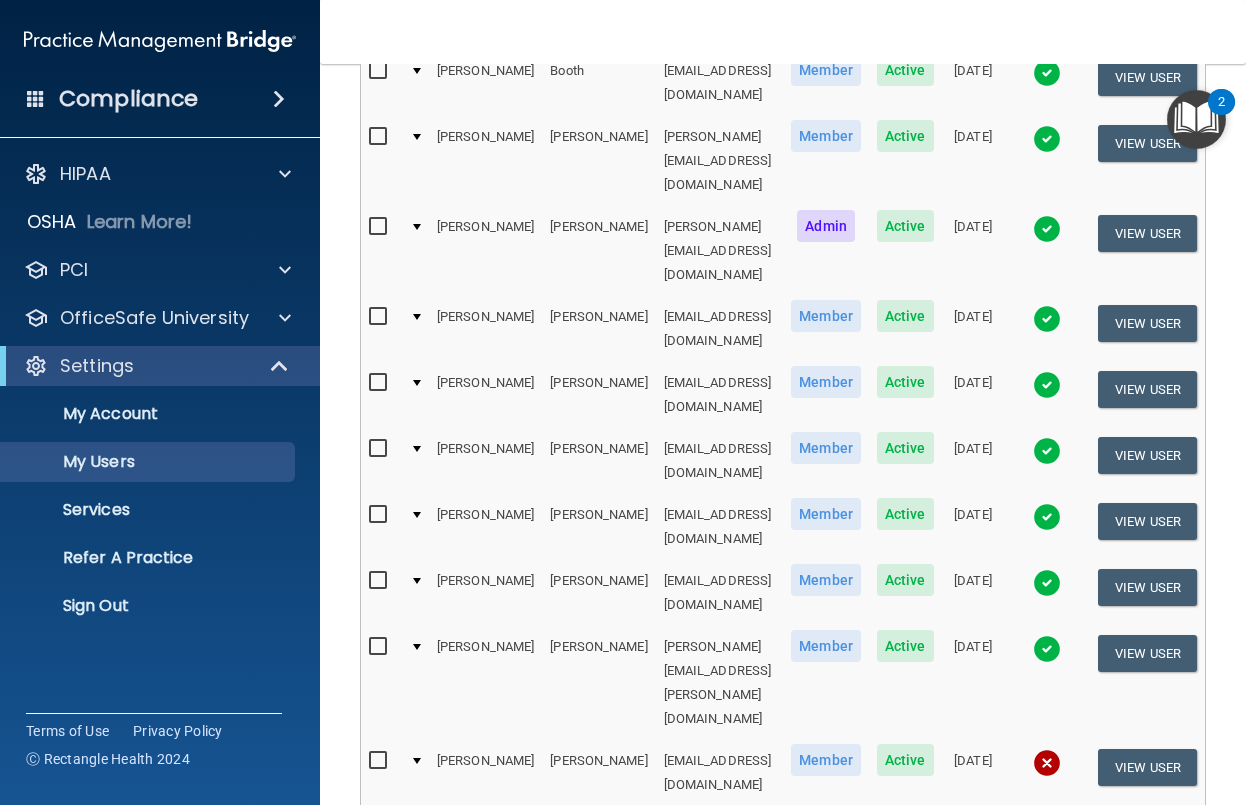 click at bounding box center (1047, 649) 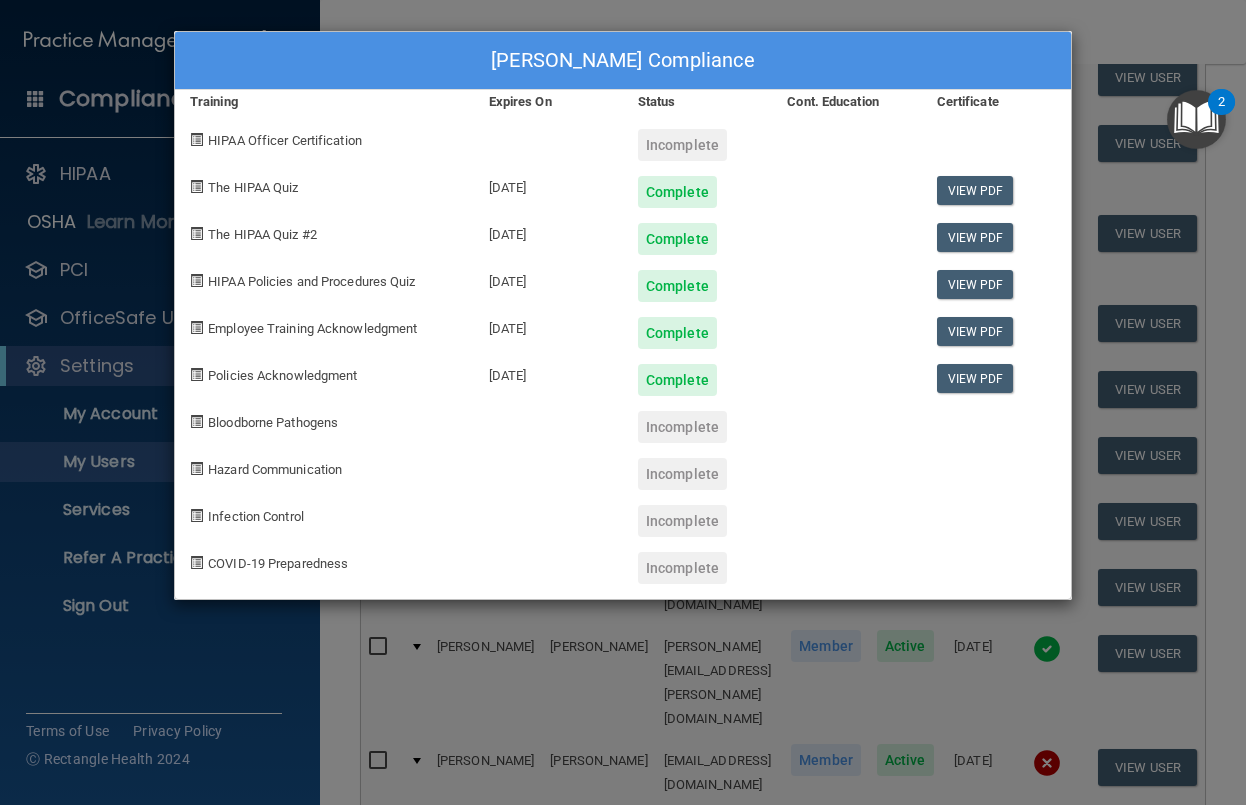 click on "[PERSON_NAME] Compliance      Training   Expires On   Status   Cont. Education   Certificate         HIPAA Officer Certification             Incomplete                      The HIPAA Quiz      [DATE]       Complete              View PDF         The HIPAA Quiz #2      [DATE]       Complete              View PDF         HIPAA Policies and Procedures Quiz      [DATE]       Complete              View PDF         Employee Training Acknowledgment      [DATE]       Complete              View PDF         Policies Acknowledgment      [DATE]       Complete              View PDF         Bloodborne Pathogens             Incomplete                      Hazard Communication             Incomplete                      Infection Control             Incomplete                      COVID-19 Preparedness             Incomplete" at bounding box center [623, 402] 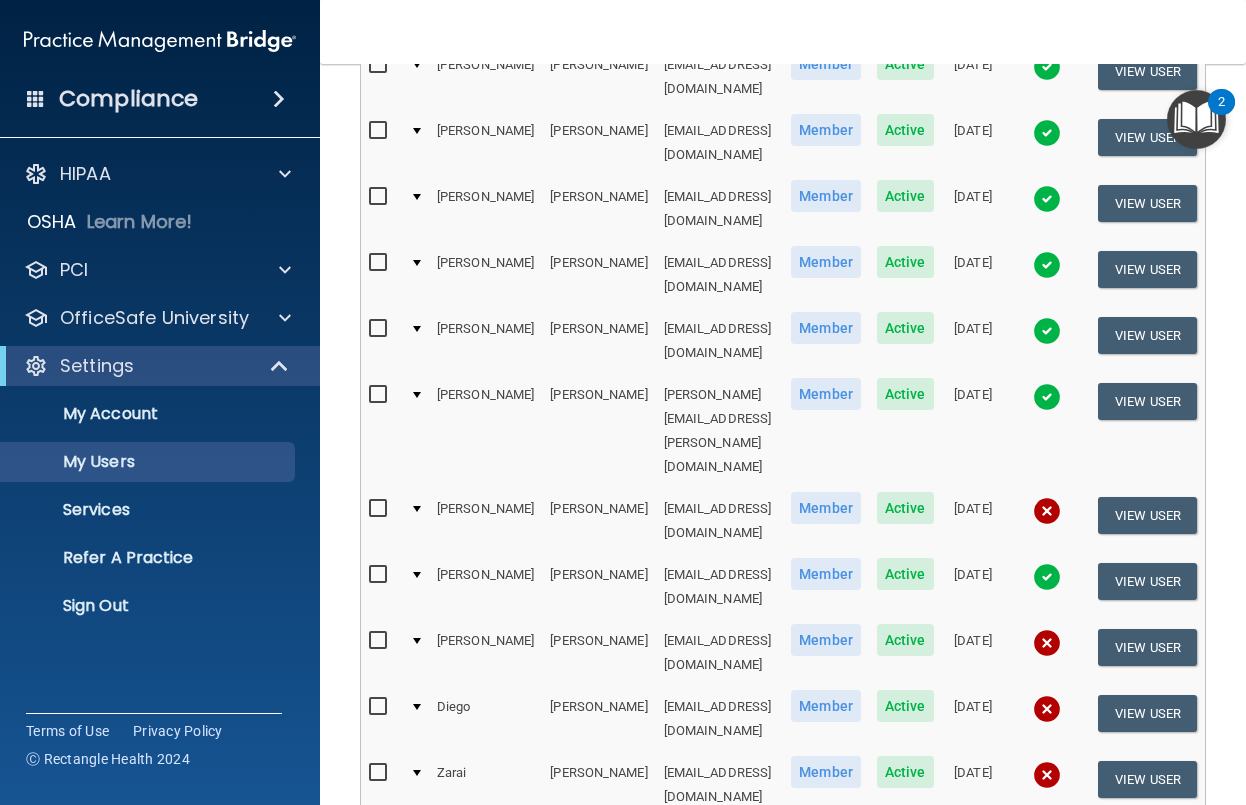 scroll, scrollTop: 700, scrollLeft: 0, axis: vertical 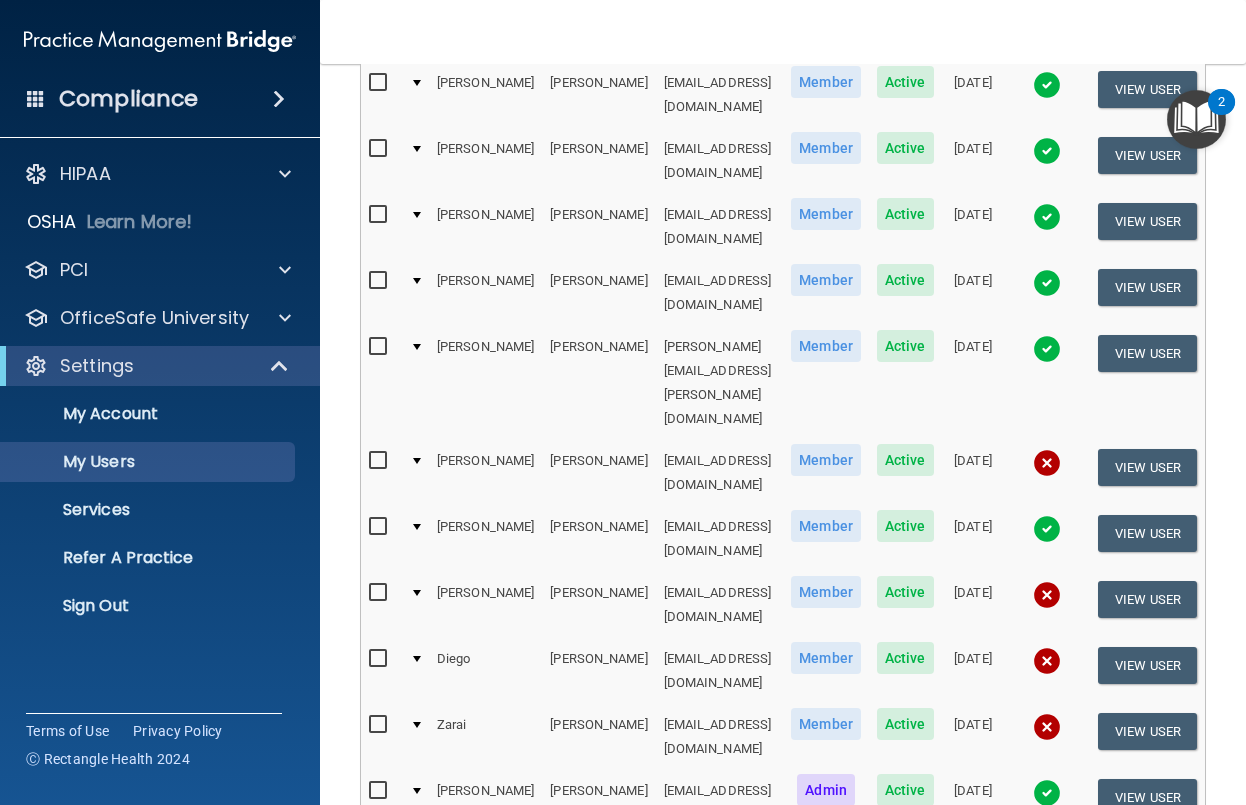 click at bounding box center (1047, 463) 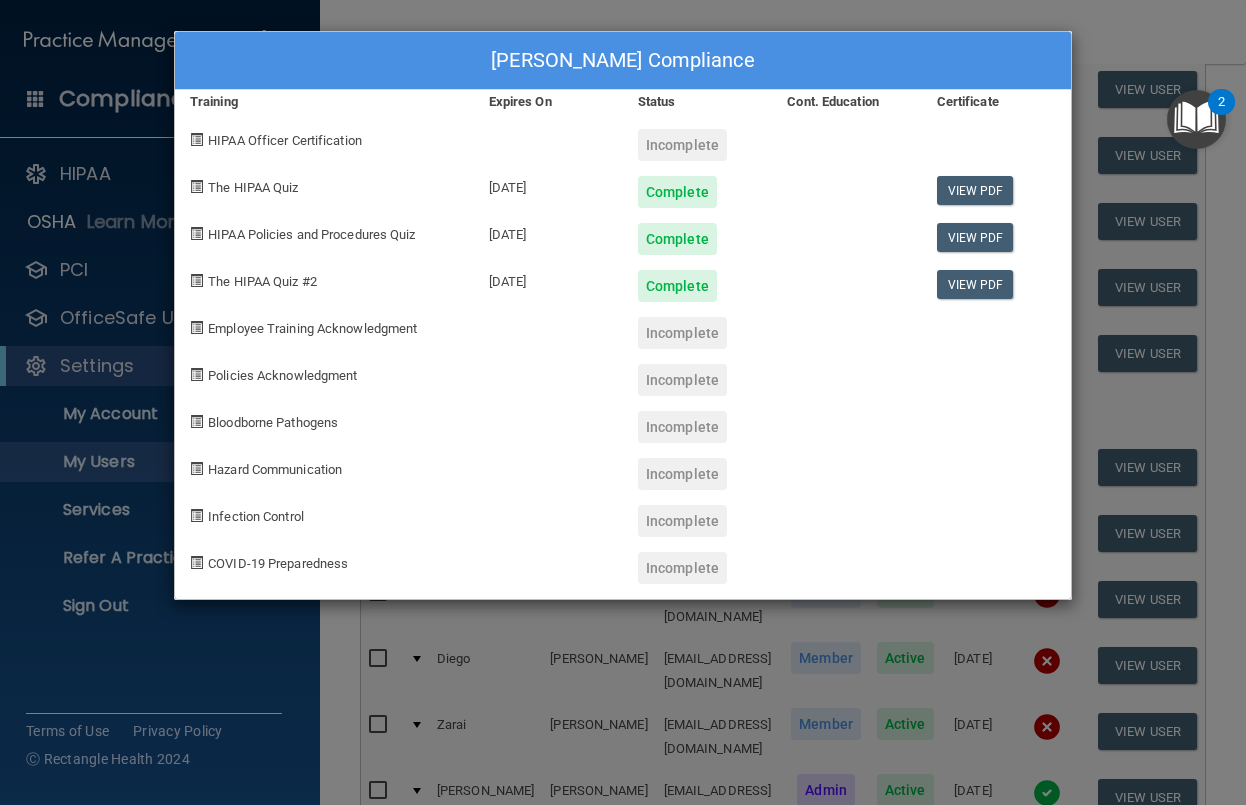 click on "[PERSON_NAME] Compliance      Training   Expires On   Status   Cont. Education   Certificate         HIPAA Officer Certification             Incomplete                      The HIPAA Quiz      [DATE]       Complete              View PDF         HIPAA Policies and Procedures Quiz      [DATE]       Complete              View PDF         The HIPAA Quiz #2      [DATE]       Complete              View PDF         Employee Training Acknowledgment             Incomplete                      Policies Acknowledgment             Incomplete                      Bloodborne Pathogens             Incomplete                      Hazard Communication             Incomplete                      Infection Control             Incomplete                      COVID-19 Preparedness             Incomplete" at bounding box center (623, 402) 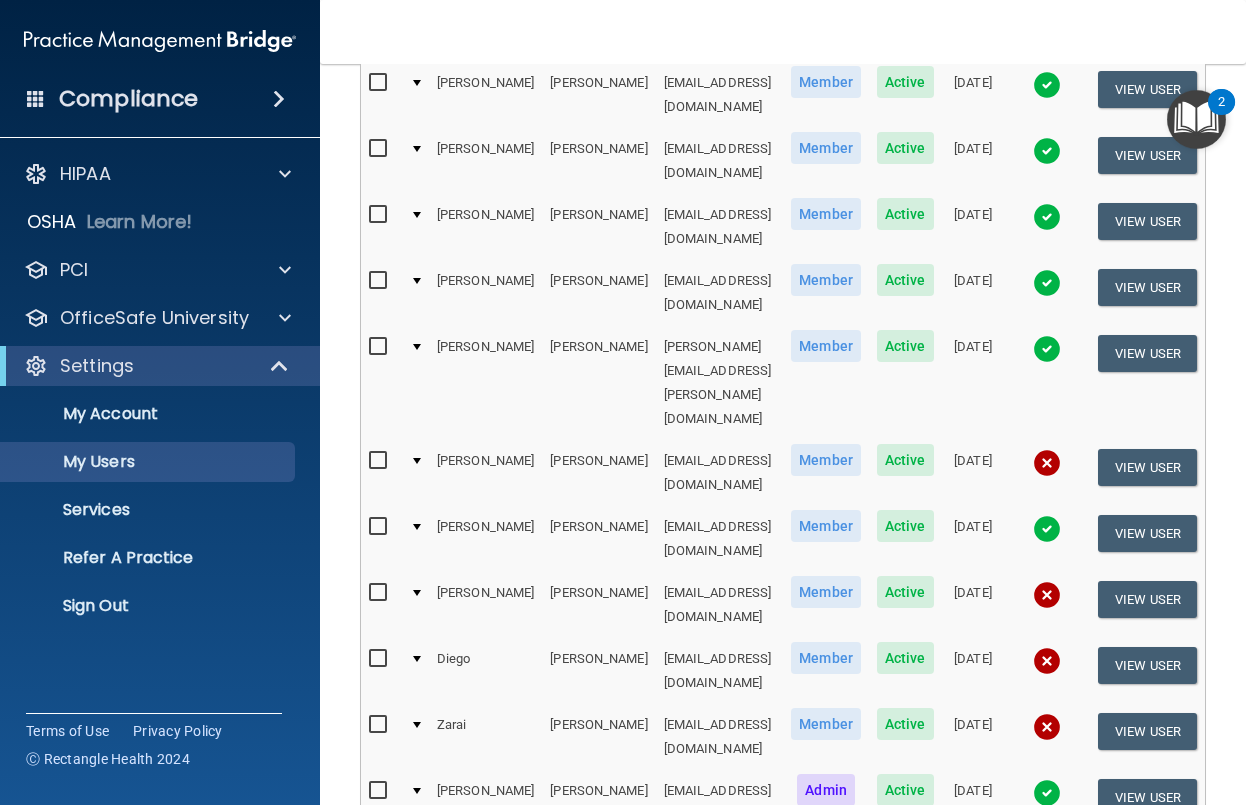 click at bounding box center (1047, 529) 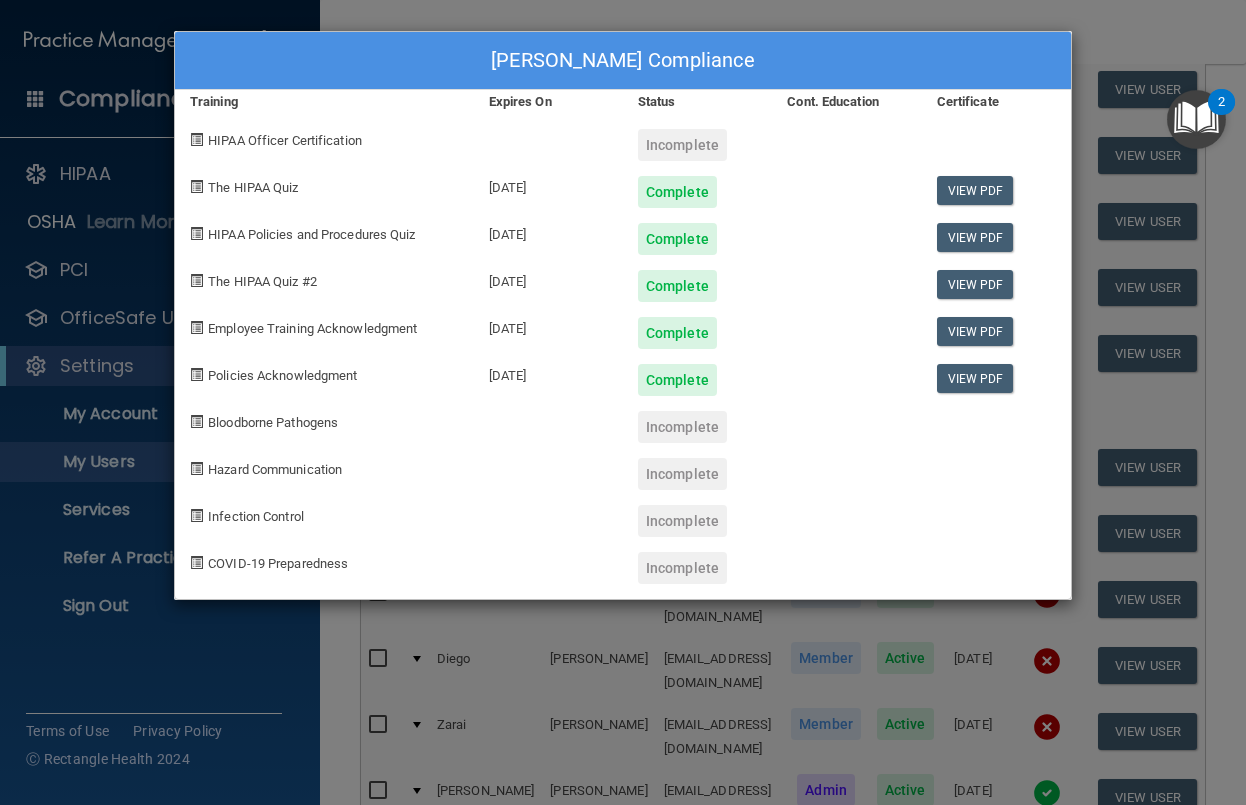 click on "[PERSON_NAME] Compliance      Training   Expires On   Status   Cont. Education   Certificate         HIPAA Officer Certification             Incomplete                      The HIPAA Quiz      [DATE]       Complete              View PDF         HIPAA Policies and Procedures Quiz      [DATE]       Complete              View PDF         The HIPAA Quiz #2      [DATE]       Complete              View PDF         Employee Training Acknowledgment      [DATE]       Complete              View PDF         Policies Acknowledgment      [DATE]       Complete              View PDF         Bloodborne Pathogens             Incomplete                      Hazard Communication             Incomplete                      Infection Control             Incomplete                      COVID-19 Preparedness             Incomplete" at bounding box center (623, 402) 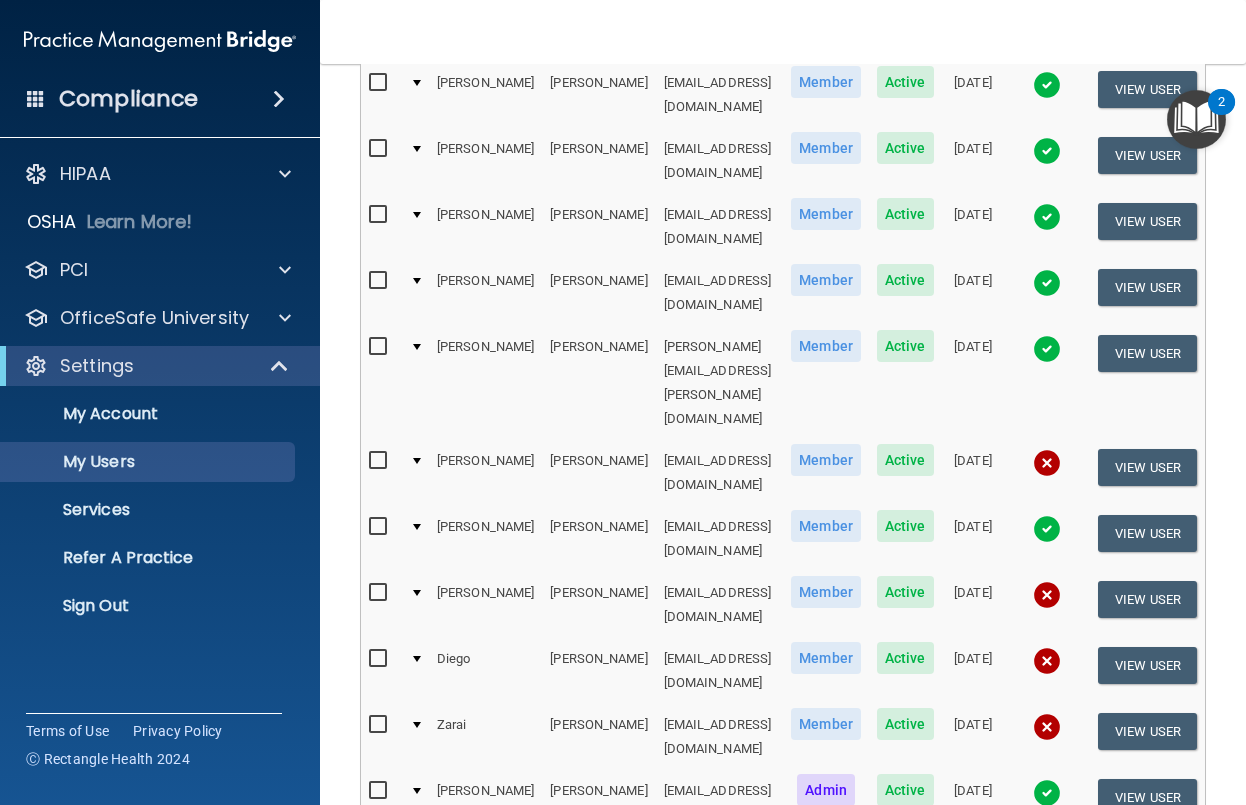 click at bounding box center [1047, 595] 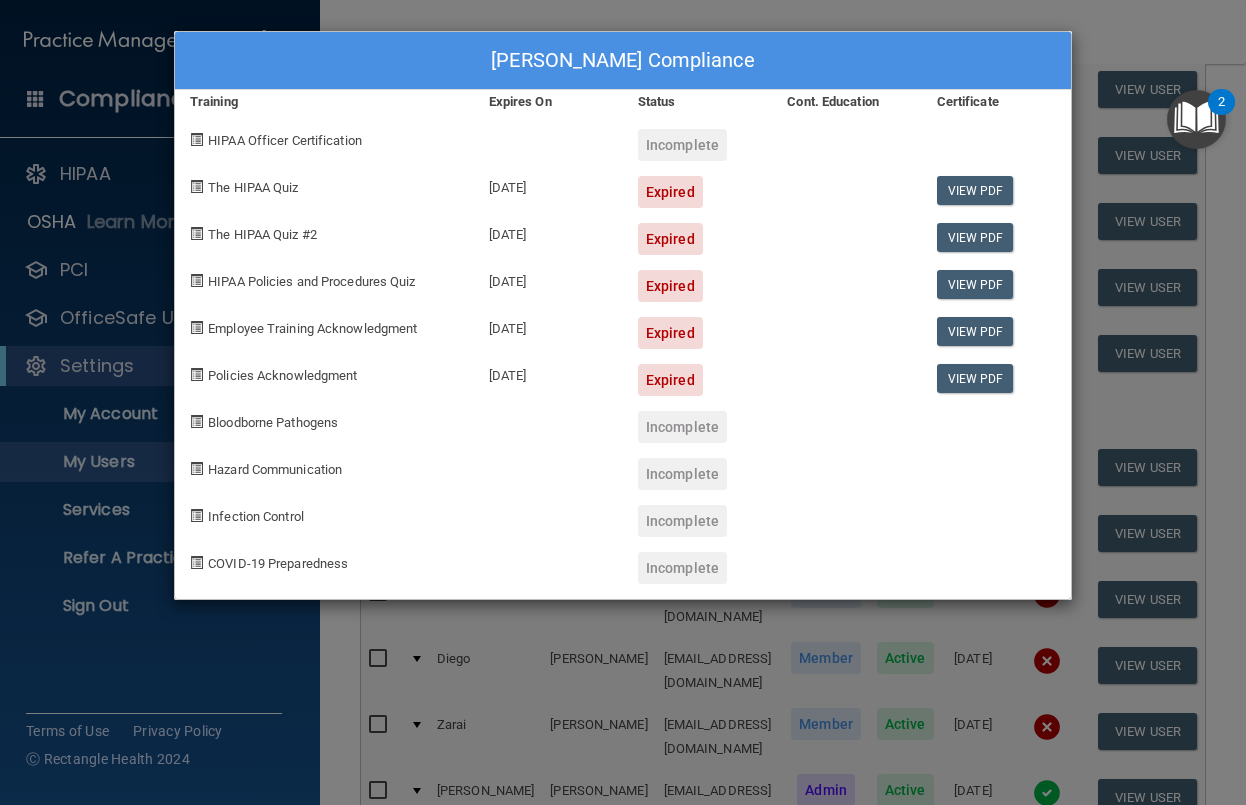 click on "[PERSON_NAME] Compliance      Training   Expires On   Status   Cont. Education   Certificate         HIPAA Officer Certification             Incomplete                      The HIPAA Quiz      [DATE]       Expired              View PDF         The HIPAA Quiz #2      [DATE]       Expired              View PDF         HIPAA Policies and Procedures Quiz      [DATE]       Expired              View PDF         Employee Training Acknowledgment      [DATE]       Expired              View PDF         Policies Acknowledgment      [DATE]       Expired              View PDF         Bloodborne Pathogens             Incomplete                      Hazard Communication             Incomplete                      Infection Control             Incomplete                      COVID-19 Preparedness             Incomplete" at bounding box center (623, 402) 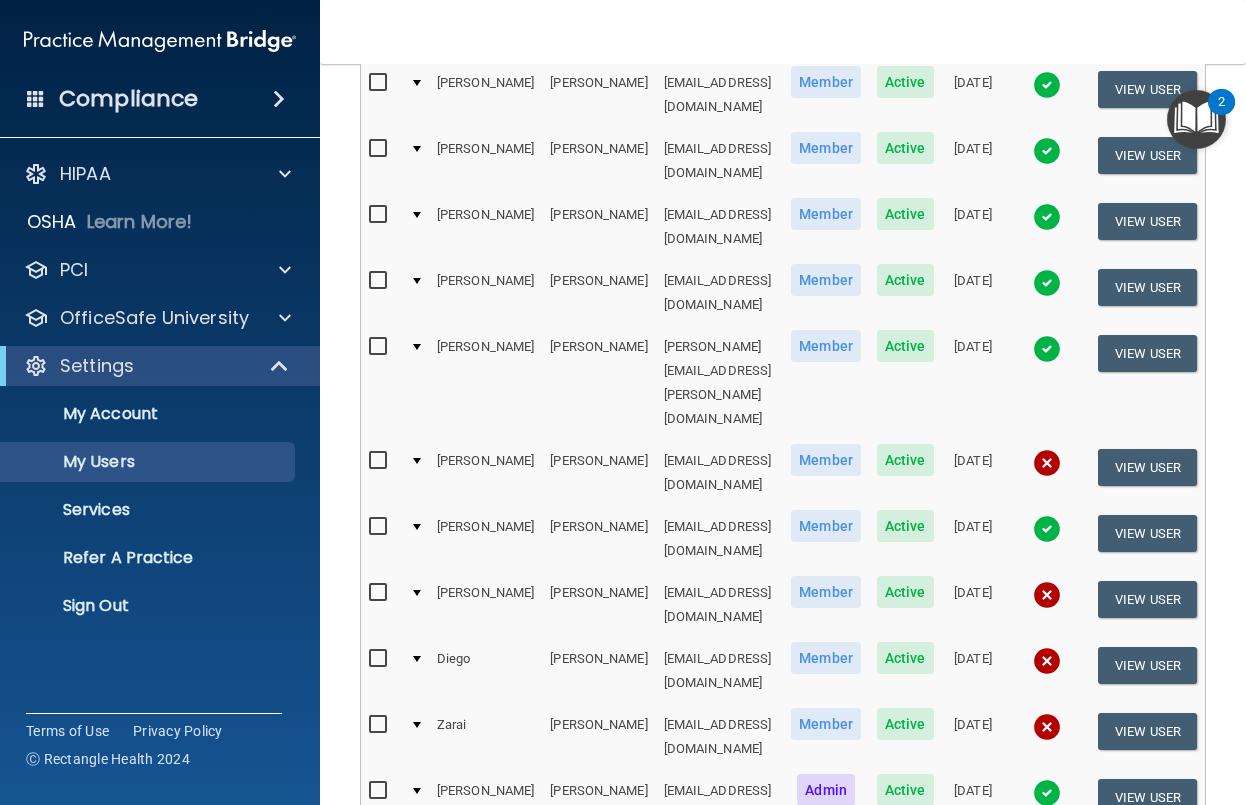 click at bounding box center [1047, 661] 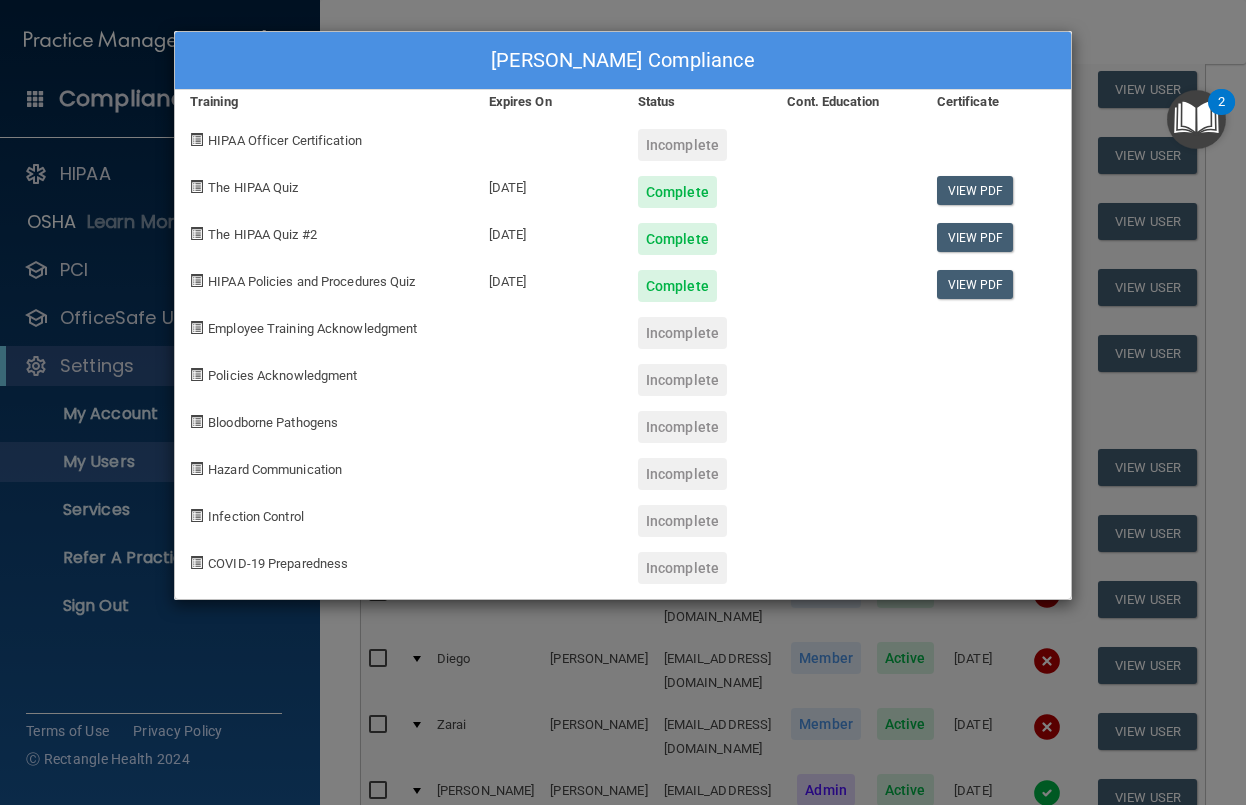 click on "[PERSON_NAME] Compliance      Training   Expires On   Status   Cont. Education   Certificate         HIPAA Officer Certification             Incomplete                      The HIPAA Quiz      [DATE]       Complete              View PDF         The HIPAA Quiz #2      [DATE]       Complete              View PDF         HIPAA Policies and Procedures Quiz      [DATE]       Complete              View PDF         Employee Training Acknowledgment             Incomplete                      Policies Acknowledgment             Incomplete                      Bloodborne Pathogens             Incomplete                      Hazard Communication             Incomplete                      Infection Control             Incomplete                      COVID-19 Preparedness             Incomplete" at bounding box center (623, 402) 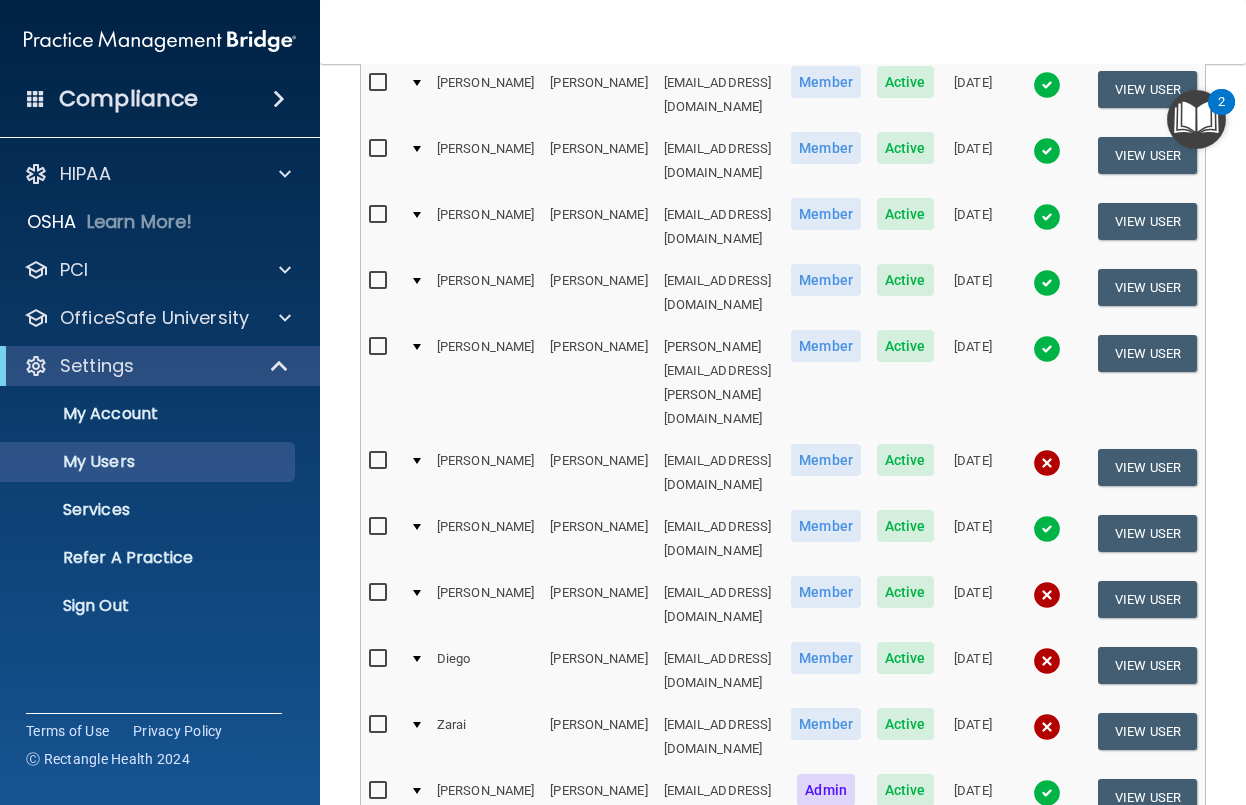click at bounding box center (1047, 727) 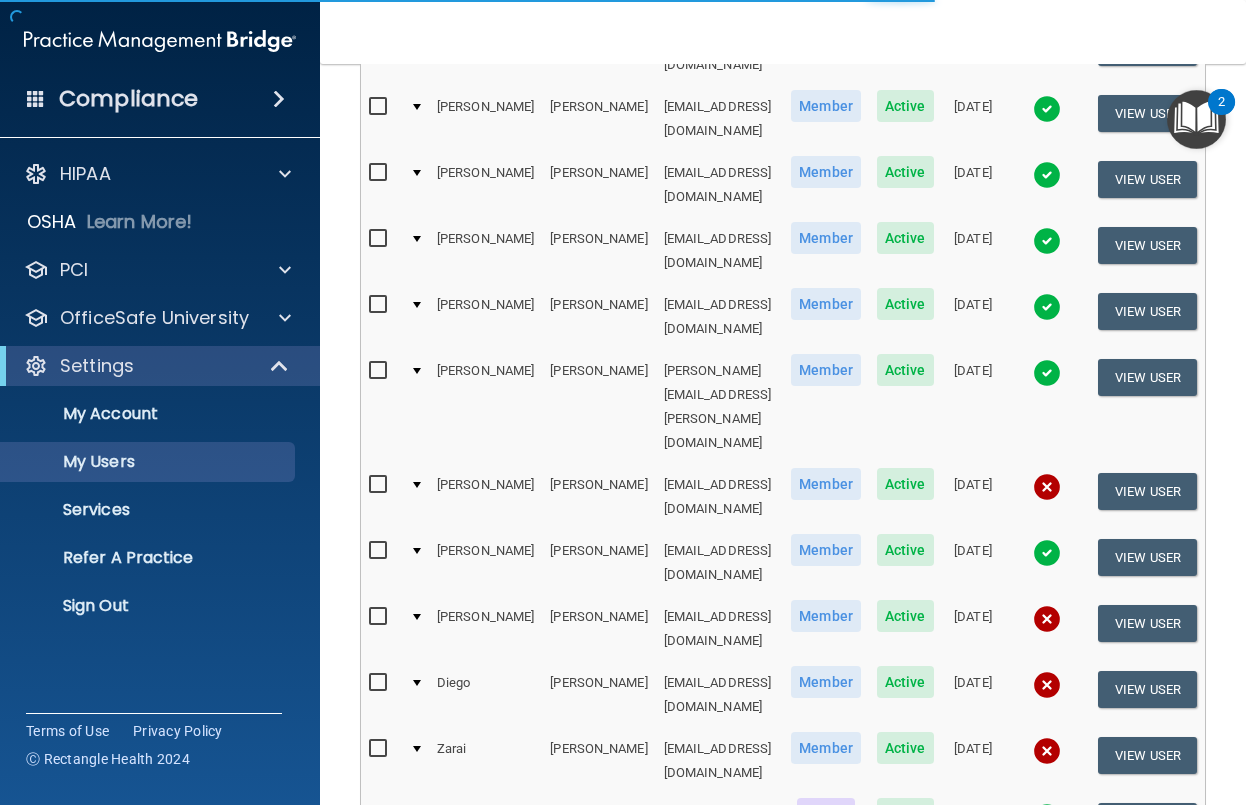 click at bounding box center (1047, 751) 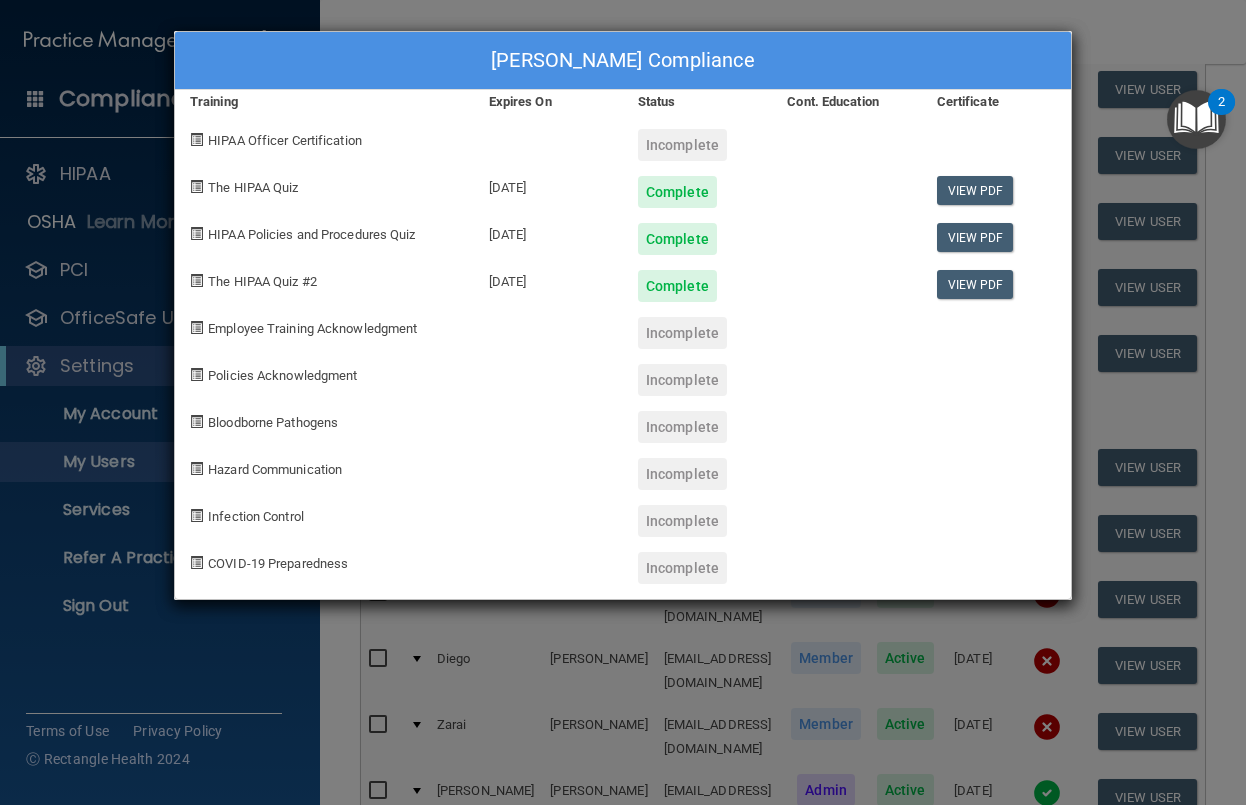click on "[PERSON_NAME] Compliance      Training   Expires On   Status   Cont. Education   Certificate         HIPAA Officer Certification             Incomplete                      The HIPAA Quiz      [DATE]       Complete              View PDF         HIPAA Policies and Procedures Quiz      [DATE]       Complete              View PDF         The HIPAA Quiz #2      [DATE]       Complete              View PDF         Employee Training Acknowledgment             Incomplete                      Policies Acknowledgment             Incomplete                      Bloodborne Pathogens             Incomplete                      Hazard Communication             Incomplete                      Infection Control             Incomplete                      COVID-19 Preparedness             Incomplete" at bounding box center [623, 402] 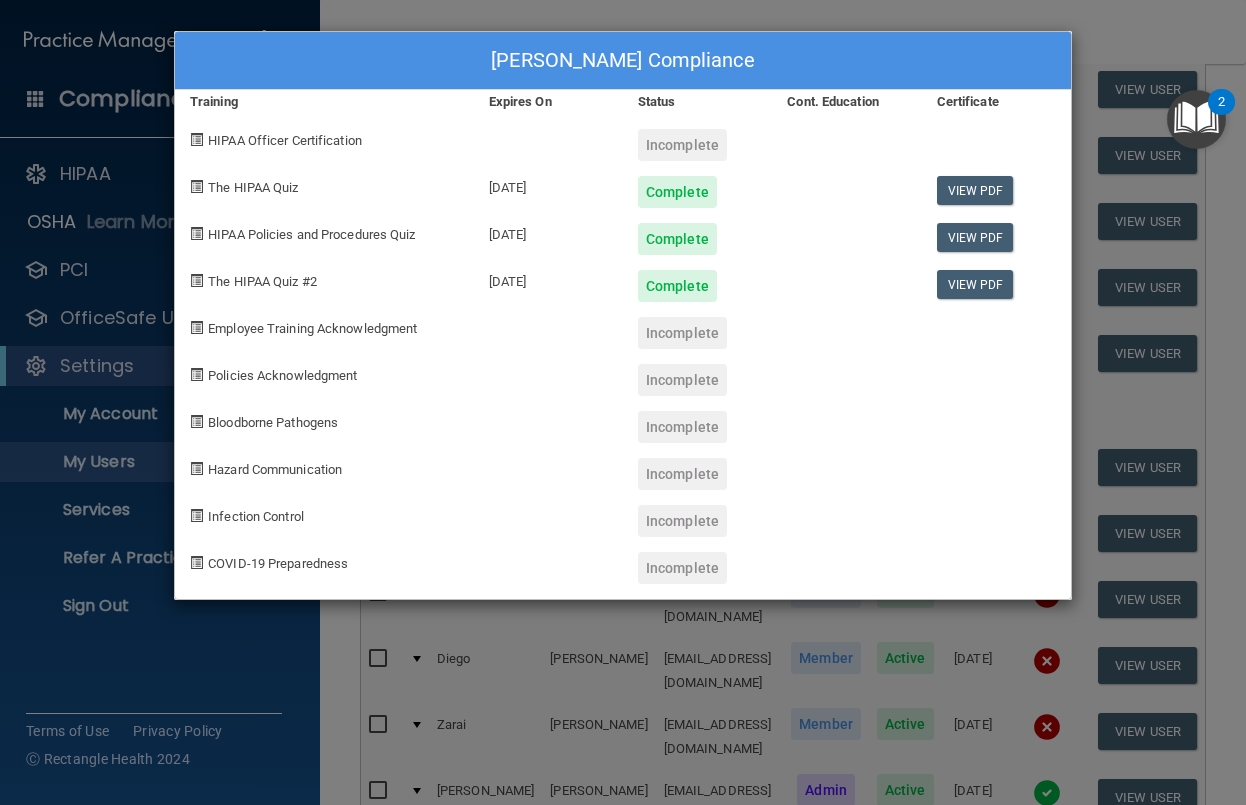 click on "[PERSON_NAME] Compliance      Training   Expires On   Status   Cont. Education   Certificate         HIPAA Officer Certification             Incomplete                      The HIPAA Quiz      [DATE]       Complete              View PDF         HIPAA Policies and Procedures Quiz      [DATE]       Complete              View PDF         The HIPAA Quiz #2      [DATE]       Complete              View PDF         Employee Training Acknowledgment             Incomplete                      Policies Acknowledgment             Incomplete                      Bloodborne Pathogens             Incomplete                      Hazard Communication             Incomplete                      Infection Control             Incomplete                      COVID-19 Preparedness             Incomplete" at bounding box center [623, 402] 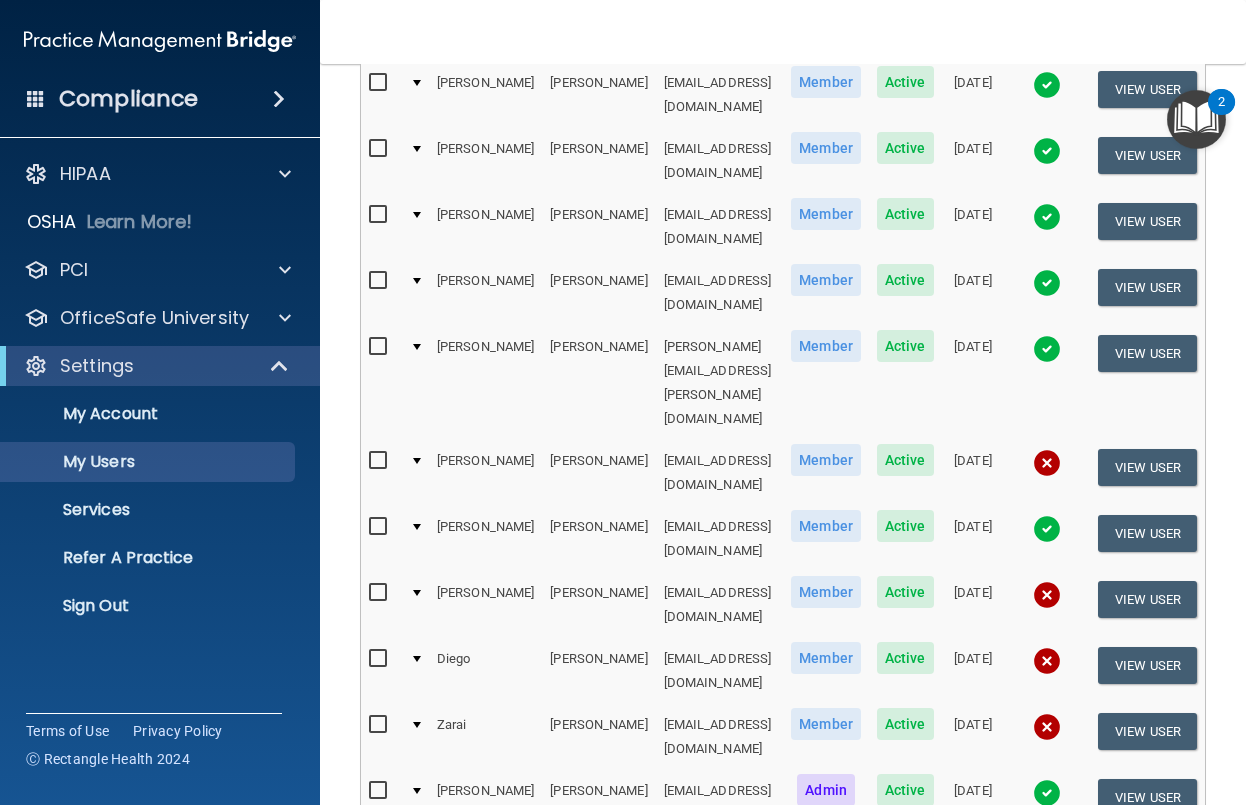 click at bounding box center (1047, 793) 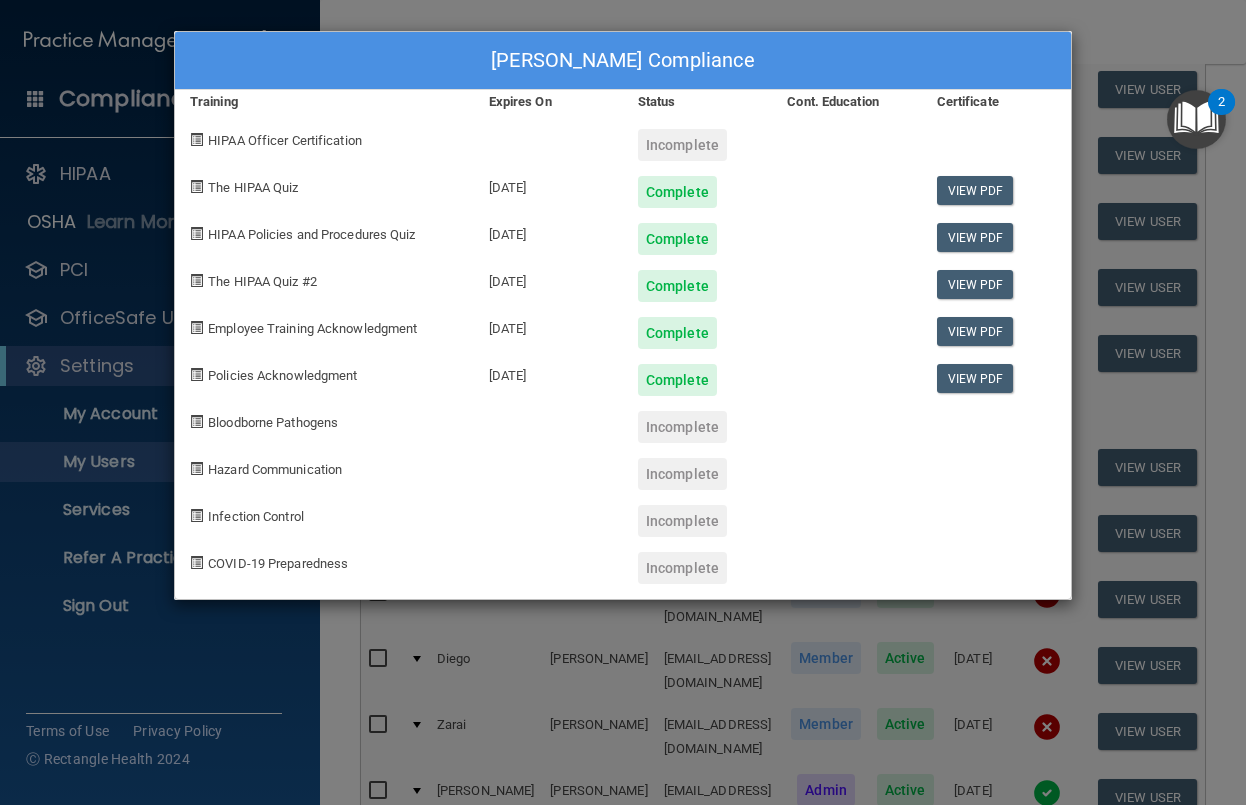 click on "[PERSON_NAME] Compliance      Training   Expires On   Status   Cont. Education   Certificate         HIPAA Officer Certification             Incomplete                      The HIPAA Quiz      [DATE]       Complete              View PDF         HIPAA Policies and Procedures Quiz      [DATE]       Complete              View PDF         The HIPAA Quiz #2      [DATE]       Complete              View PDF         Employee Training Acknowledgment      [DATE]       Complete              View PDF         Policies Acknowledgment      [DATE]       Complete              View PDF         Bloodborne Pathogens             Incomplete                      Hazard Communication             Incomplete                      Infection Control             Incomplete                      COVID-19 Preparedness             Incomplete" at bounding box center (623, 402) 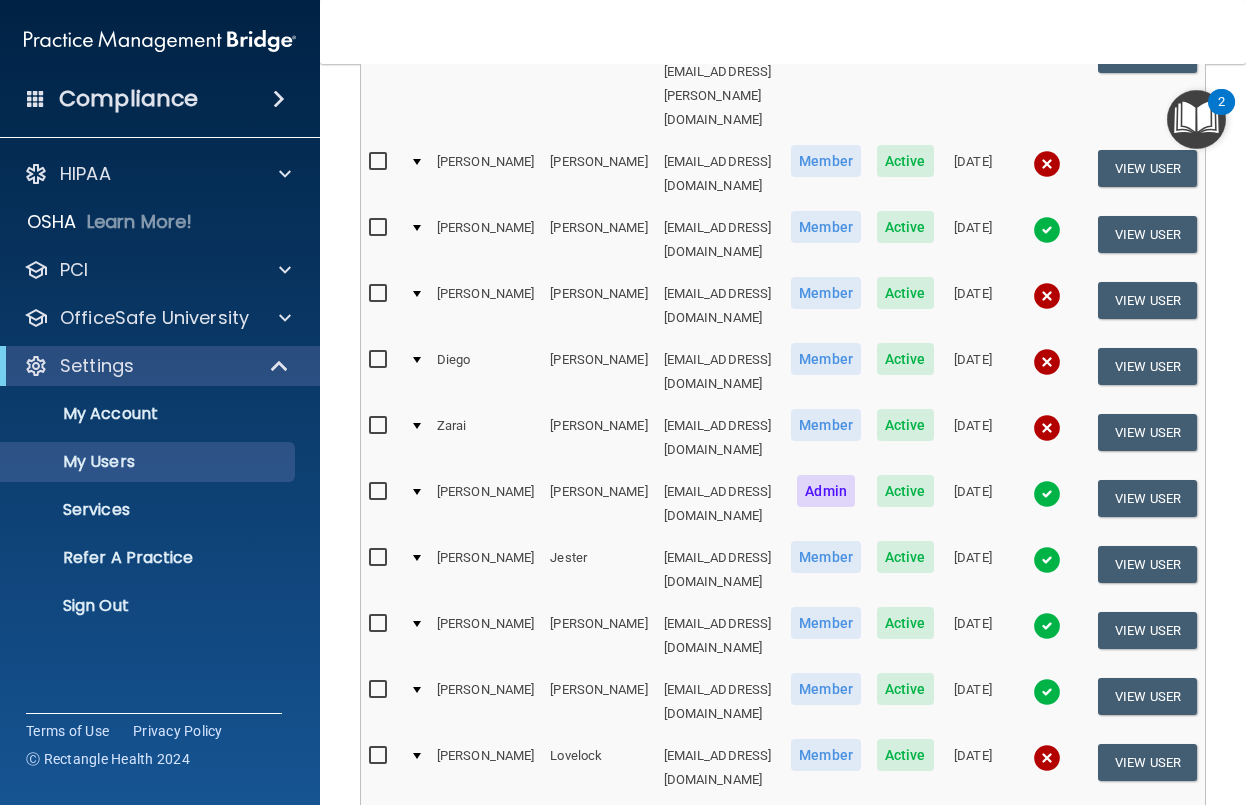 scroll, scrollTop: 1000, scrollLeft: 0, axis: vertical 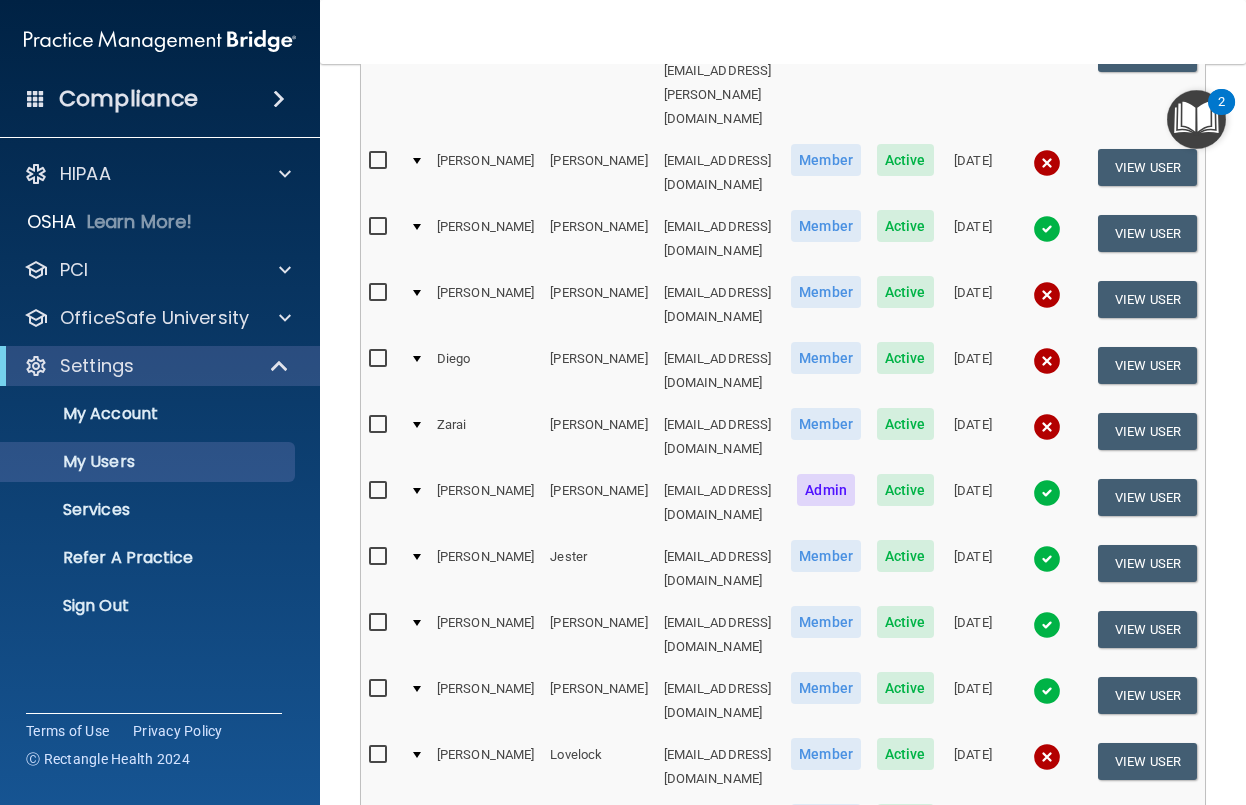 click at bounding box center [1047, 559] 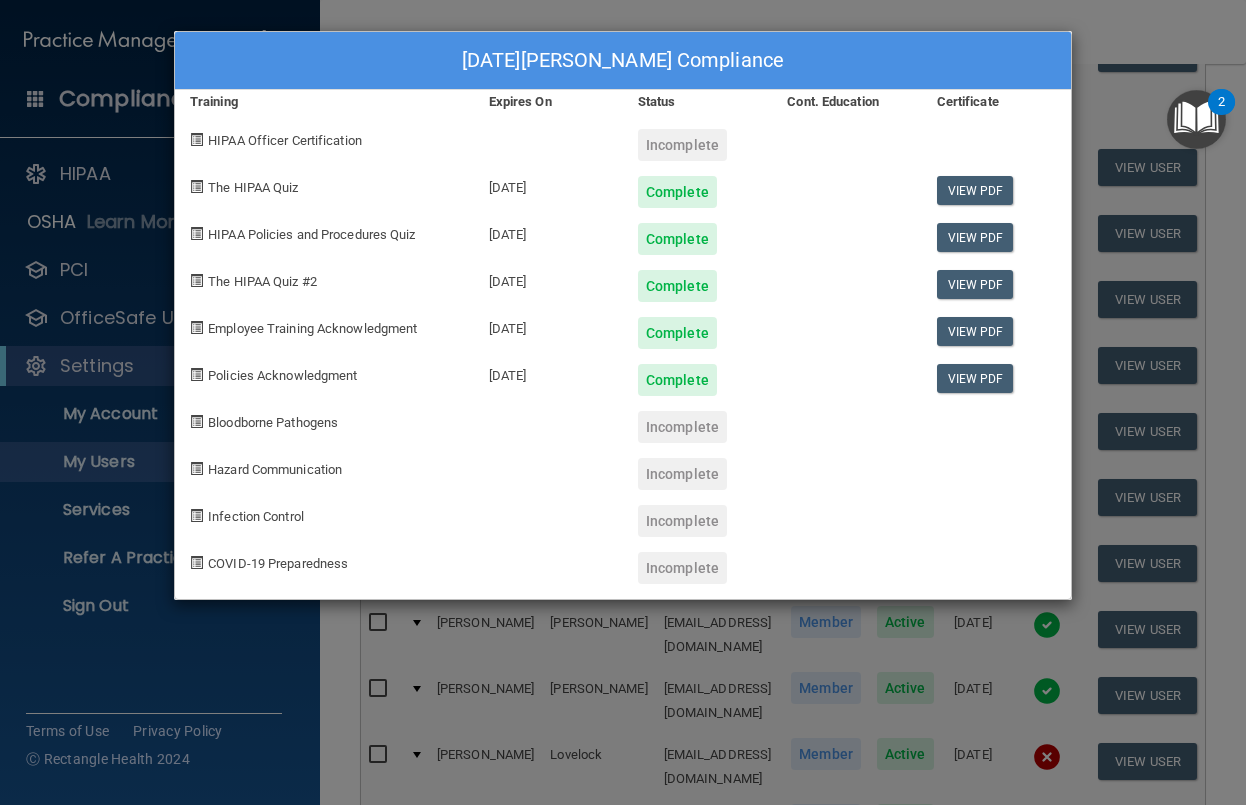 click on "[DATE][PERSON_NAME] Compliance      Training   Expires On   Status   Cont. Education   Certificate         HIPAA Officer Certification             Incomplete                      The HIPAA Quiz      [DATE]       Complete              View PDF         HIPAA Policies and Procedures Quiz      [DATE]       Complete              View PDF         The HIPAA Quiz #2      [DATE]       Complete              View PDF         Employee Training Acknowledgment      [DATE]       Complete              View PDF         Policies Acknowledgment      [DATE]       Complete              View PDF         Bloodborne Pathogens             Incomplete                      Hazard Communication             Incomplete                      Infection Control             Incomplete                      COVID-19 Preparedness             Incomplete" at bounding box center (623, 402) 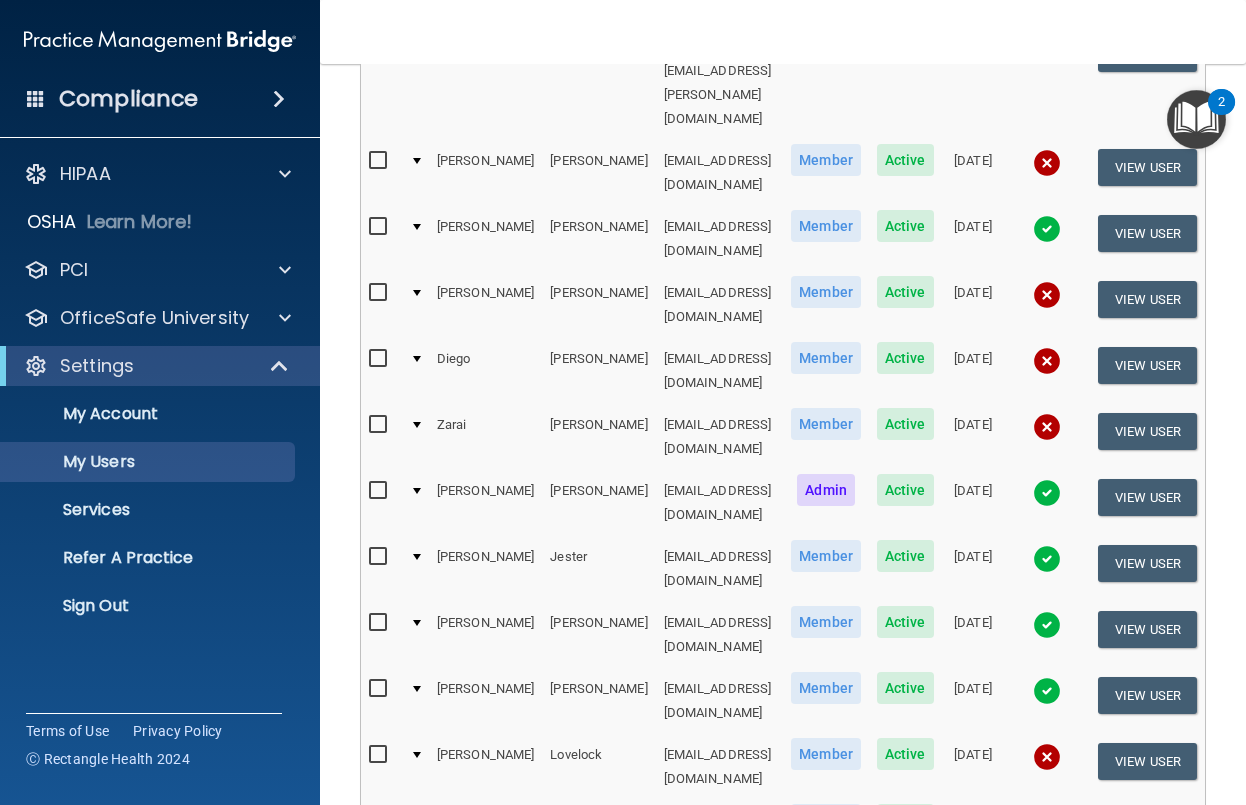 click at bounding box center (1047, 625) 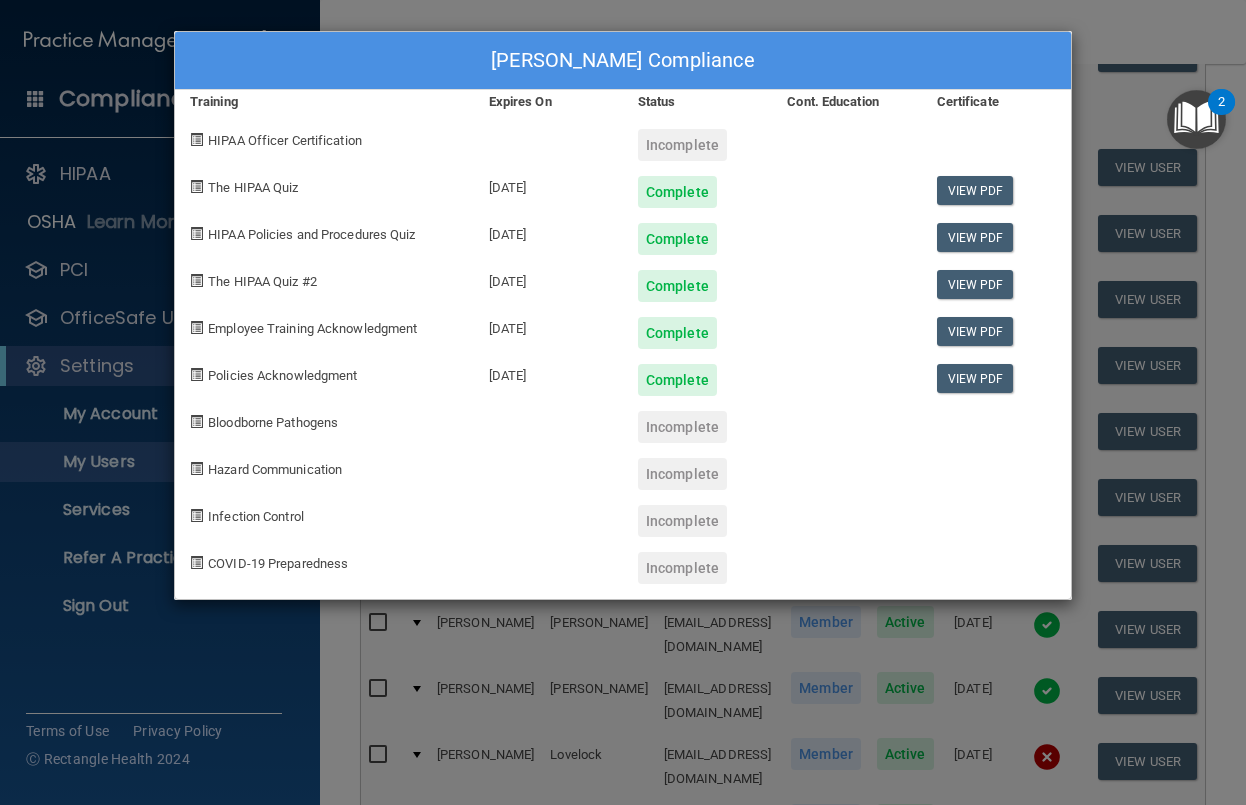 click on "[PERSON_NAME] Compliance      Training   Expires On   Status   Cont. Education   Certificate         HIPAA Officer Certification             Incomplete                      The HIPAA Quiz      [DATE]       Complete              View PDF         HIPAA Policies and Procedures Quiz      [DATE]       Complete              View PDF         The HIPAA Quiz #2      [DATE]       Complete              View PDF         Employee Training Acknowledgment      [DATE]       Complete              View PDF         Policies Acknowledgment      [DATE]       Complete              View PDF         Bloodborne Pathogens             Incomplete                      Hazard Communication             Incomplete                      Infection Control             Incomplete                      COVID-19 Preparedness             Incomplete" at bounding box center [623, 402] 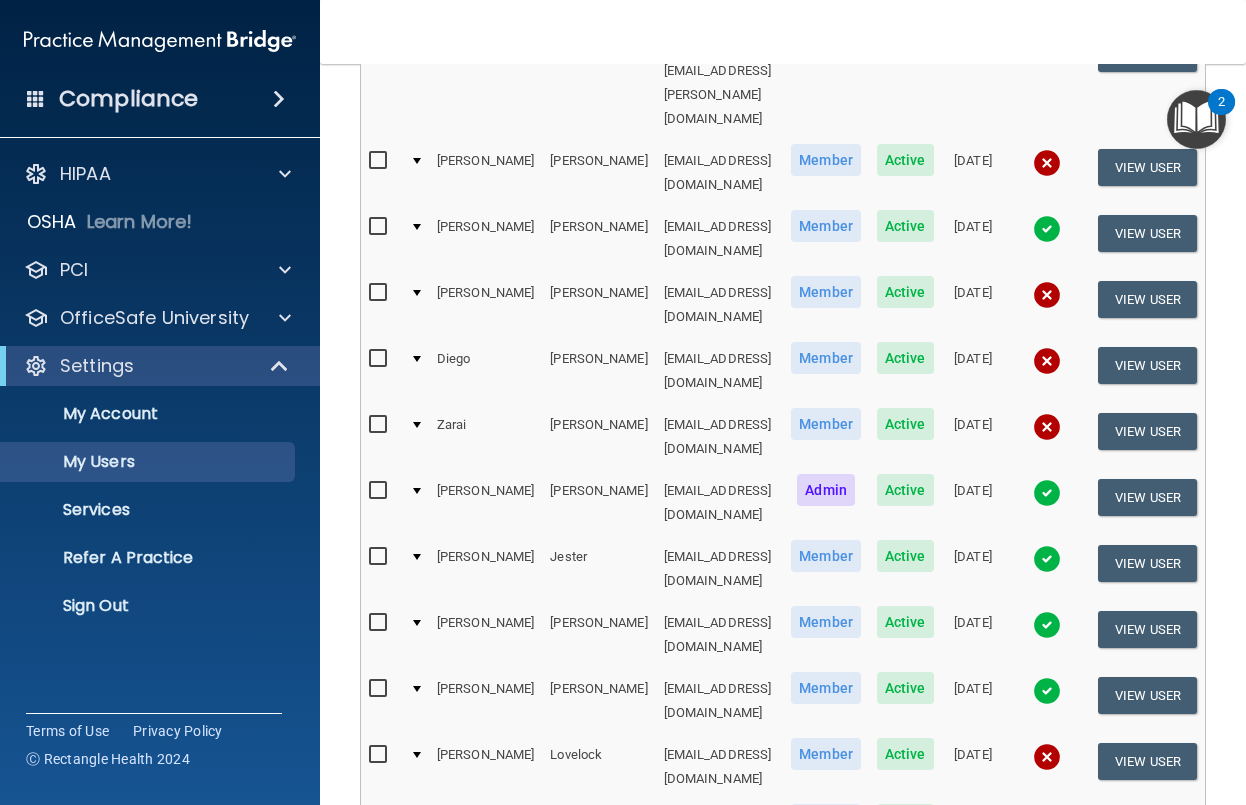 click at bounding box center [1047, 691] 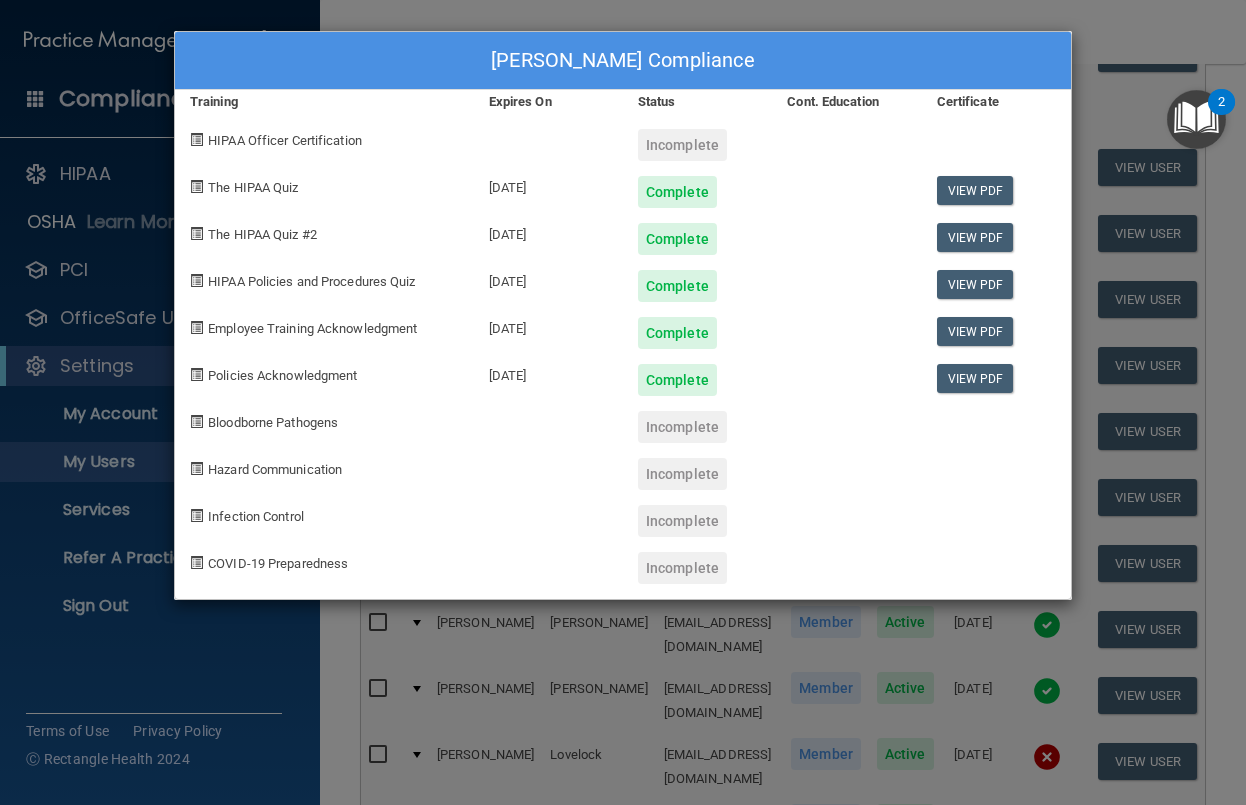 click on "[PERSON_NAME] Compliance      Training   Expires On   Status   Cont. Education   Certificate         HIPAA Officer Certification             Incomplete                      The HIPAA Quiz      [DATE]       Complete              View PDF         The HIPAA Quiz #2      [DATE]       Complete              View PDF         HIPAA Policies and Procedures Quiz      [DATE]       Complete              View PDF         Employee Training Acknowledgment      [DATE]       Complete              View PDF         Policies Acknowledgment      [DATE]       Complete              View PDF         Bloodborne Pathogens             Incomplete                      Hazard Communication             Incomplete                      Infection Control             Incomplete                      COVID-19 Preparedness             Incomplete" at bounding box center (623, 402) 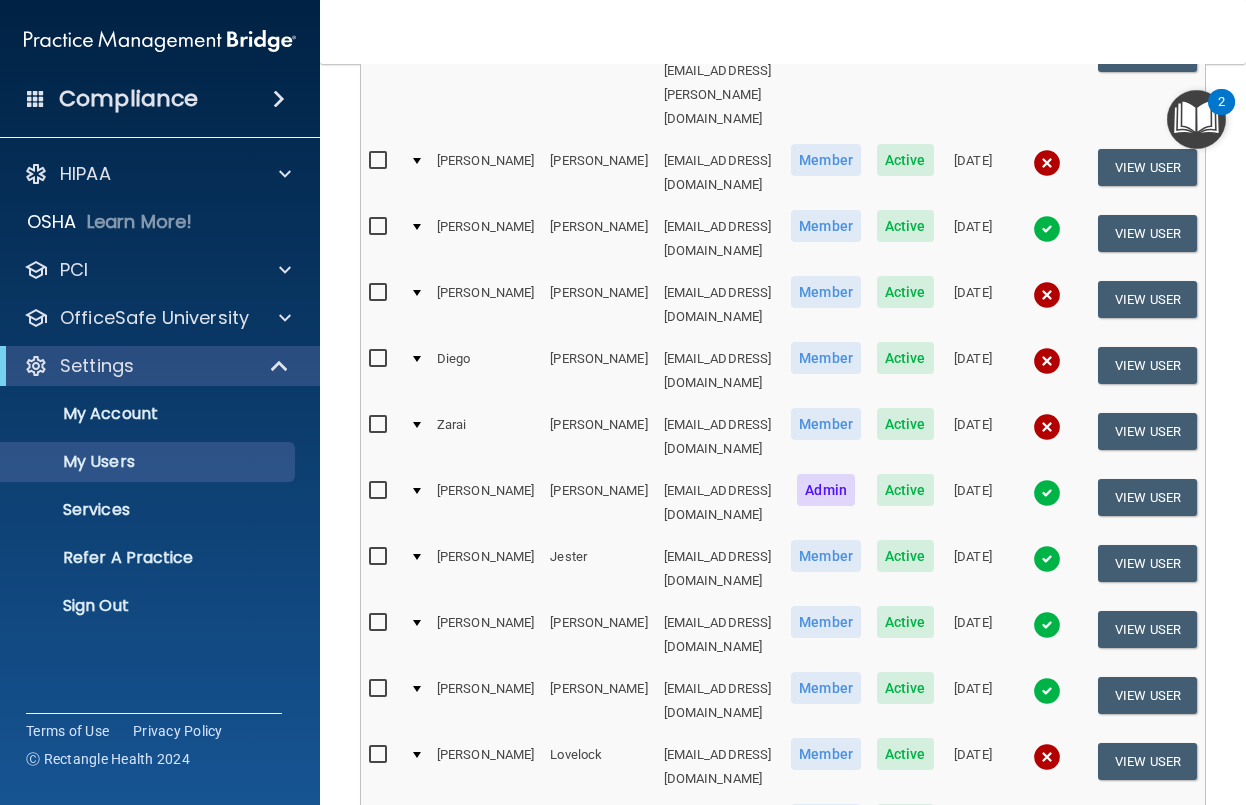 click at bounding box center (1047, 757) 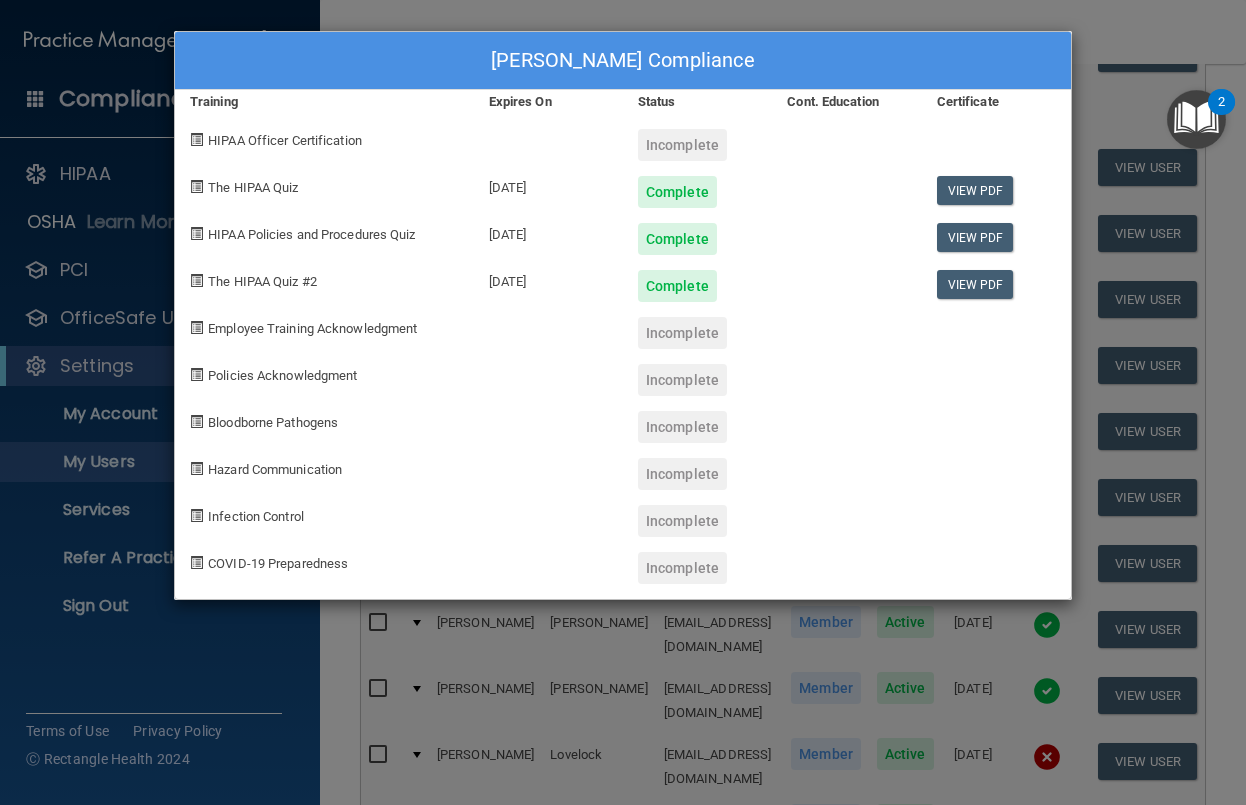 click on "[PERSON_NAME] Compliance      Training   Expires On   Status   Cont. Education   Certificate         HIPAA Officer Certification             Incomplete                      The HIPAA Quiz      [DATE]       Complete              View PDF         HIPAA Policies and Procedures Quiz      [DATE]       Complete              View PDF         The HIPAA Quiz #2      [DATE]       Complete              View PDF         Employee Training Acknowledgment             Incomplete                      Policies Acknowledgment             Incomplete                      Bloodborne Pathogens             Incomplete                      Hazard Communication             Incomplete                      Infection Control             Incomplete                      COVID-19 Preparedness             Incomplete" at bounding box center (623, 402) 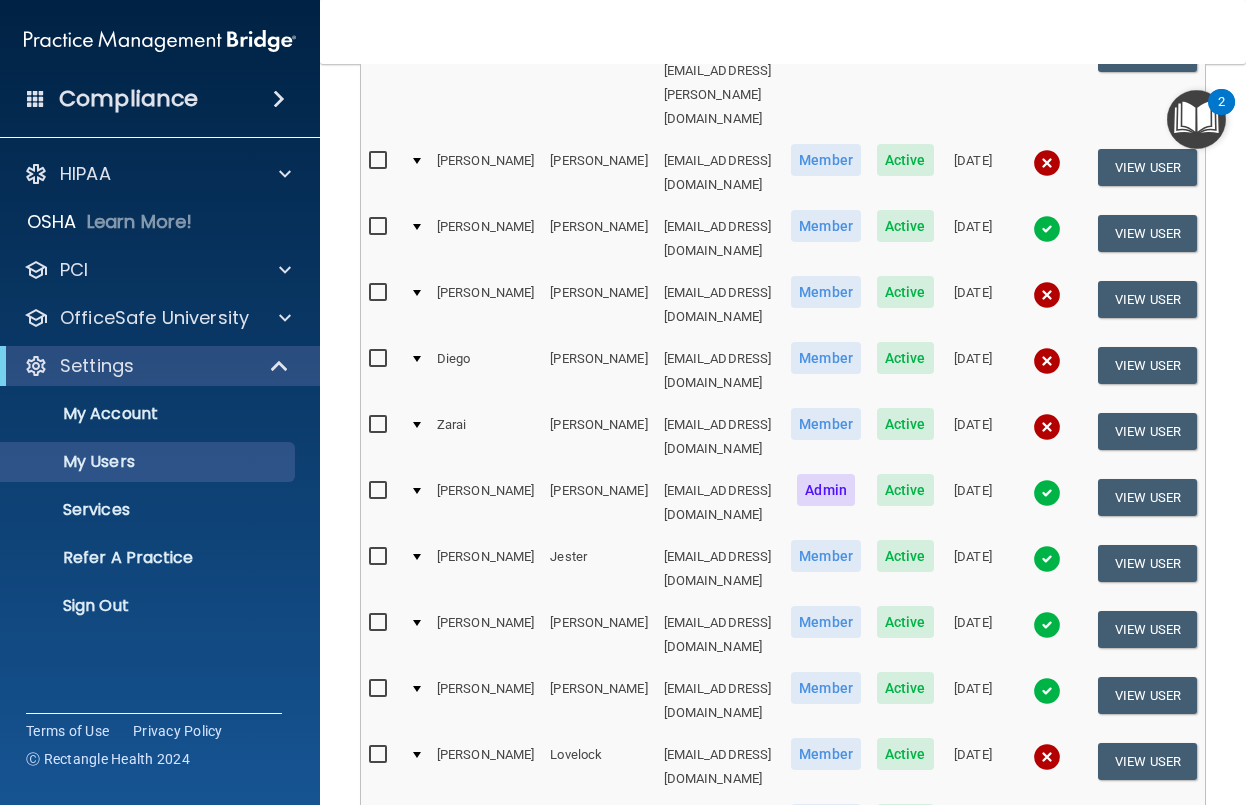 click at bounding box center [1047, 889] 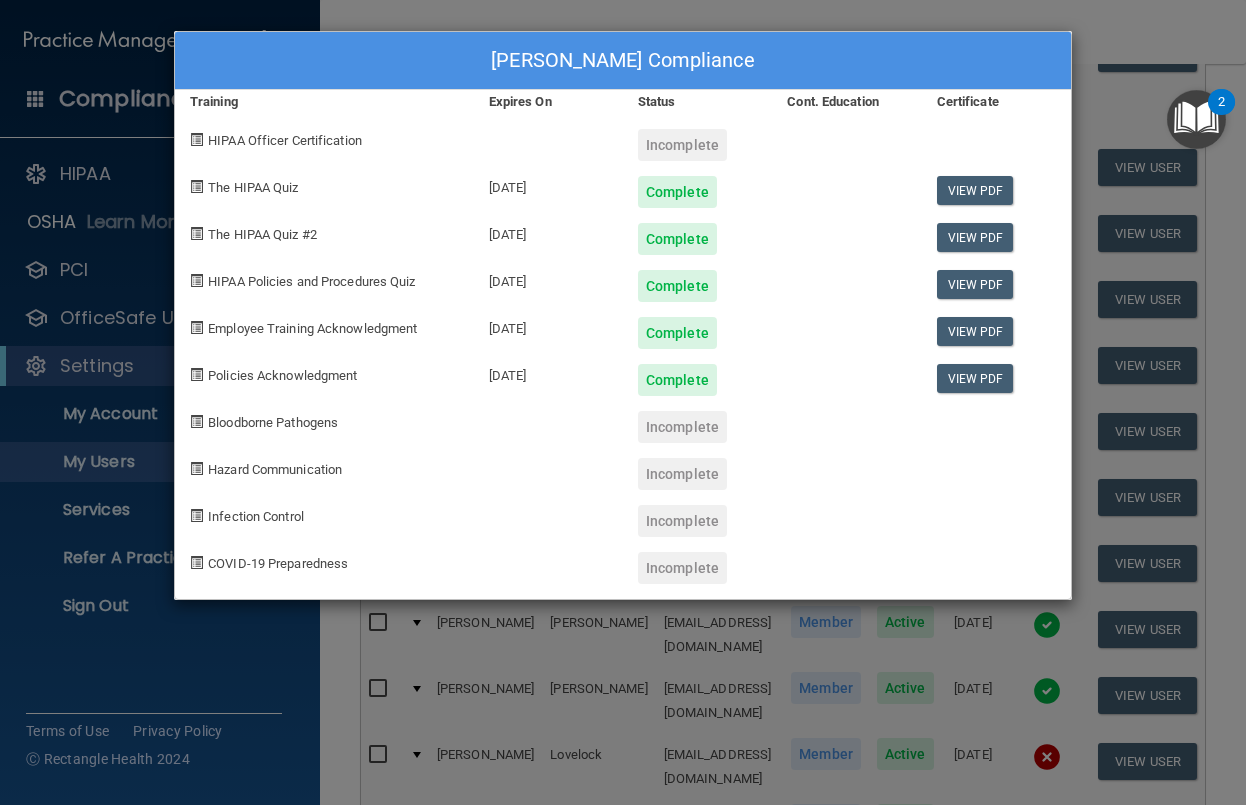 click on "[PERSON_NAME] Compliance      Training   Expires On   Status   Cont. Education   Certificate         HIPAA Officer Certification             Incomplete                      The HIPAA Quiz      [DATE]       Complete              View PDF         The HIPAA Quiz #2      [DATE]       Complete              View PDF         HIPAA Policies and Procedures Quiz      [DATE]       Complete              View PDF         Employee Training Acknowledgment      [DATE]       Complete              View PDF         Policies Acknowledgment      [DATE]       Complete              View PDF         Bloodborne Pathogens             Incomplete                      Hazard Communication             Incomplete                      Infection Control             Incomplete                      COVID-19 Preparedness             Incomplete" at bounding box center [623, 402] 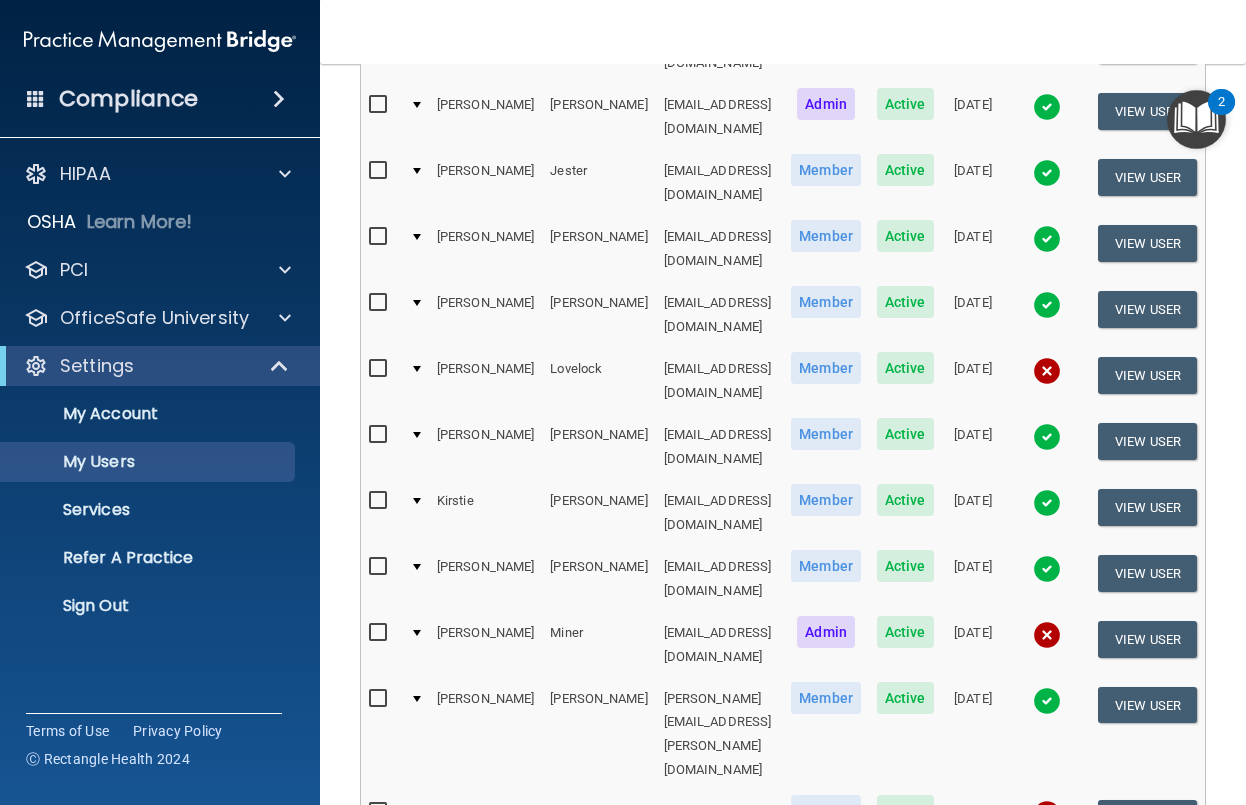 scroll, scrollTop: 1400, scrollLeft: 0, axis: vertical 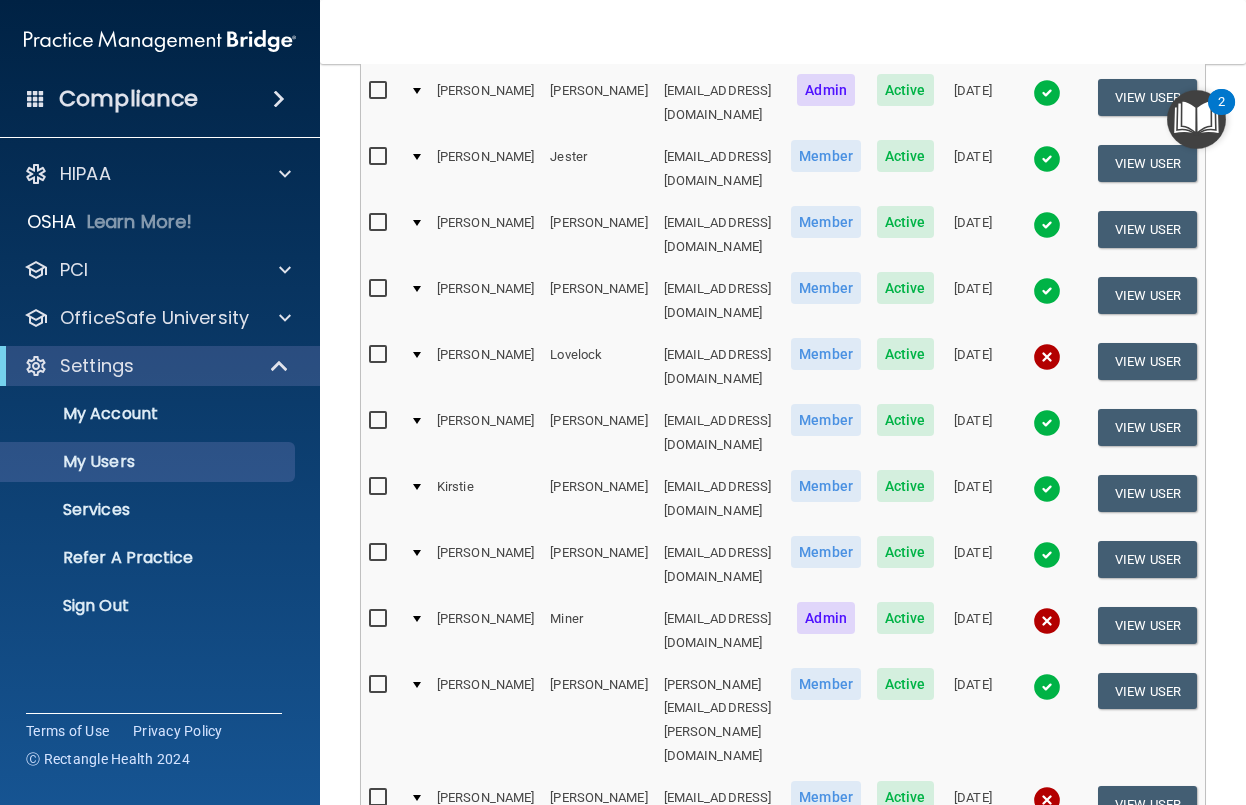 click at bounding box center [1047, 555] 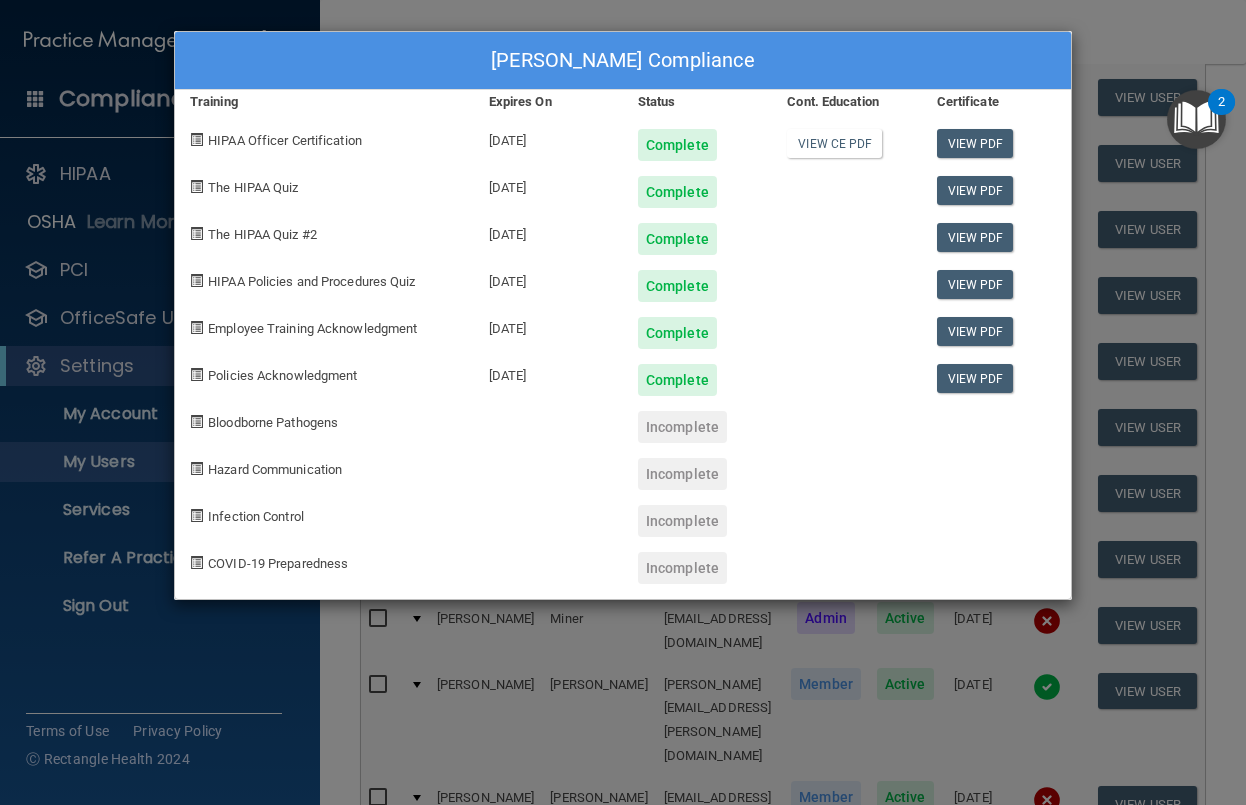 click on "[PERSON_NAME] Compliance      Training   Expires On   Status   Cont. Education   Certificate         HIPAA Officer Certification      [DATE]       Complete        View CE PDF       View PDF         The HIPAA Quiz      [DATE]       Complete              View PDF         The HIPAA Quiz #2      [DATE]       Complete              View PDF         HIPAA Policies and Procedures Quiz      [DATE]       Complete              View PDF         Employee Training Acknowledgment      [DATE]       Complete              View PDF         Policies Acknowledgment      [DATE]       Complete              View PDF         Bloodborne Pathogens             Incomplete                      Hazard Communication             Incomplete                      Infection Control             Incomplete                      COVID-19 Preparedness             Incomplete" at bounding box center (623, 402) 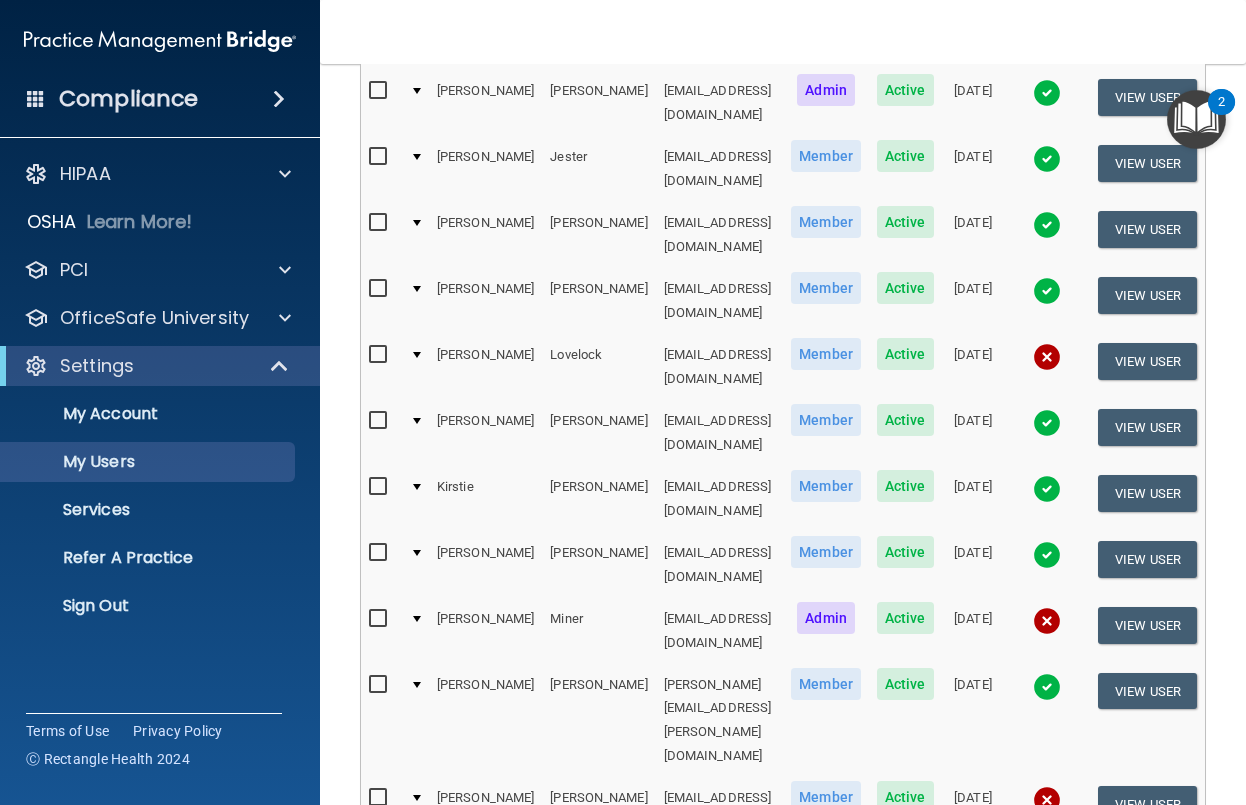 click at bounding box center (1047, 621) 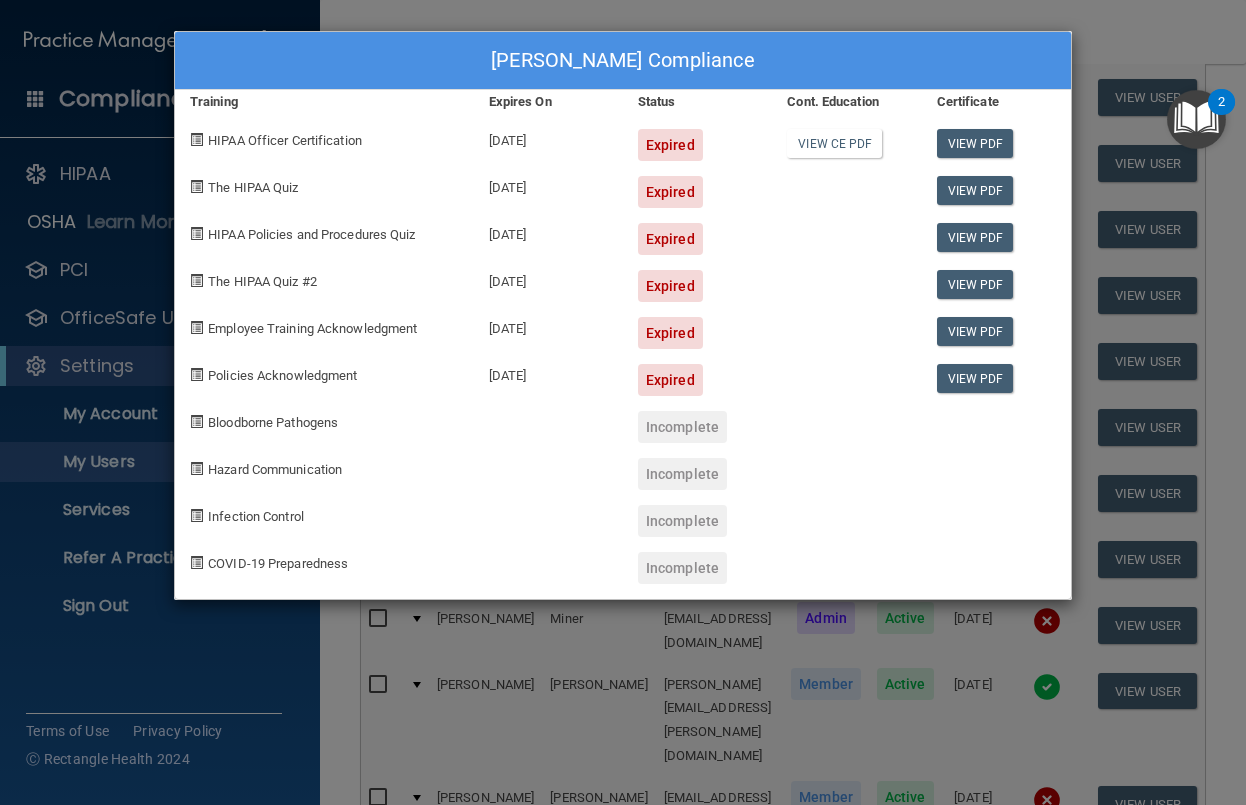 click on "[PERSON_NAME] Compliance      Training   Expires On   Status   Cont. Education   Certificate         HIPAA Officer Certification      [DATE]       Expired        View CE PDF       View PDF         The HIPAA Quiz      [DATE]       Expired              View PDF         HIPAA Policies and Procedures Quiz      [DATE]       Expired              View PDF         The HIPAA Quiz #2      [DATE]       Expired              View PDF         Employee Training Acknowledgment      [DATE]       Expired              View PDF         Policies Acknowledgment      [DATE]       Expired              View PDF         Bloodborne Pathogens             Incomplete                      Hazard Communication             Incomplete                      Infection Control             Incomplete                      COVID-19 Preparedness             Incomplete" at bounding box center [623, 402] 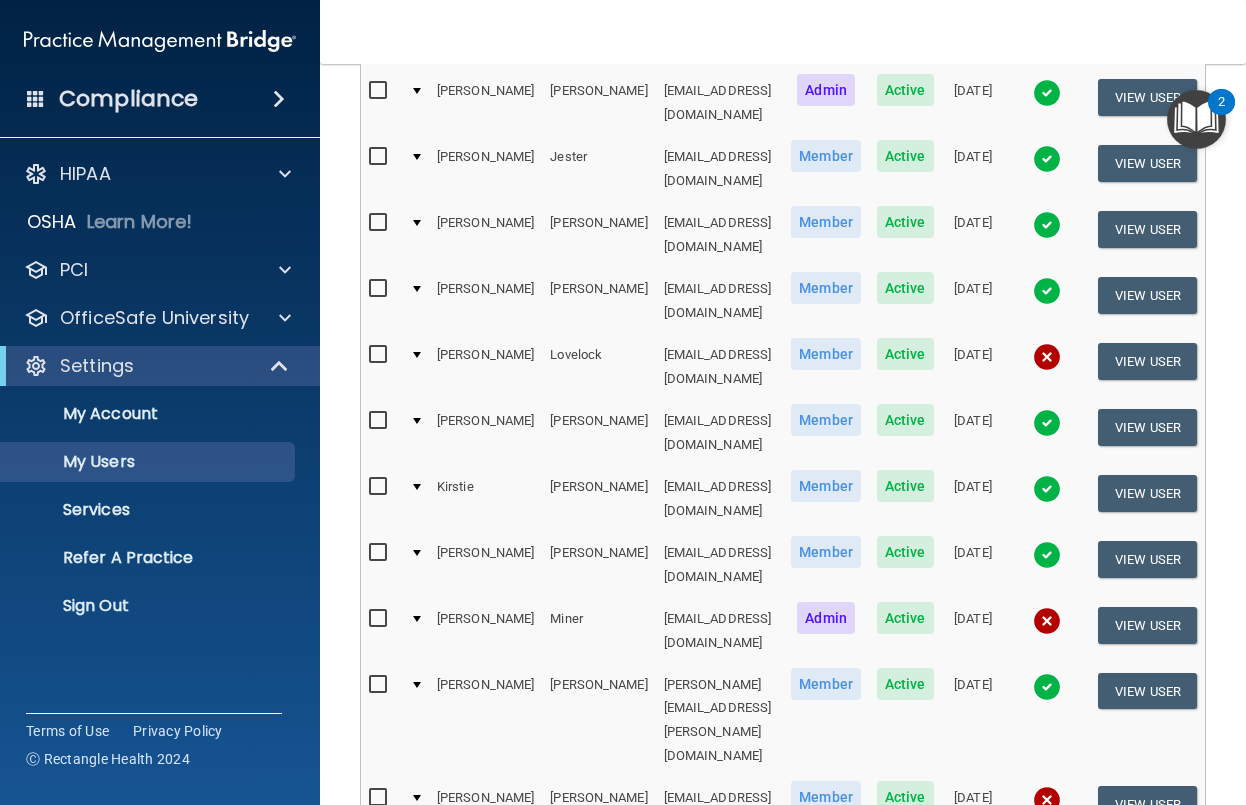 click at bounding box center (1047, 687) 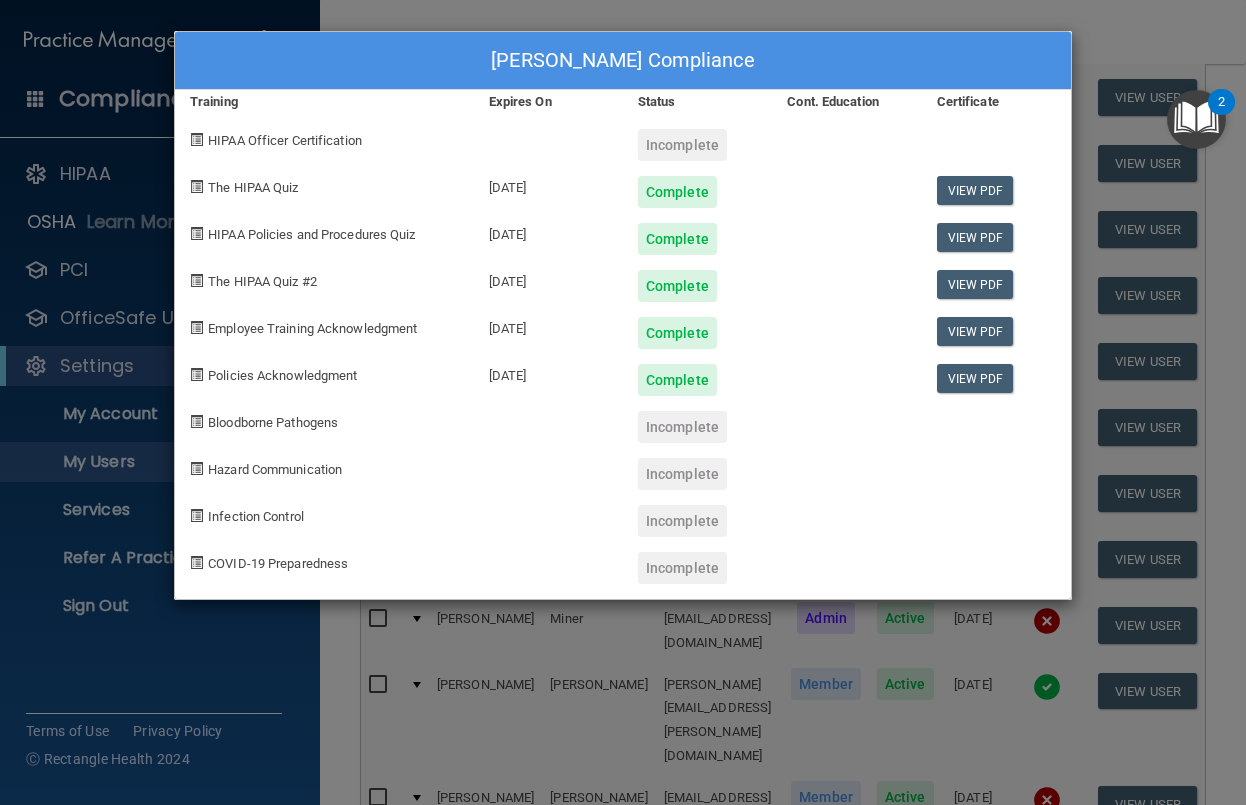 click on "[PERSON_NAME] Compliance      Training   Expires On   Status   Cont. Education   Certificate         HIPAA Officer Certification             Incomplete                      The HIPAA Quiz      [DATE]       Complete              View PDF         HIPAA Policies and Procedures Quiz      [DATE]       Complete              View PDF         The HIPAA Quiz #2      [DATE]       Complete              View PDF         Employee Training Acknowledgment      [DATE]       Complete              View PDF         Policies Acknowledgment      [DATE]       Complete              View PDF         Bloodborne Pathogens             Incomplete                      Hazard Communication             Incomplete                      Infection Control             Incomplete                      COVID-19 Preparedness             Incomplete" at bounding box center [623, 402] 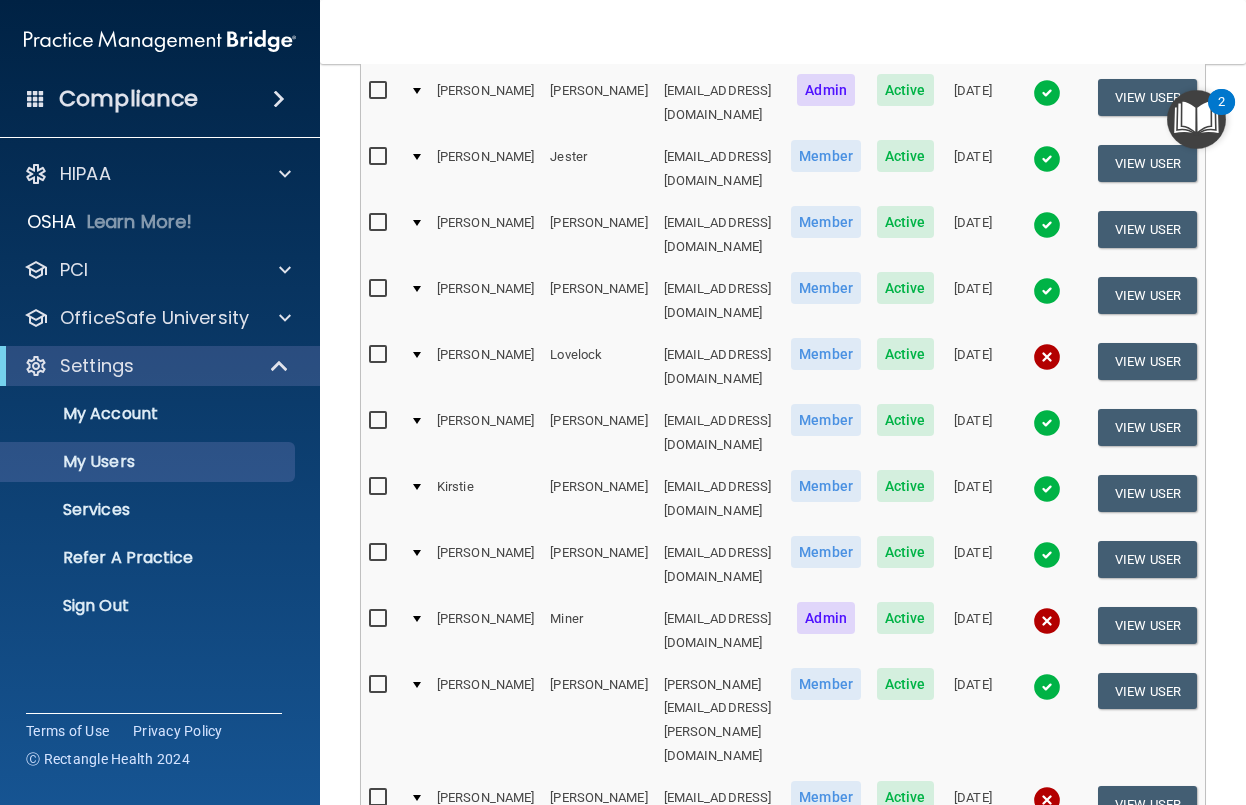 click at bounding box center [1047, 800] 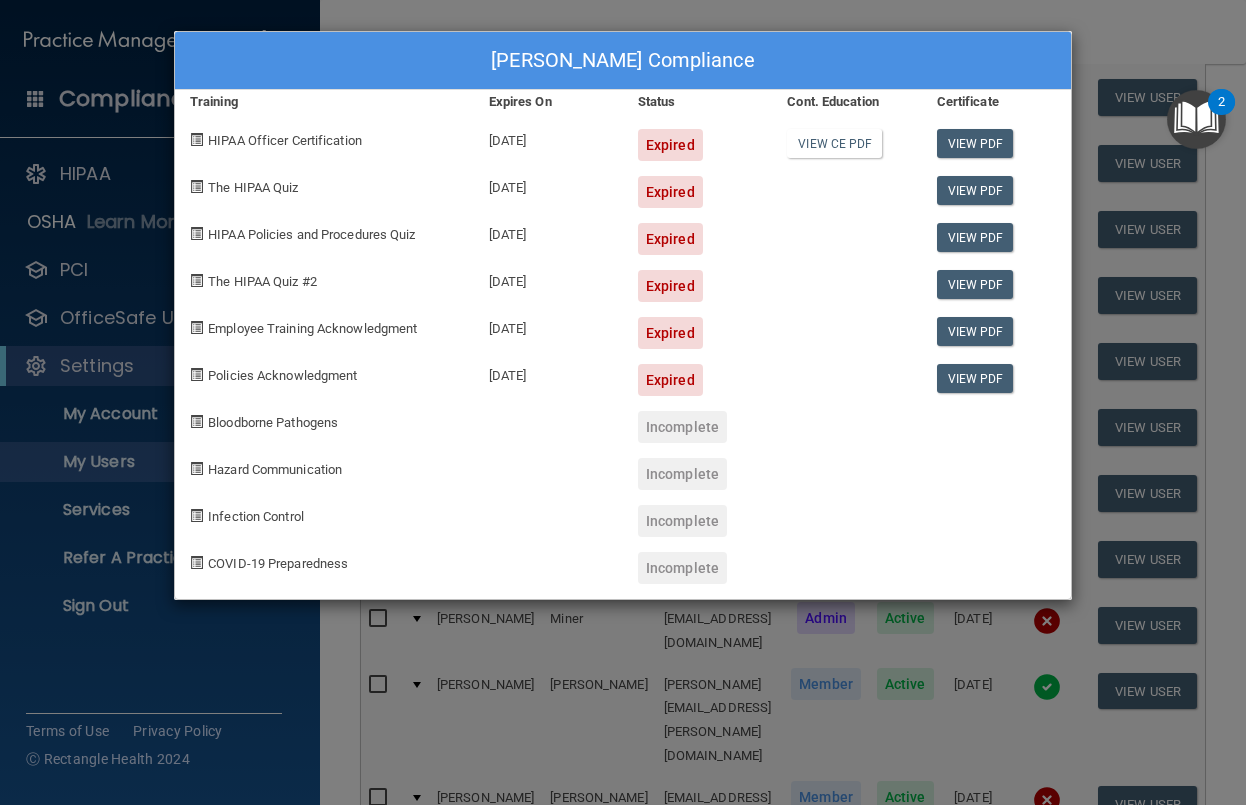 click on "[PERSON_NAME] Compliance      Training   Expires On   Status   Cont. Education   Certificate         HIPAA Officer Certification      [DATE]       Expired        View CE PDF       View PDF         The HIPAA Quiz      [DATE]       Expired              View PDF         HIPAA Policies and Procedures Quiz      [DATE]       Expired              View PDF         The HIPAA Quiz #2      [DATE]       Expired              View PDF         Employee Training Acknowledgment      [DATE]       Expired              View PDF         Policies Acknowledgment      [DATE]       Expired              View PDF         Bloodborne Pathogens             Incomplete                      Hazard Communication             Incomplete                      Infection Control             Incomplete                      COVID-19 Preparedness             Incomplete" at bounding box center [623, 402] 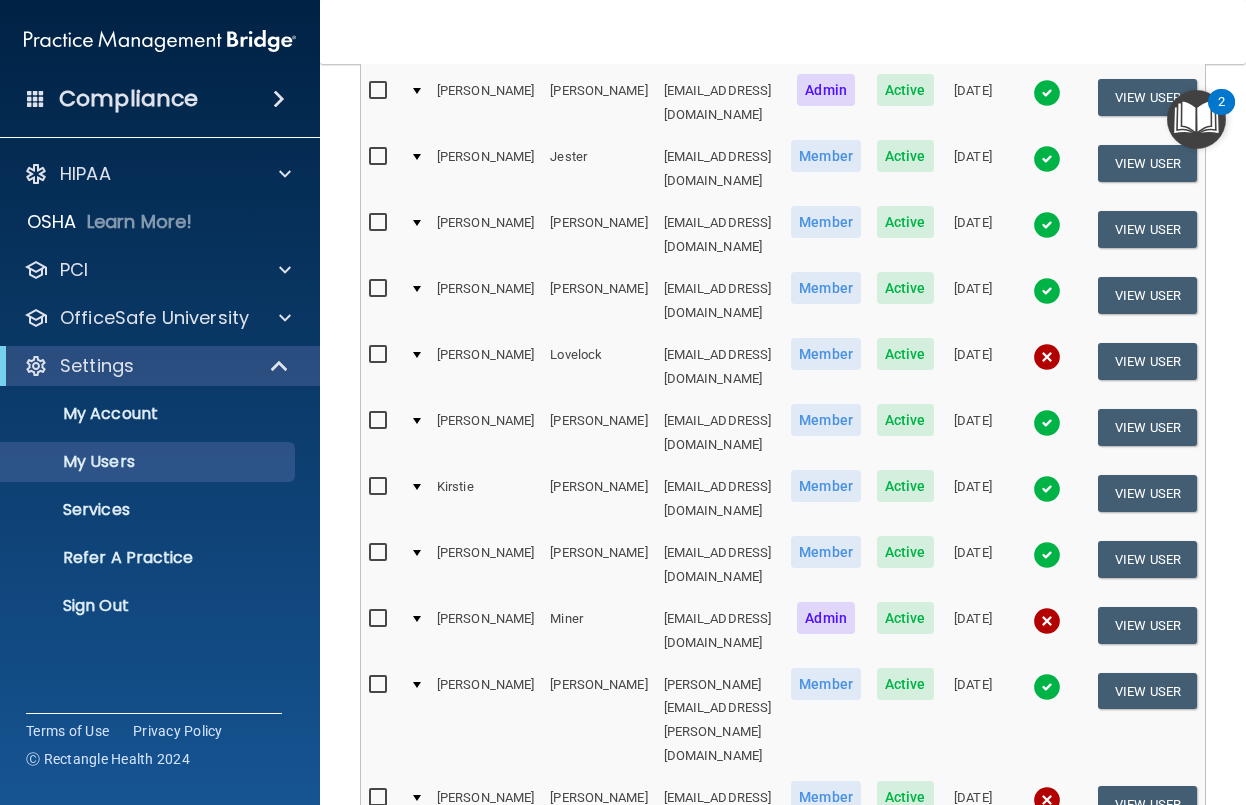click at bounding box center [1047, 866] 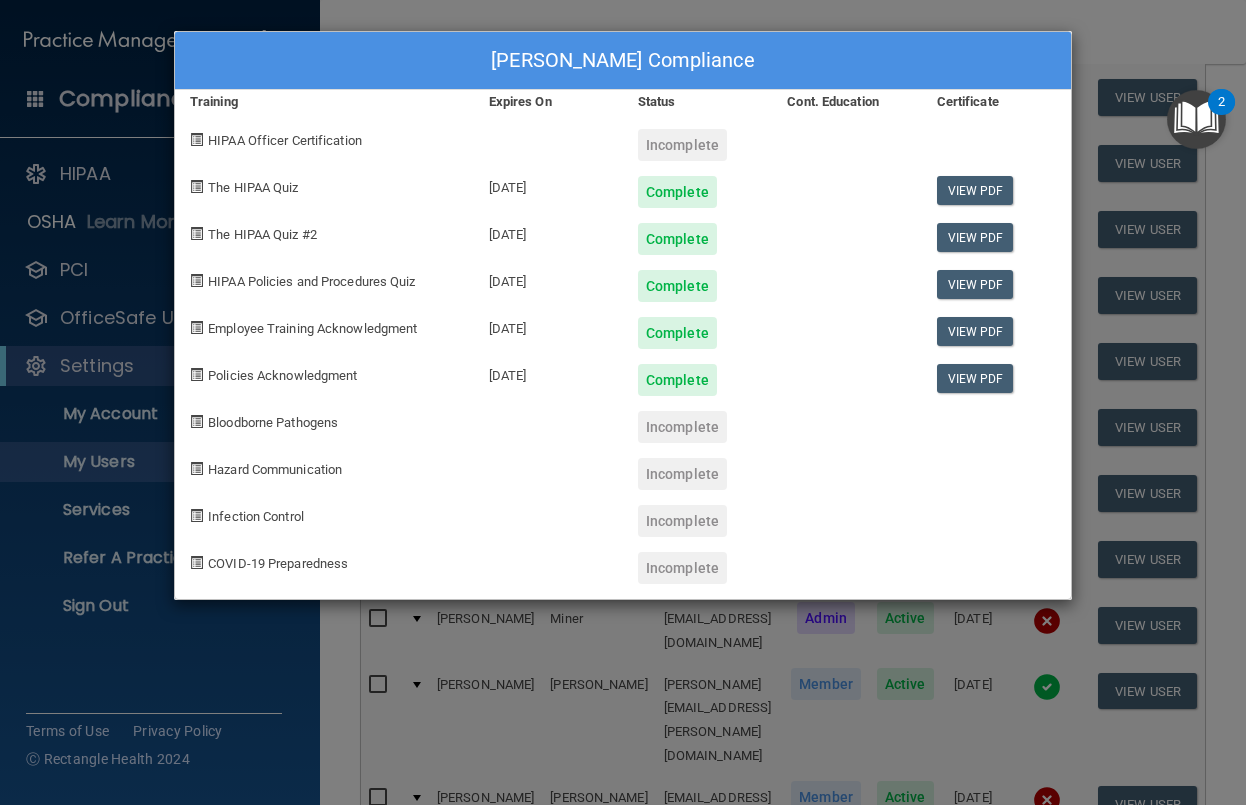 click on "[PERSON_NAME] Compliance      Training   Expires On   Status   Cont. Education   Certificate         HIPAA Officer Certification             Incomplete                      The HIPAA Quiz      [DATE]       Complete              View PDF         The HIPAA Quiz #2      [DATE]       Complete              View PDF         HIPAA Policies and Procedures Quiz      [DATE]       Complete              View PDF         Employee Training Acknowledgment      [DATE]       Complete              View PDF         Policies Acknowledgment      [DATE]       Complete              View PDF         Bloodborne Pathogens             Incomplete                      Hazard Communication             Incomplete                      Infection Control             Incomplete                      COVID-19 Preparedness             Incomplete" at bounding box center (623, 402) 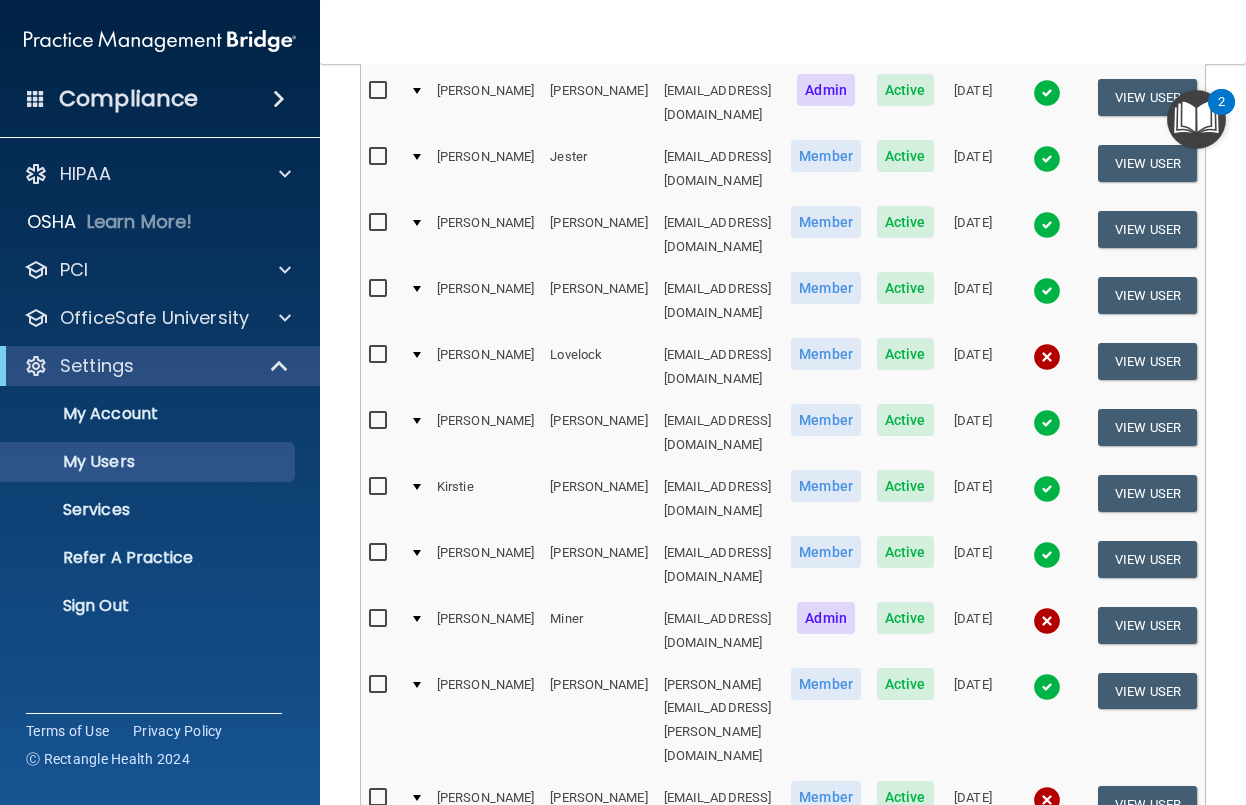 click at bounding box center (1047, 932) 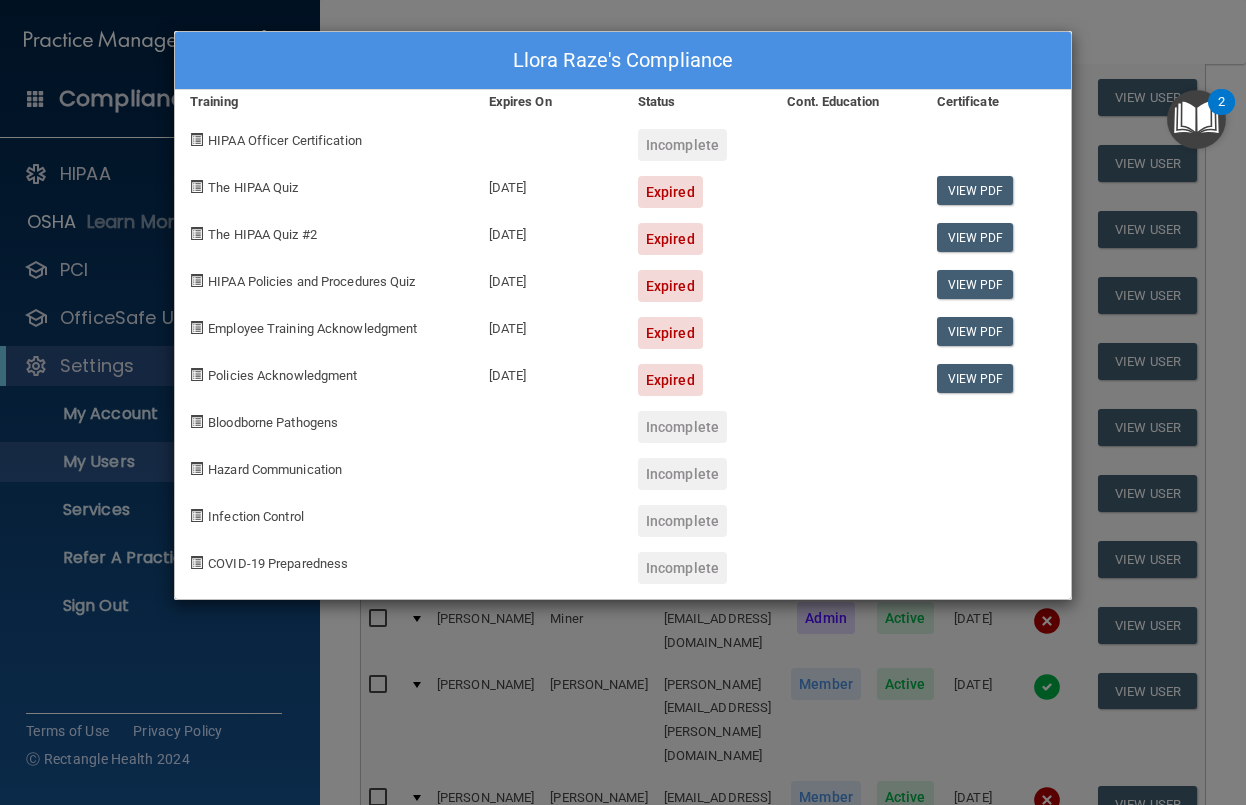 click on "Llora Raze's Compliance      Training   Expires On   Status   Cont. Education   Certificate         HIPAA Officer Certification             Incomplete                      The HIPAA Quiz      [DATE]       Expired              View PDF         The HIPAA Quiz #2      [DATE]       Expired              View PDF         HIPAA Policies and Procedures Quiz      [DATE]       Expired              View PDF         Employee Training Acknowledgment      [DATE]       Expired              View PDF         Policies Acknowledgment      [DATE]       Expired              View PDF         Bloodborne Pathogens             Incomplete                      Hazard Communication             Incomplete                      Infection Control             Incomplete                      COVID-19 Preparedness             Incomplete" at bounding box center [623, 402] 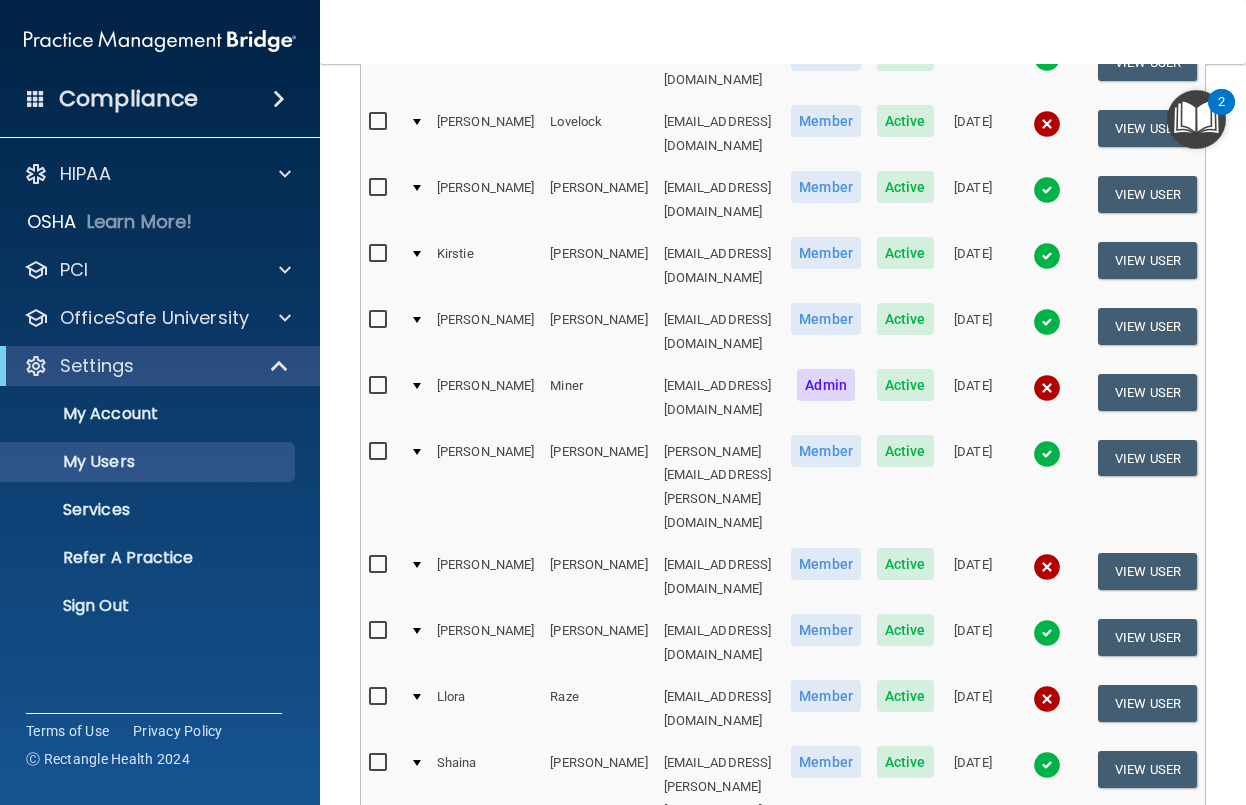 scroll, scrollTop: 1661, scrollLeft: 0, axis: vertical 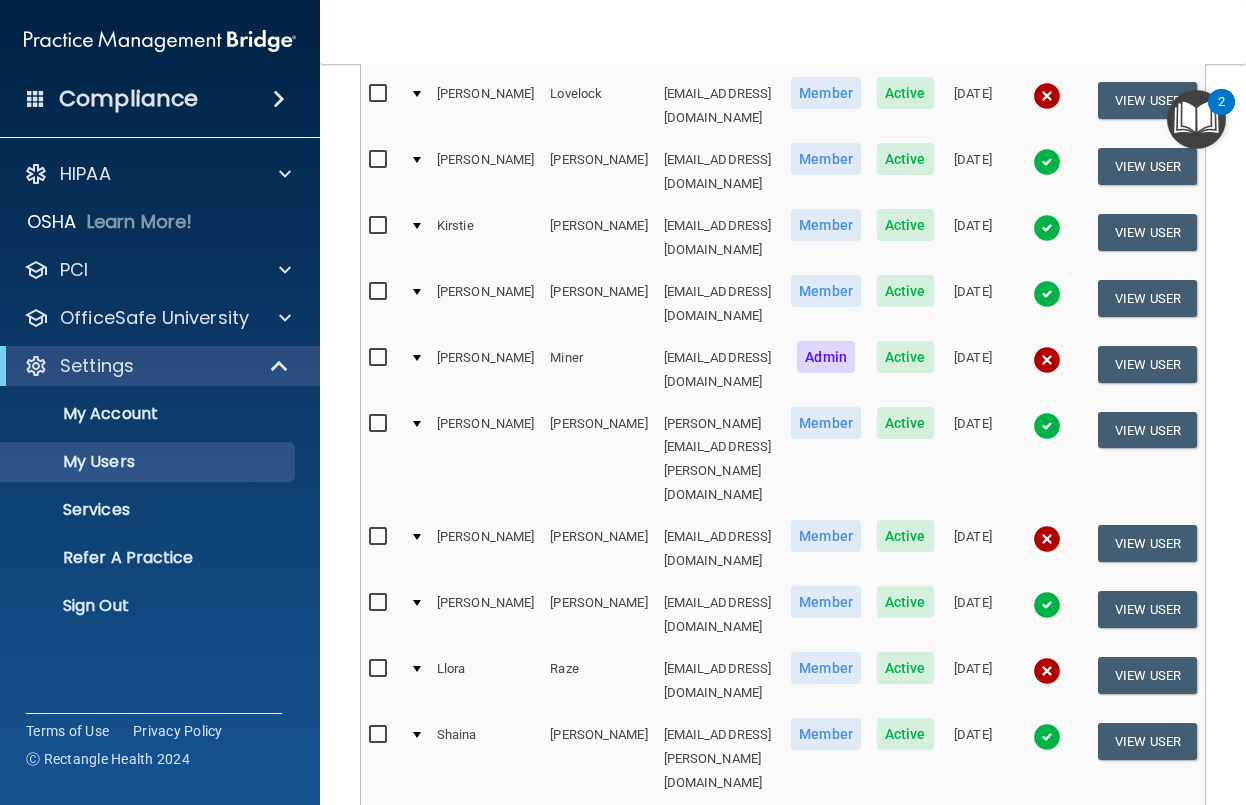 click at bounding box center (1047, 759) 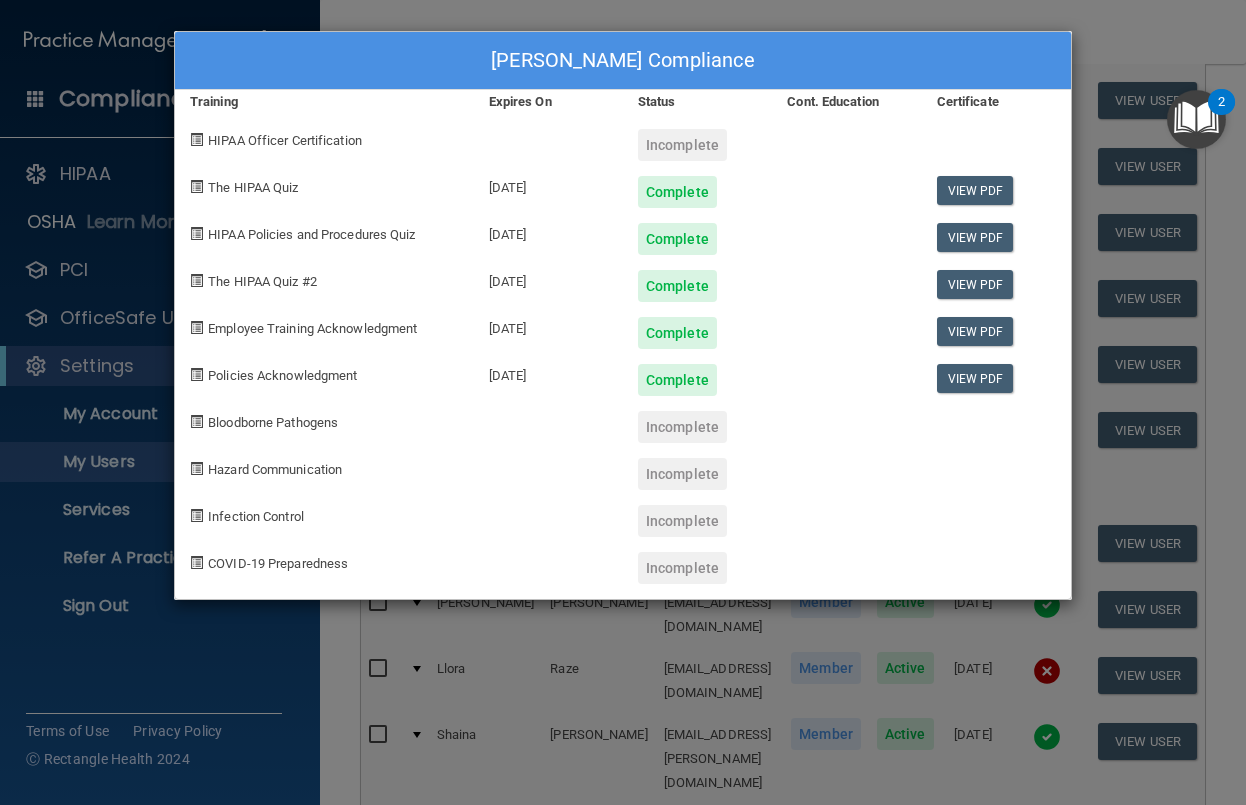 click on "[PERSON_NAME] Compliance      Training   Expires On   Status   Cont. Education   Certificate         HIPAA Officer Certification             Incomplete                      The HIPAA Quiz      [DATE]       Complete              View PDF         HIPAA Policies and Procedures Quiz      [DATE]       Complete              View PDF         The HIPAA Quiz #2      [DATE]       Complete              View PDF         Employee Training Acknowledgment      [DATE]       Complete              View PDF         Policies Acknowledgment      [DATE]       Complete              View PDF         Bloodborne Pathogens             Incomplete                      Hazard Communication             Incomplete                      Infection Control             Incomplete                      COVID-19 Preparedness             Incomplete" at bounding box center (623, 402) 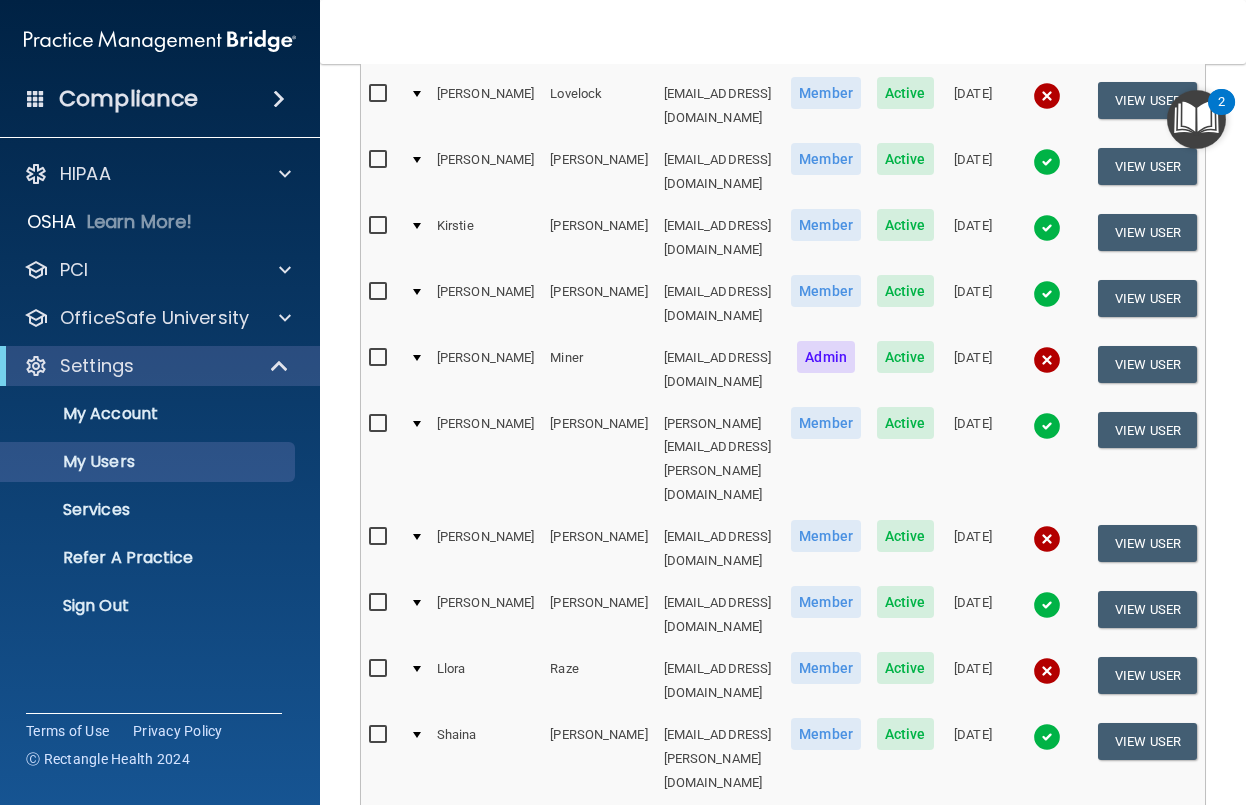 click at bounding box center [1047, 827] 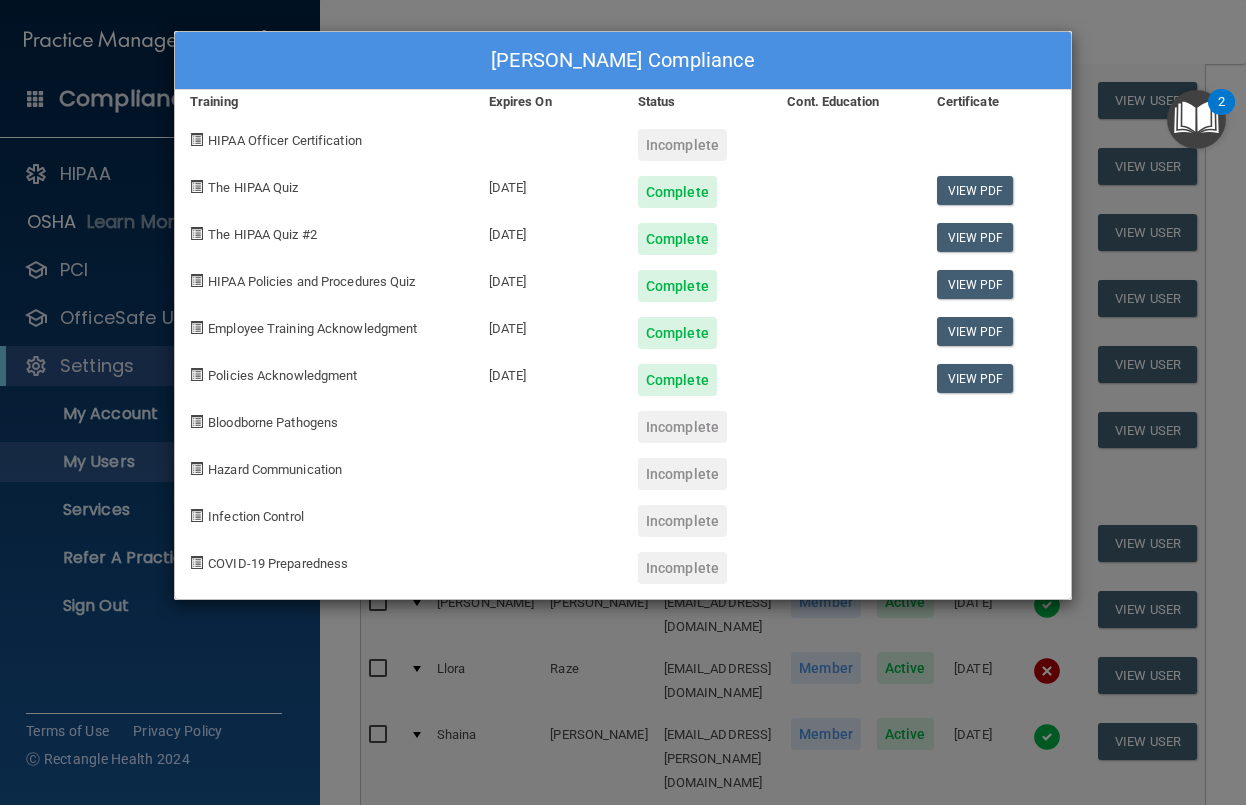 click on "[PERSON_NAME] Compliance      Training   Expires On   Status   Cont. Education   Certificate         HIPAA Officer Certification             Incomplete                      The HIPAA Quiz      [DATE]       Complete              View PDF         The HIPAA Quiz #2      [DATE]       Complete              View PDF         HIPAA Policies and Procedures Quiz      [DATE]       Complete              View PDF         Employee Training Acknowledgment      [DATE]       Complete              View PDF         Policies Acknowledgment      [DATE]       Complete              View PDF         Bloodborne Pathogens             Incomplete                      Hazard Communication             Incomplete                      Infection Control             Incomplete                      COVID-19 Preparedness             Incomplete" at bounding box center (623, 402) 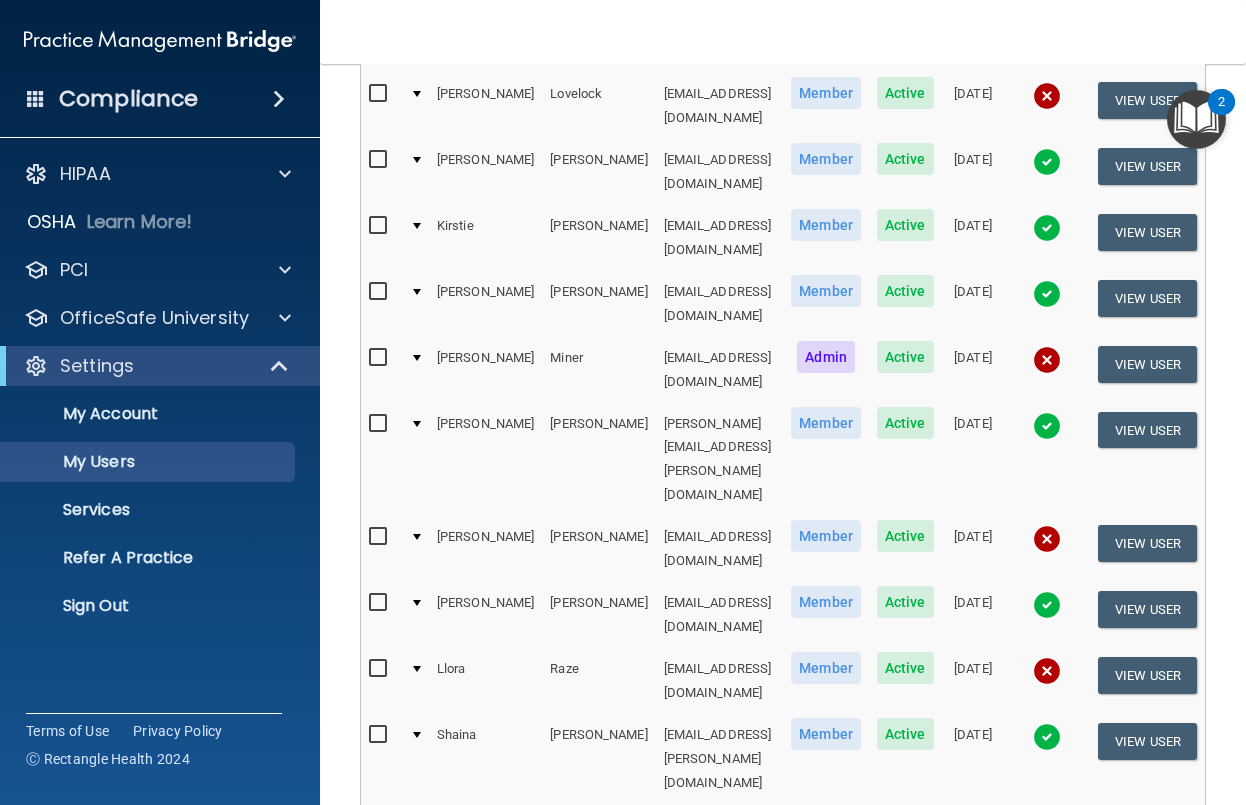 click at bounding box center (1047, 893) 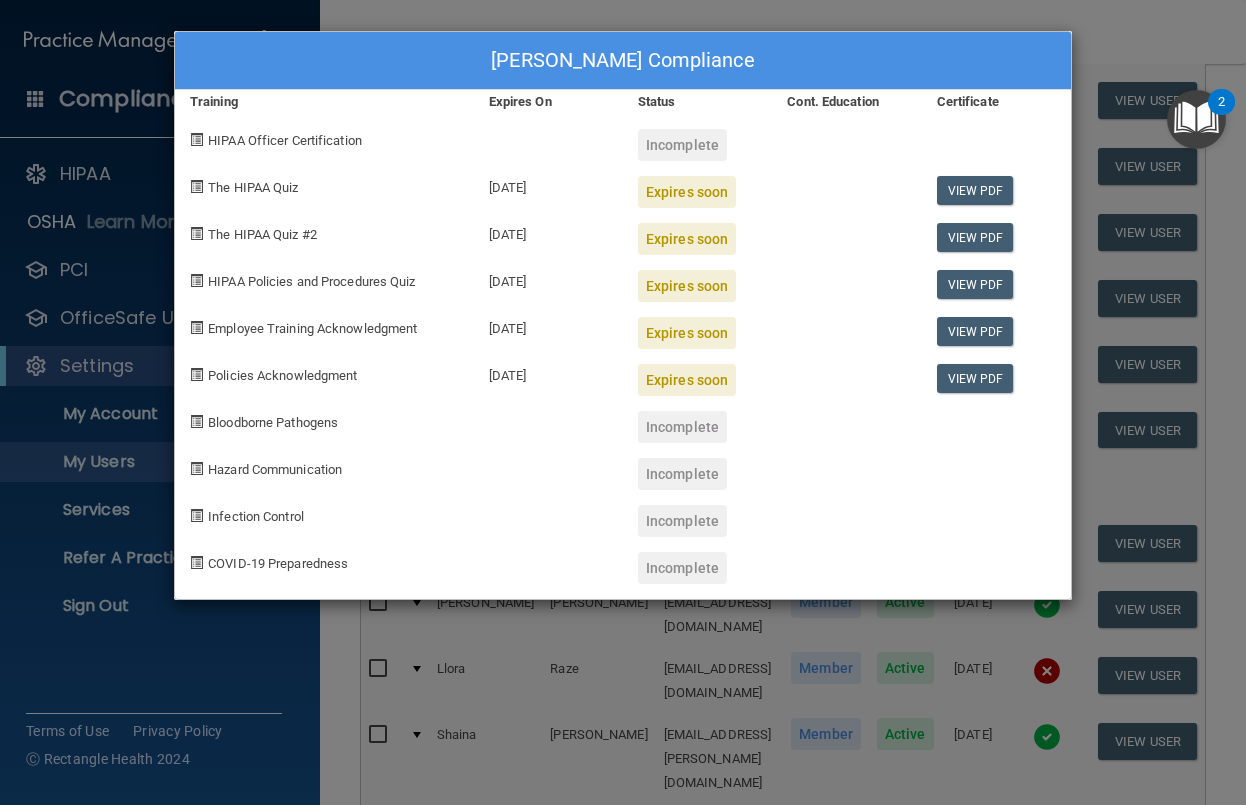 click on "[PERSON_NAME] Compliance      Training   Expires On   Status   Cont. Education   Certificate         HIPAA Officer Certification             Incomplete                      The HIPAA Quiz      [DATE]       Expires soon              View PDF         The HIPAA Quiz #2      [DATE]       Expires soon              View PDF         HIPAA Policies and Procedures Quiz      [DATE]       Expires soon              View PDF         Employee Training Acknowledgment      [DATE]       Expires soon              View PDF         Policies Acknowledgment      [DATE]       Expires soon              View PDF         Bloodborne Pathogens             Incomplete                      Hazard Communication             Incomplete                      Infection Control             Incomplete                      COVID-19 Preparedness             Incomplete" at bounding box center (623, 402) 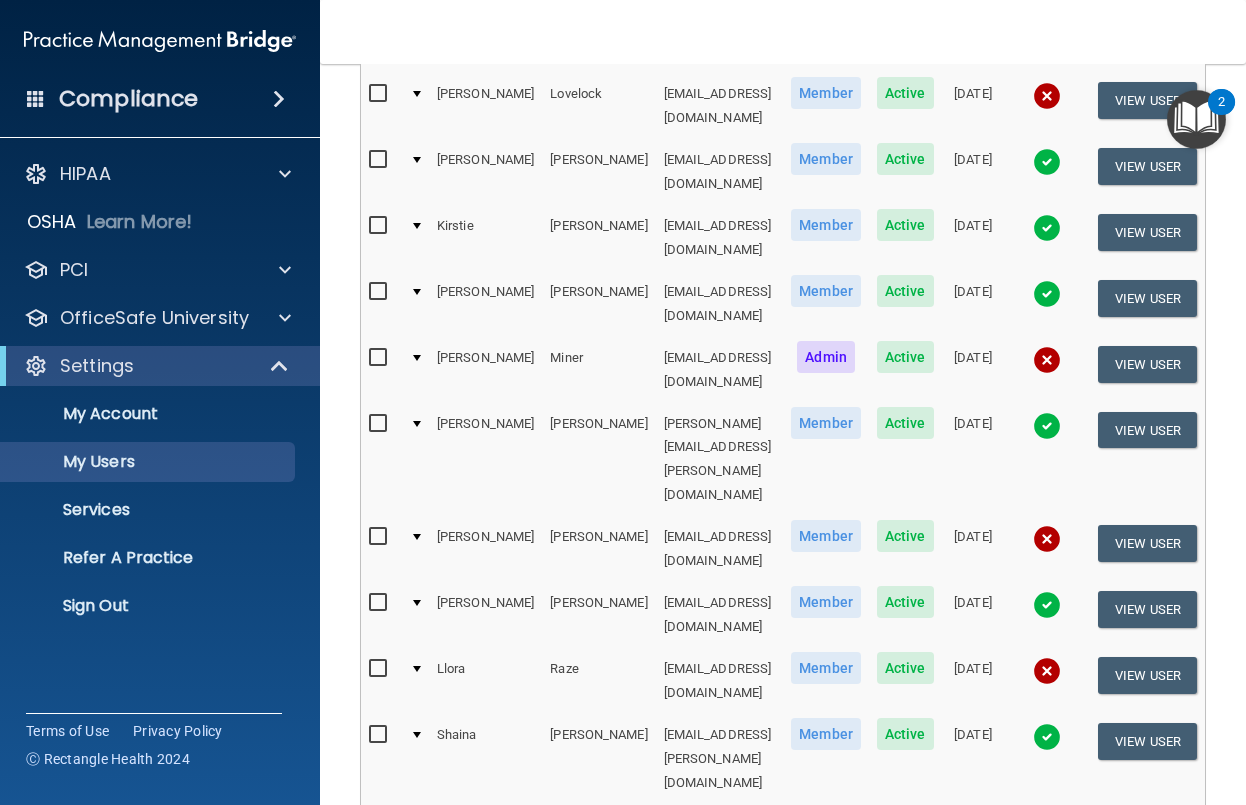 click at bounding box center (1047, 959) 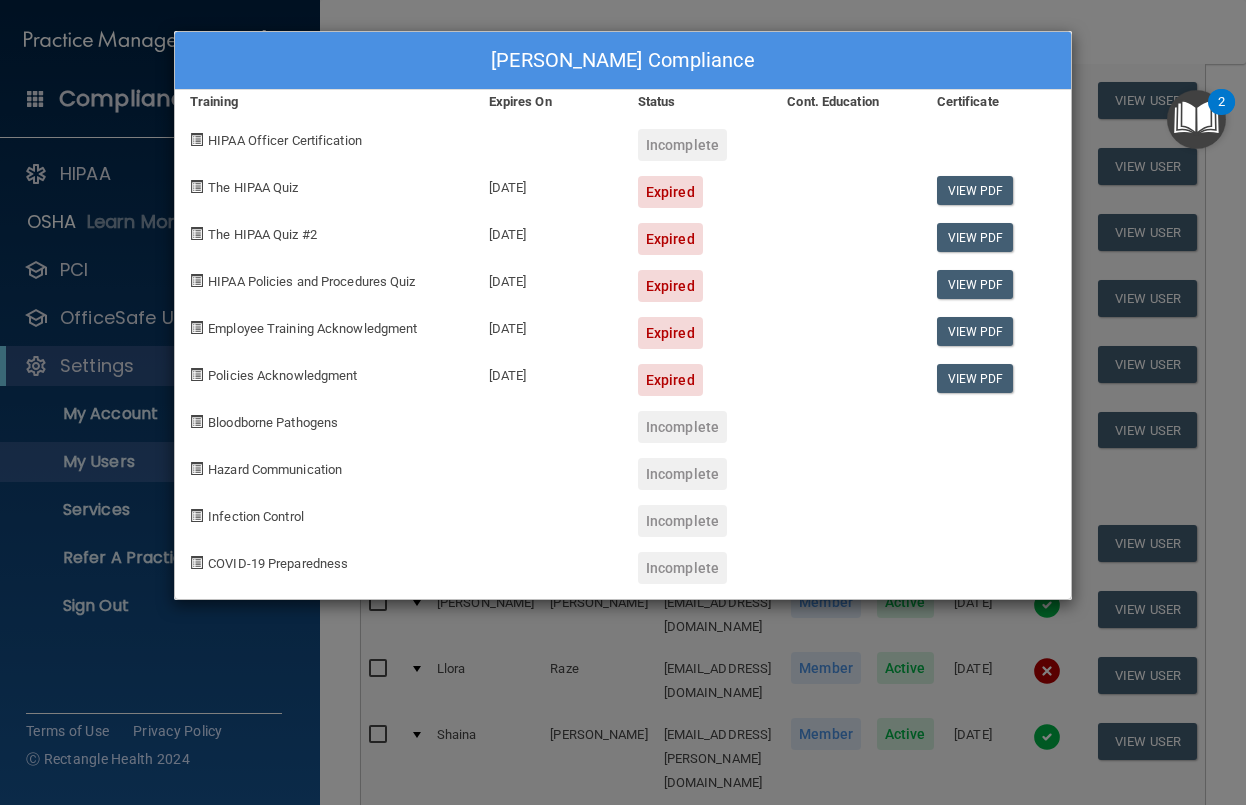 click on "[PERSON_NAME] Compliance      Training   Expires On   Status   Cont. Education   Certificate         HIPAA Officer Certification             Incomplete                      The HIPAA Quiz      [DATE]       Expired              View PDF         The HIPAA Quiz #2      [DATE]       Expired              View PDF         HIPAA Policies and Procedures Quiz      [DATE]       Expired              View PDF         Employee Training Acknowledgment      [DATE]       Expired              View PDF         Policies Acknowledgment      [DATE]       Expired              View PDF         Bloodborne Pathogens             Incomplete                      Hazard Communication             Incomplete                      Infection Control             Incomplete                      COVID-19 Preparedness             Incomplete" at bounding box center [623, 402] 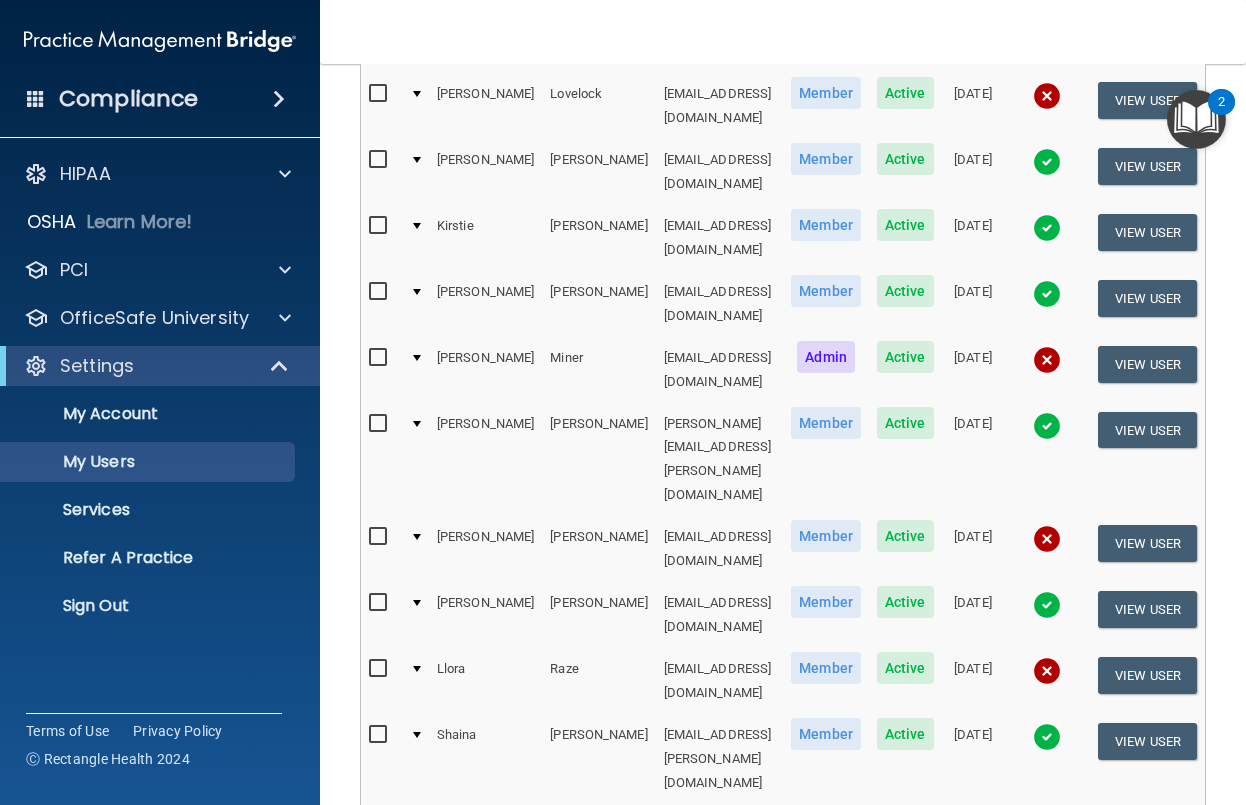 click at bounding box center (1047, 1025) 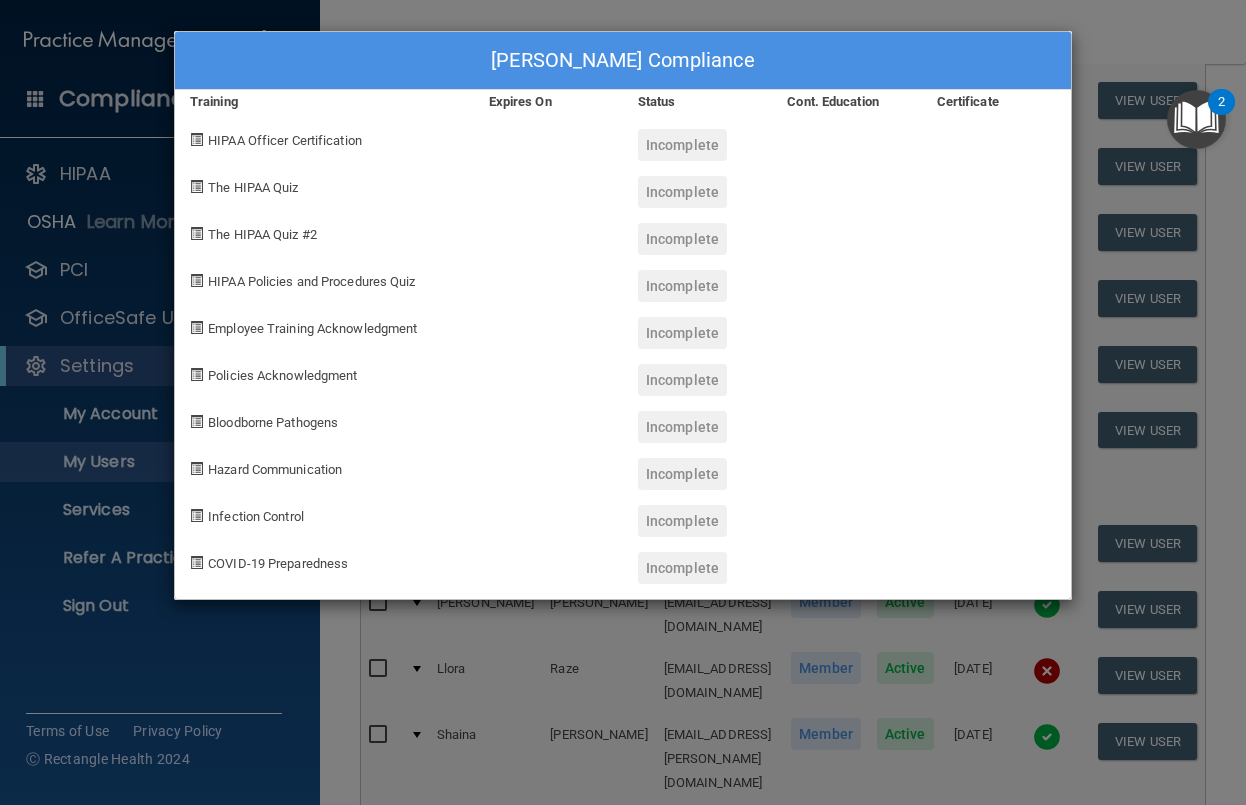 click on "[PERSON_NAME] Compliance      Training   Expires On   Status   Cont. Education   Certificate         HIPAA Officer Certification             Incomplete                      The HIPAA Quiz             Incomplete                      The HIPAA Quiz #2             Incomplete                      HIPAA Policies and Procedures Quiz             Incomplete                      Employee Training Acknowledgment             Incomplete                      Policies Acknowledgment             Incomplete                      Bloodborne Pathogens             Incomplete                      Hazard Communication             Incomplete                      Infection Control             Incomplete                      COVID-19 Preparedness             Incomplete" at bounding box center [623, 402] 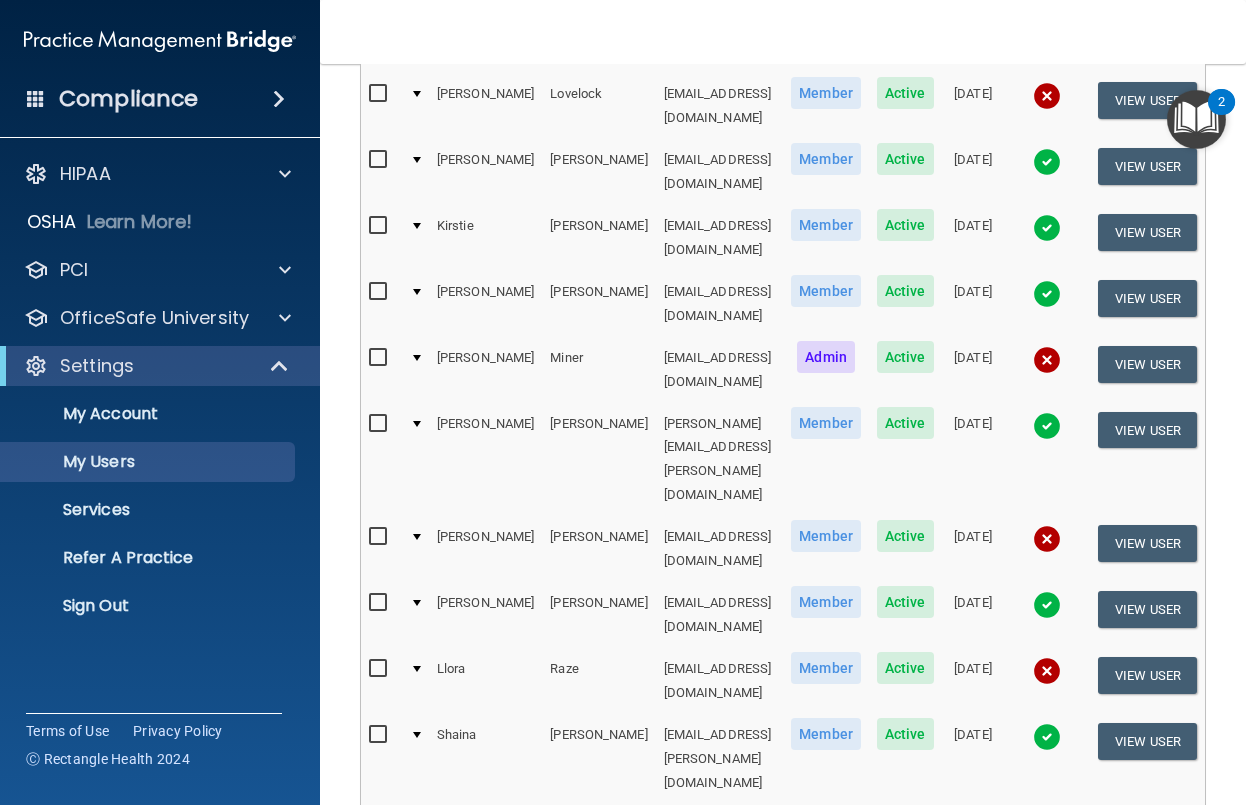 click at bounding box center (1047, 1091) 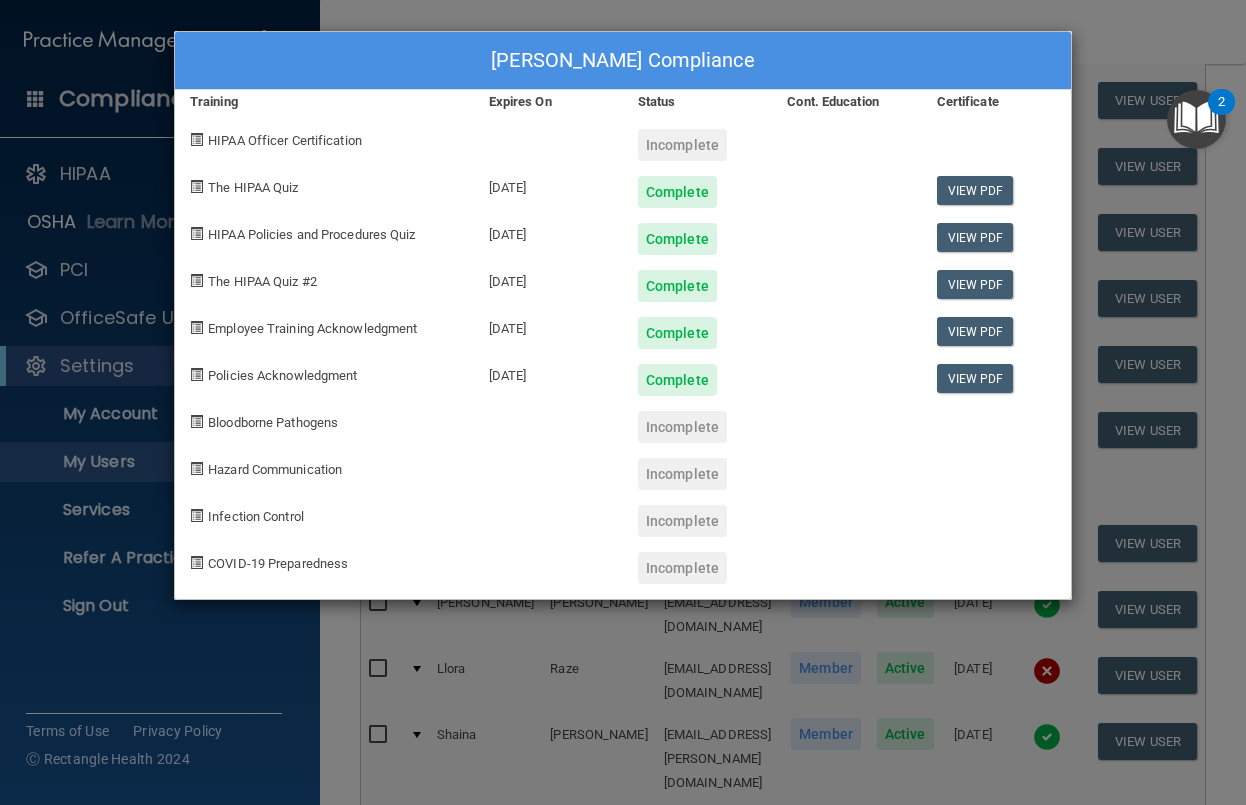 click on "[PERSON_NAME] Compliance      Training   Expires On   Status   Cont. Education   Certificate         HIPAA Officer Certification             Incomplete                      The HIPAA Quiz      [DATE]       Complete              View PDF         HIPAA Policies and Procedures Quiz      [DATE]       Complete              View PDF         The HIPAA Quiz #2      [DATE]       Complete              View PDF         Employee Training Acknowledgment      [DATE]       Complete              View PDF         Policies Acknowledgment      [DATE]       Complete              View PDF         Bloodborne Pathogens             Incomplete                      Hazard Communication             Incomplete                      Infection Control             Incomplete                      COVID-19 Preparedness             Incomplete" at bounding box center [623, 402] 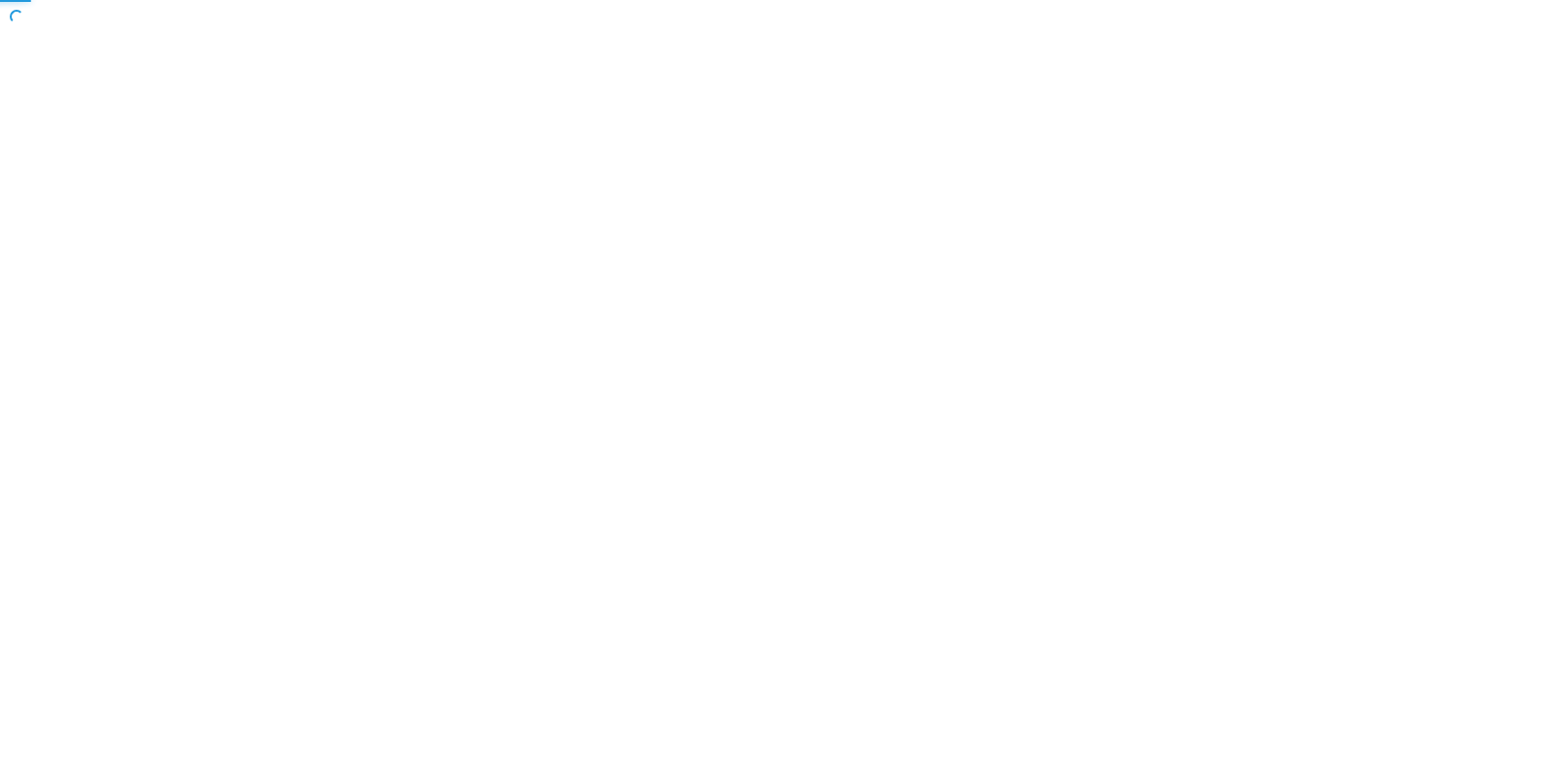 scroll, scrollTop: 0, scrollLeft: 0, axis: both 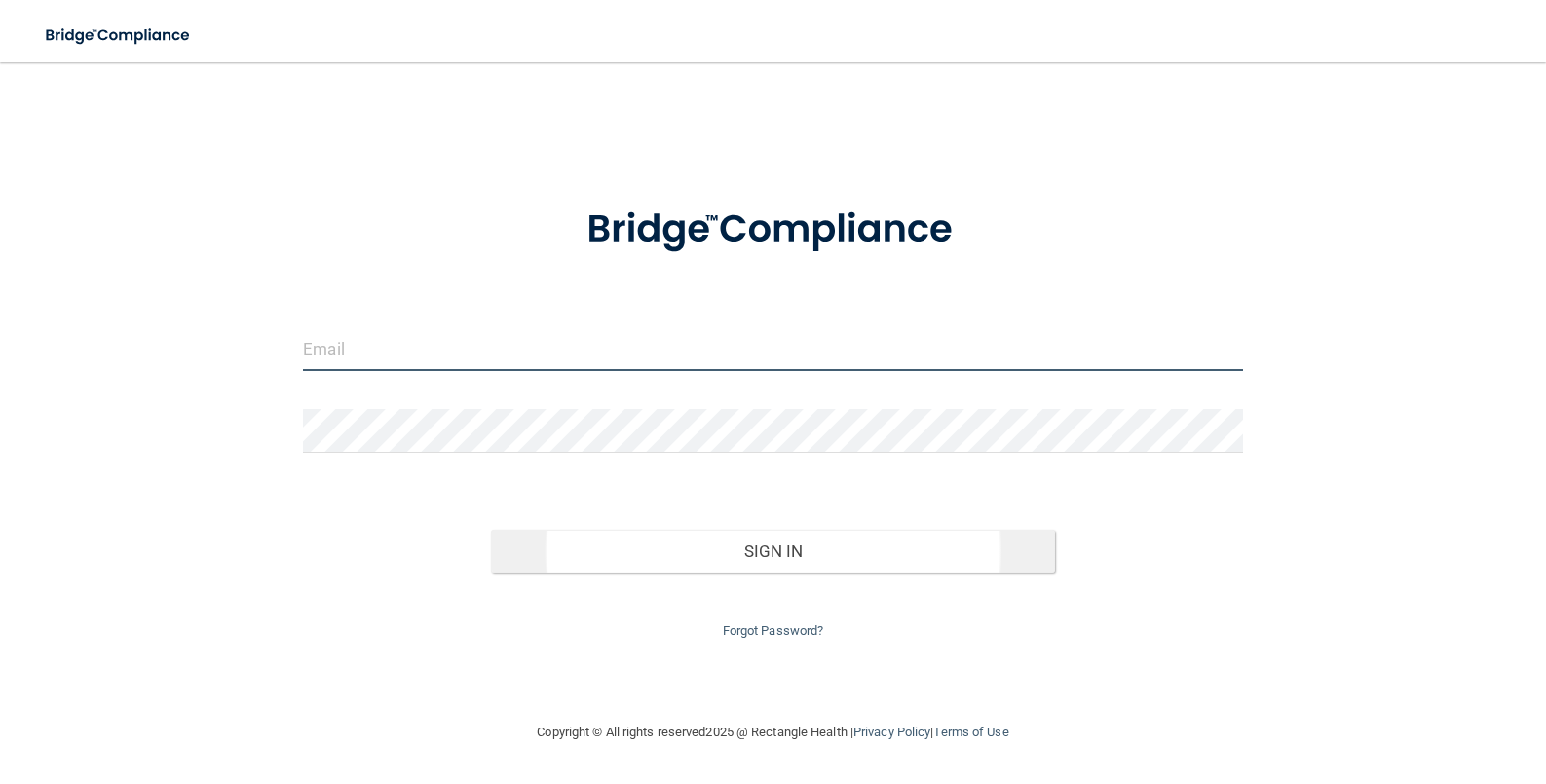 type on "[PERSON_NAME][EMAIL_ADDRESS][DOMAIN_NAME]" 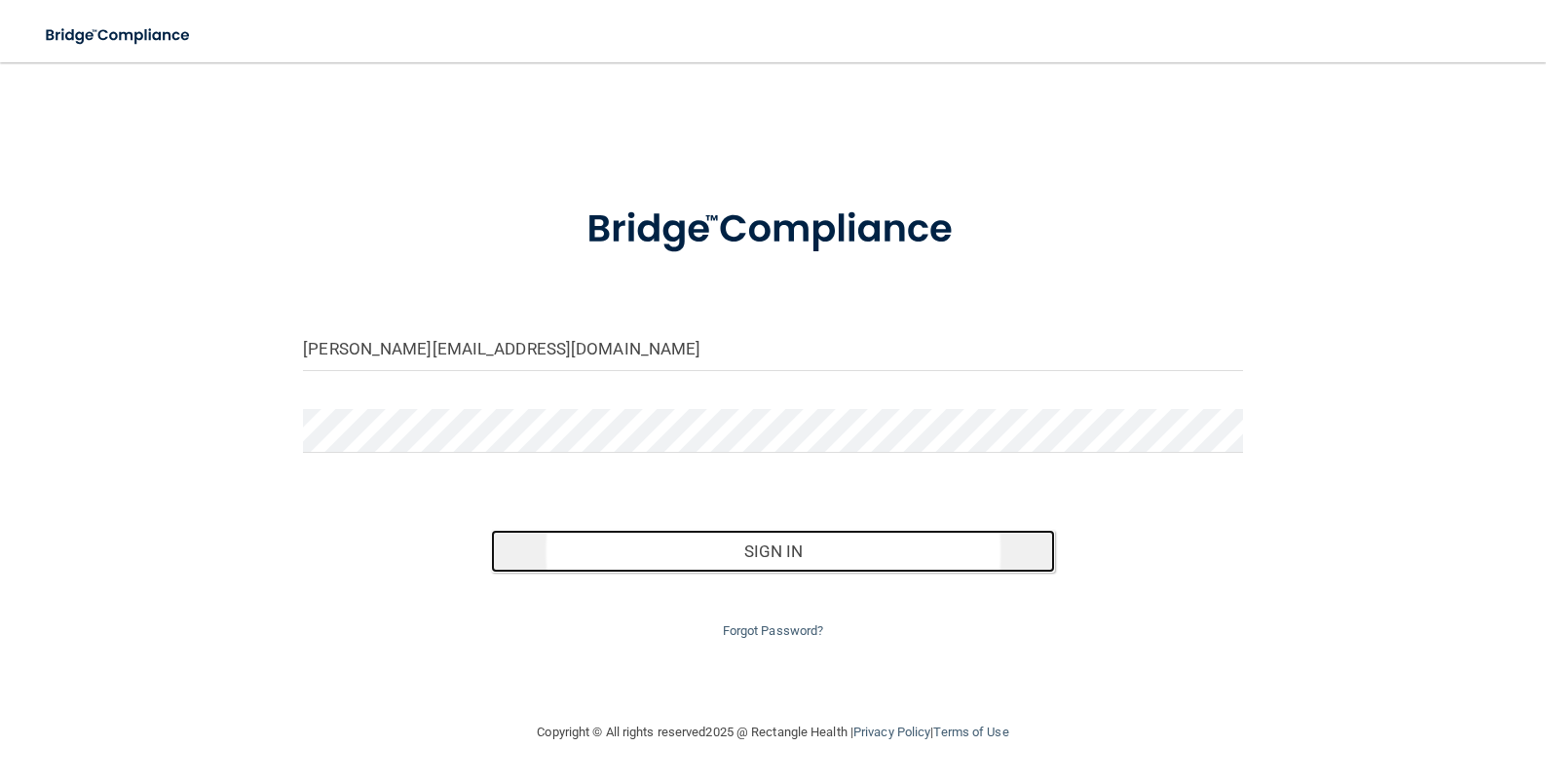 click on "Sign In" at bounding box center [773, 551] 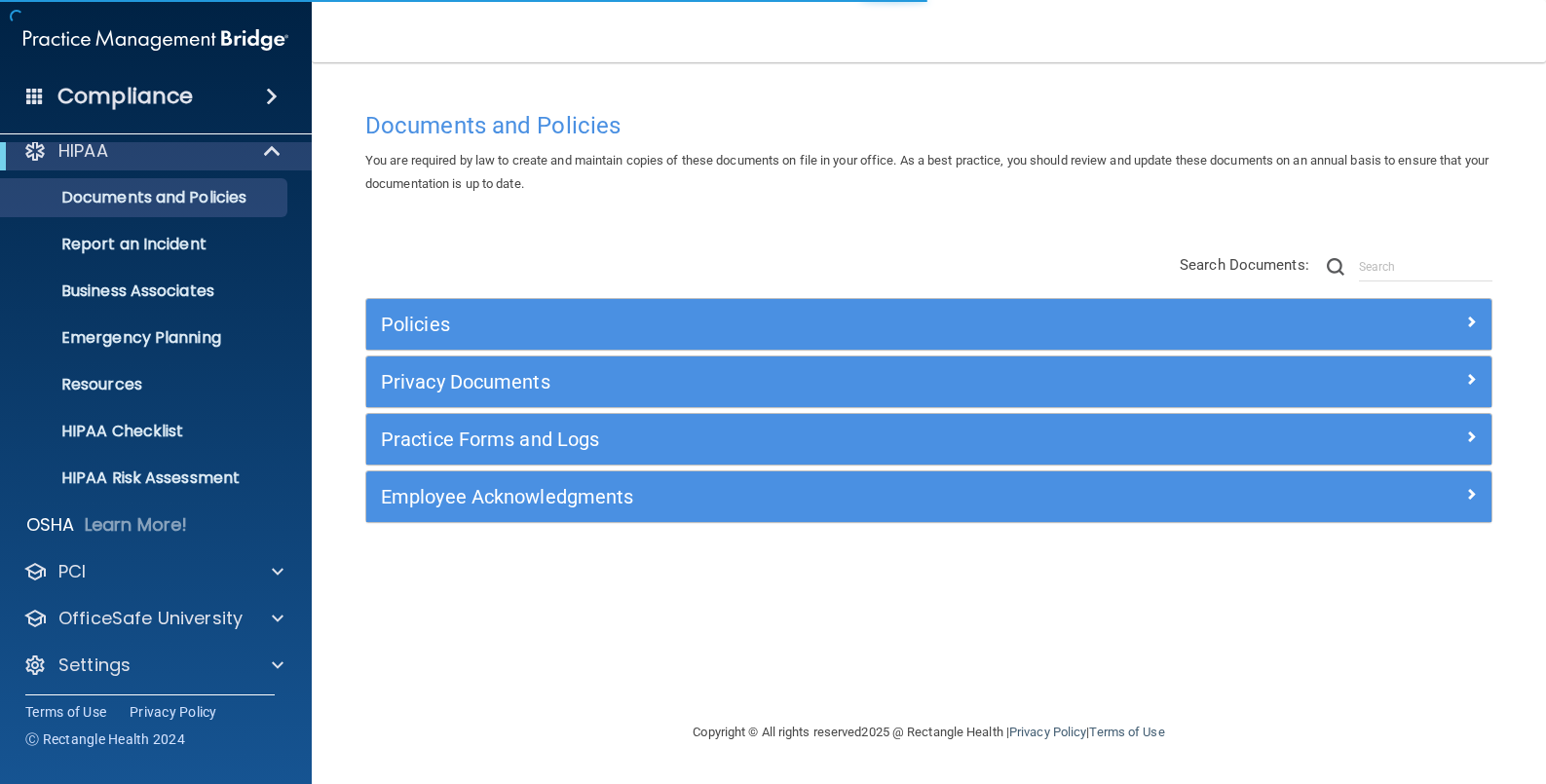 scroll, scrollTop: 24, scrollLeft: 0, axis: vertical 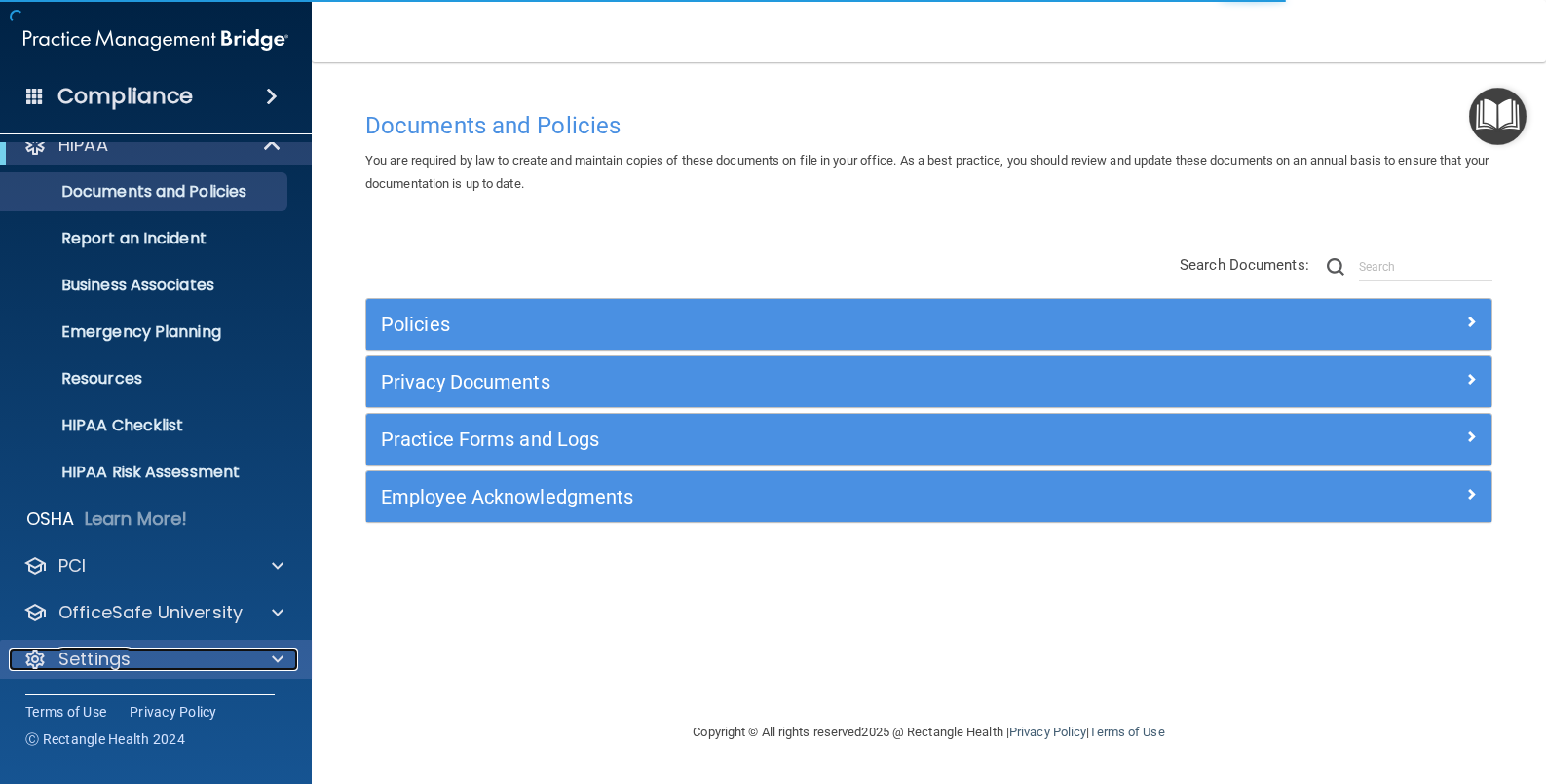 click on "Settings" at bounding box center (130, 659) 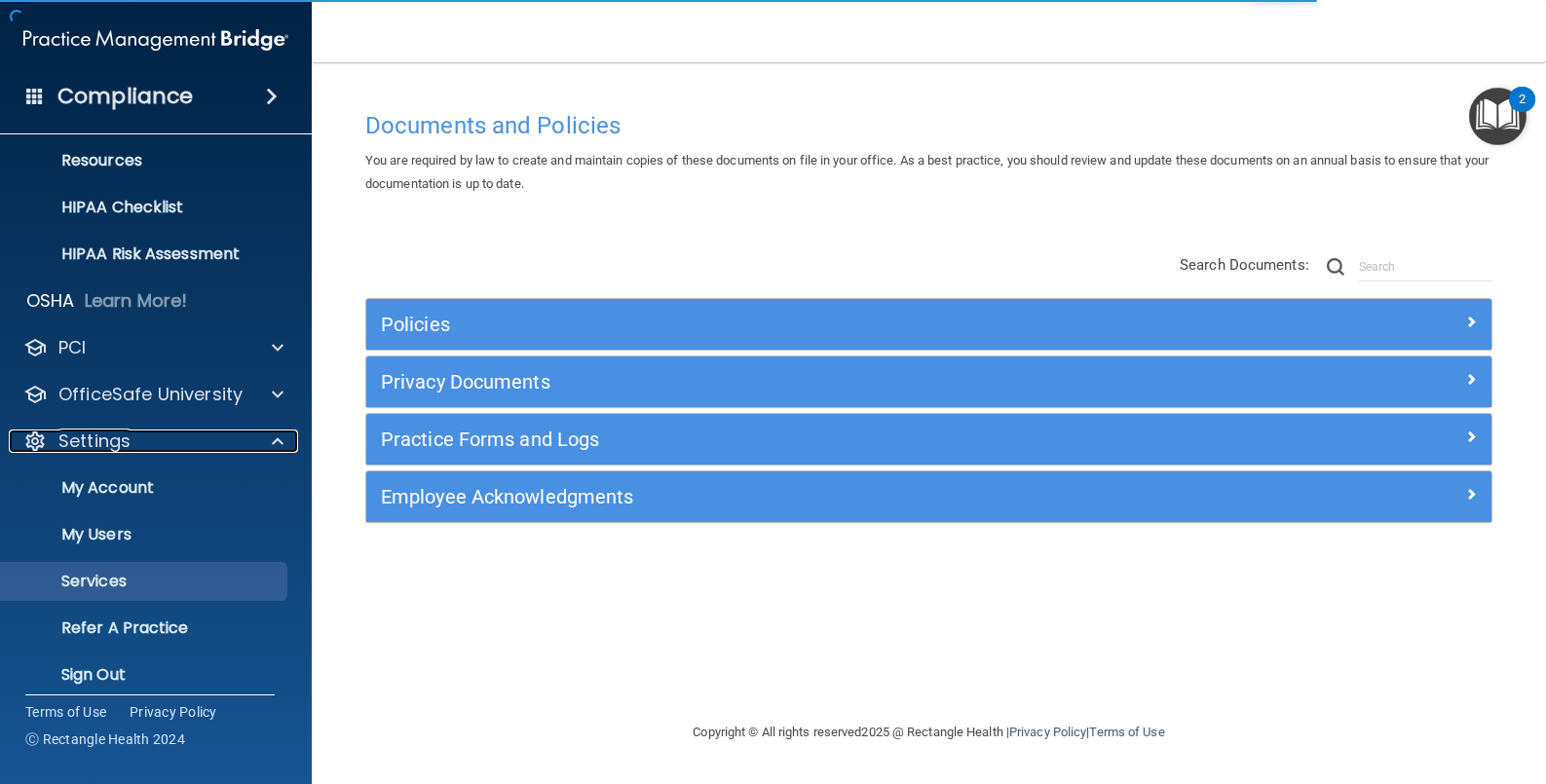 scroll, scrollTop: 258, scrollLeft: 0, axis: vertical 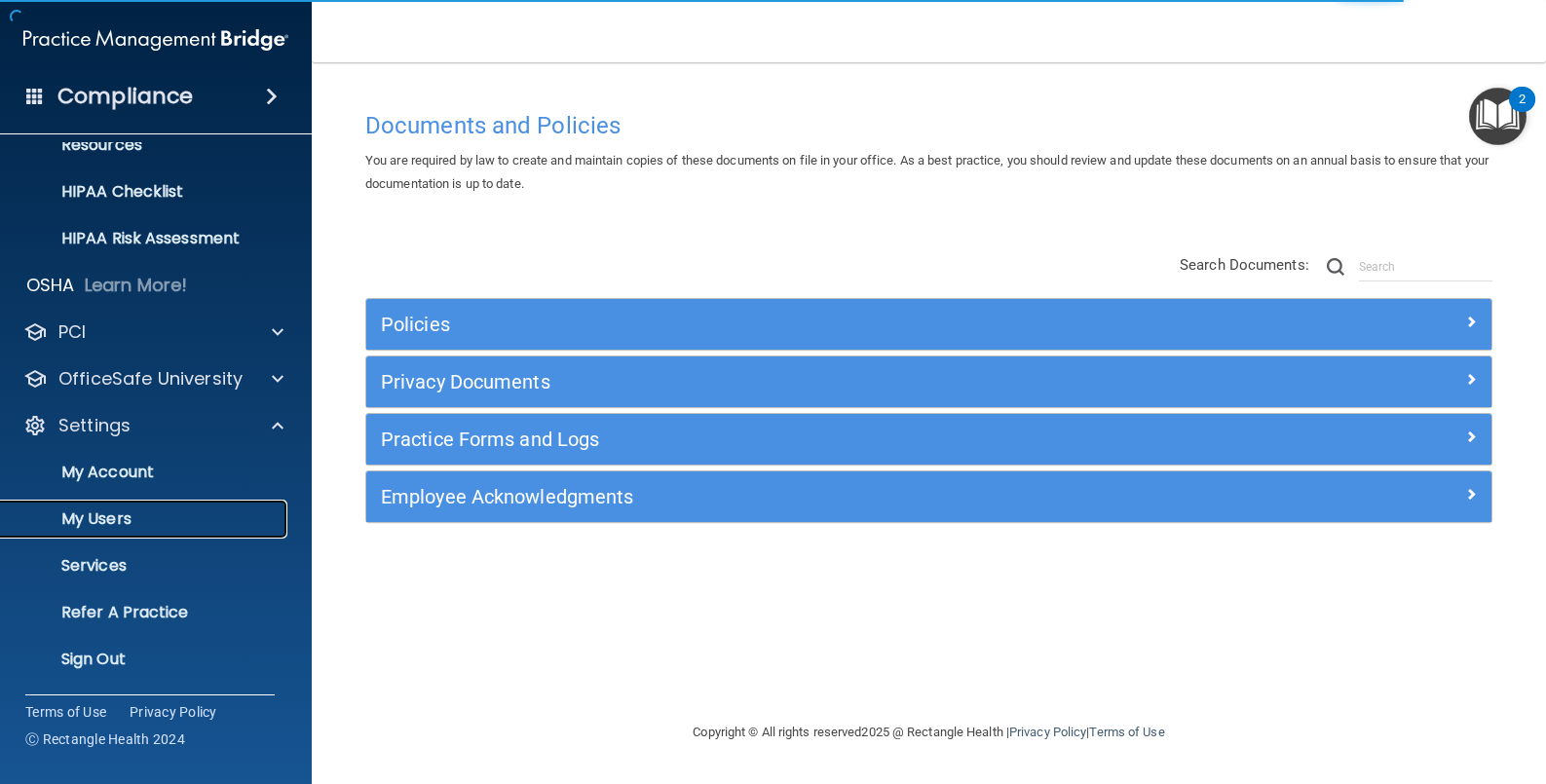 click on "My Users" at bounding box center [145, 519] 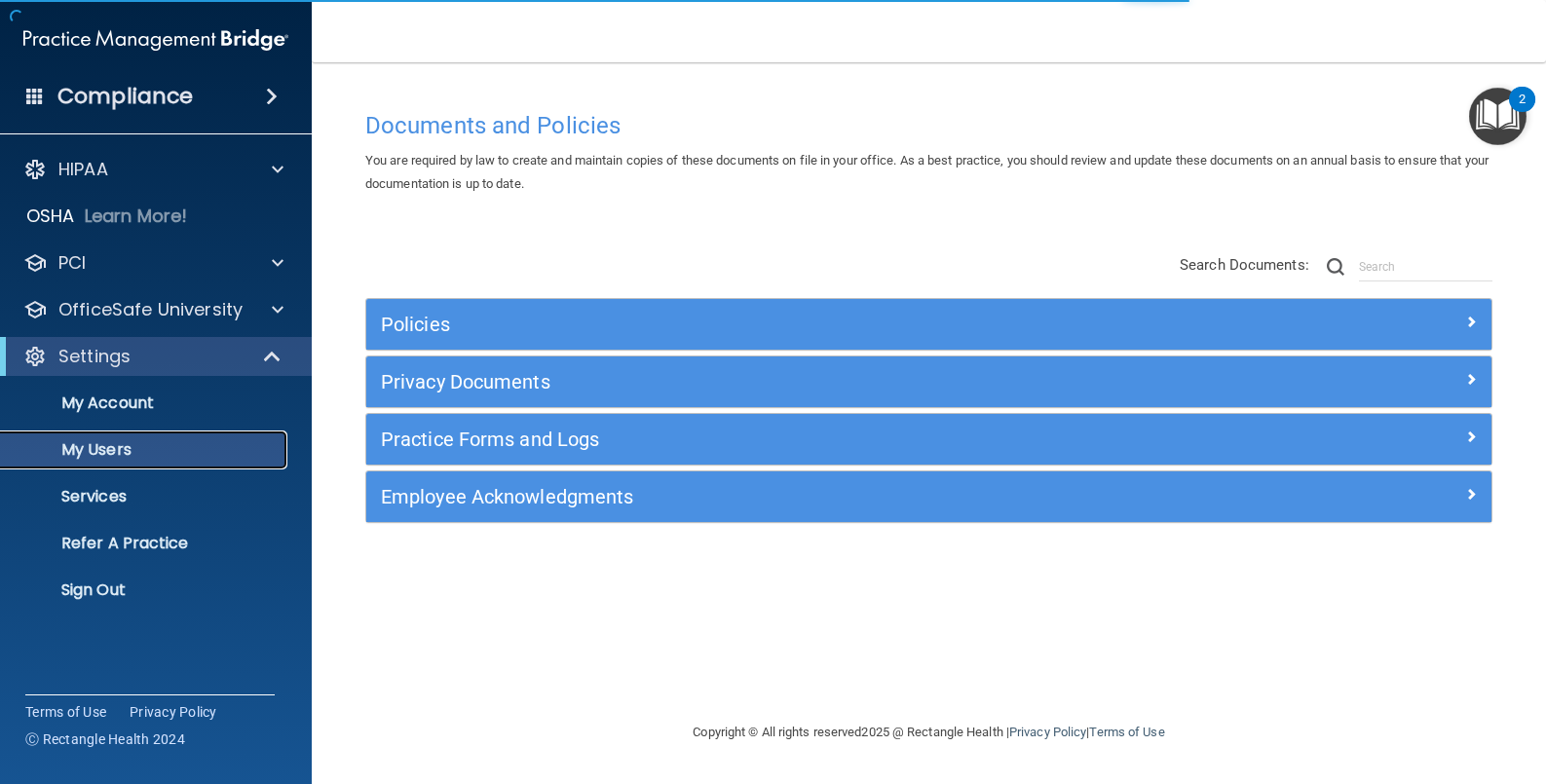 scroll, scrollTop: 0, scrollLeft: 0, axis: both 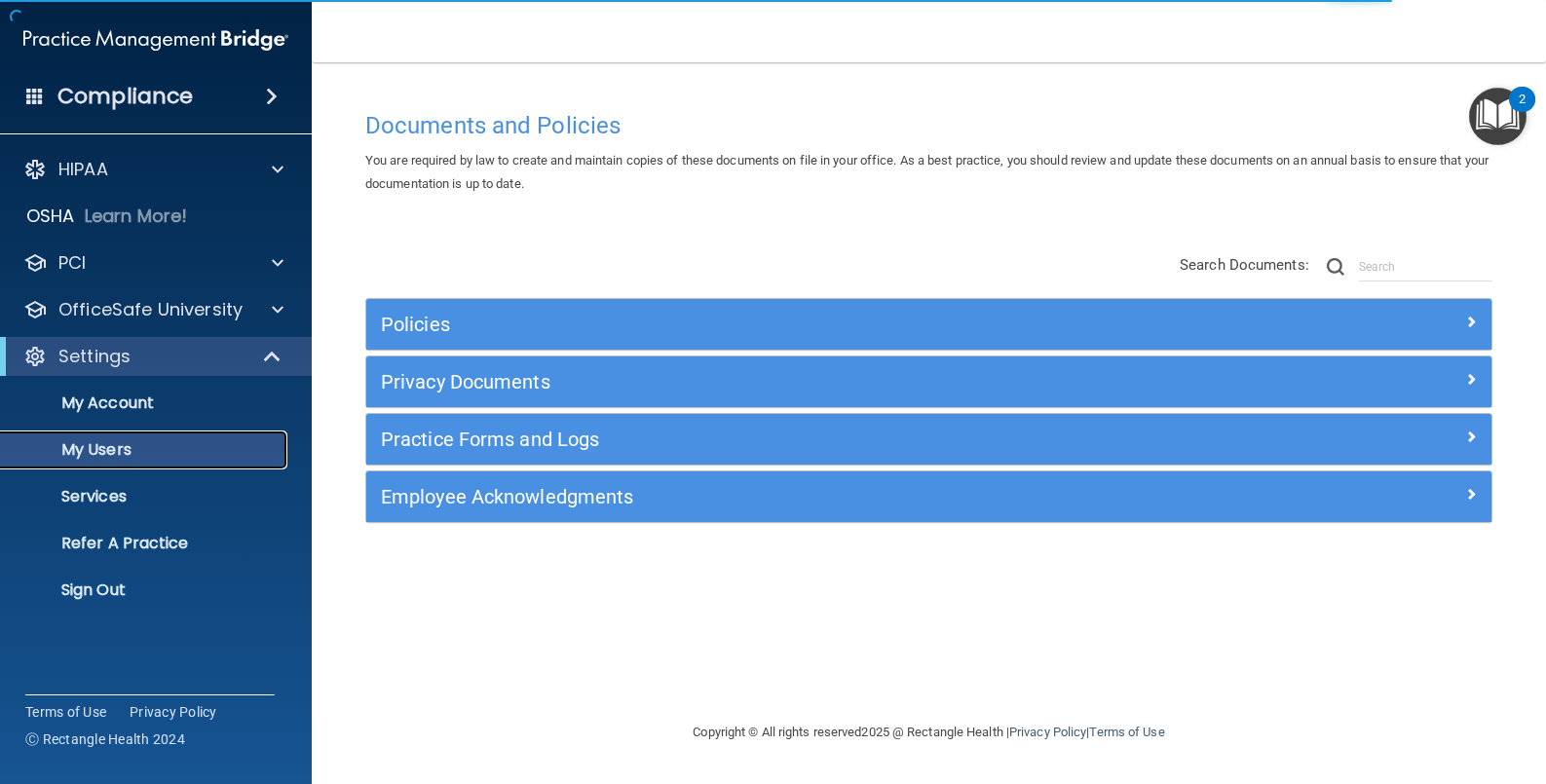 click on "My Users" at bounding box center (145, 450) 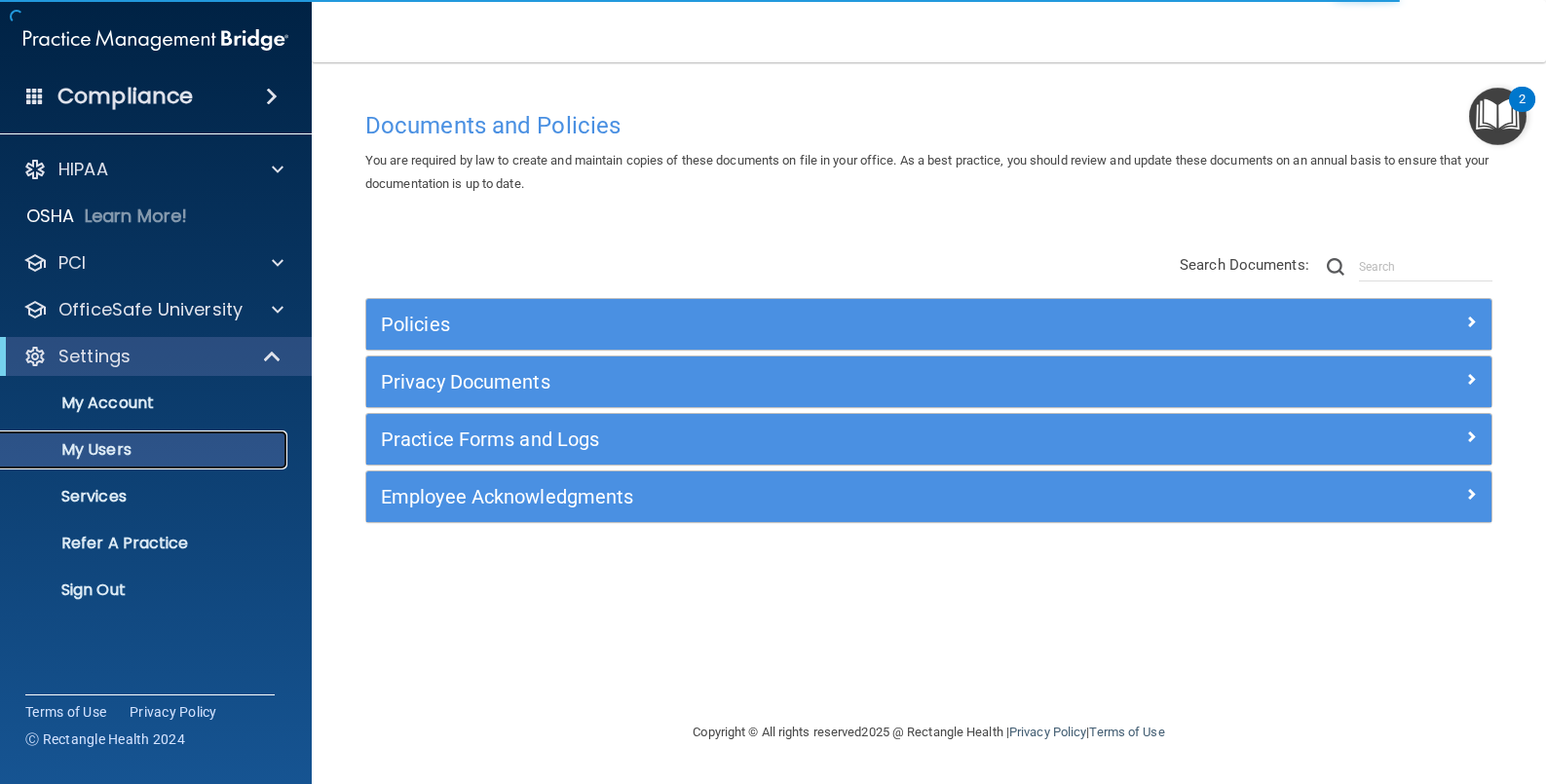 select on "20" 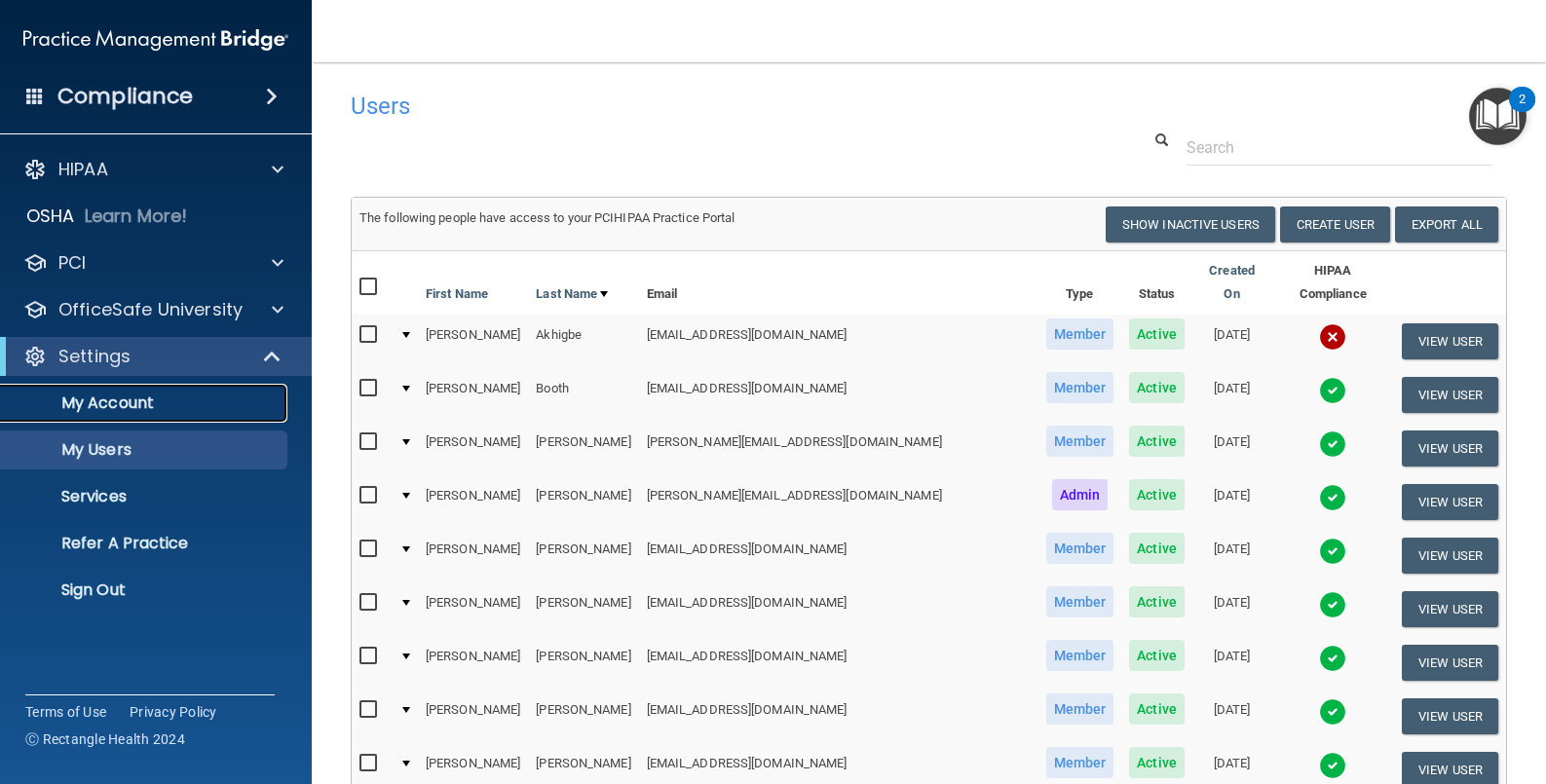 click on "My Account" at bounding box center [145, 403] 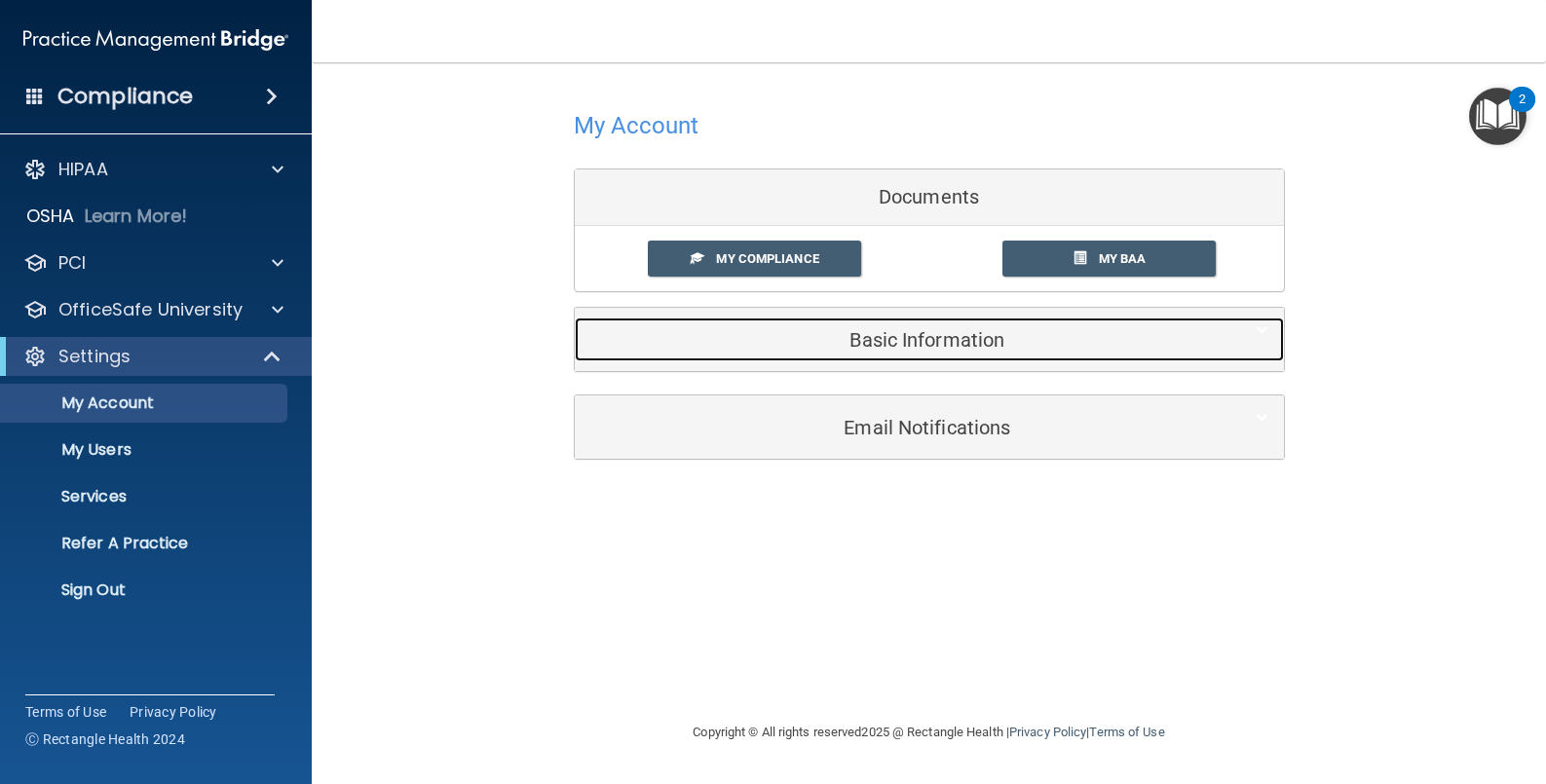 click on "Basic Information" at bounding box center [899, 340] 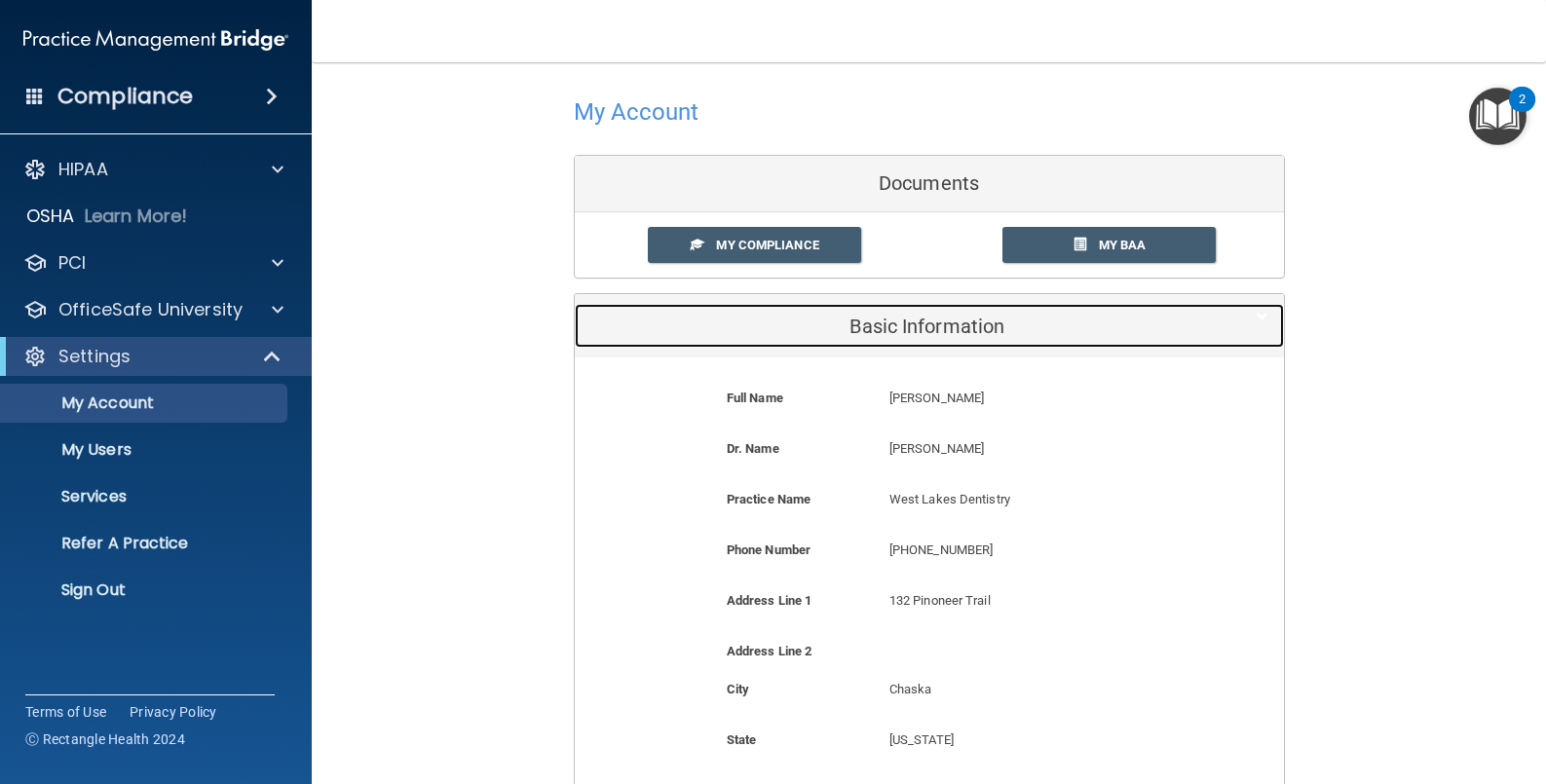 scroll, scrollTop: 0, scrollLeft: 0, axis: both 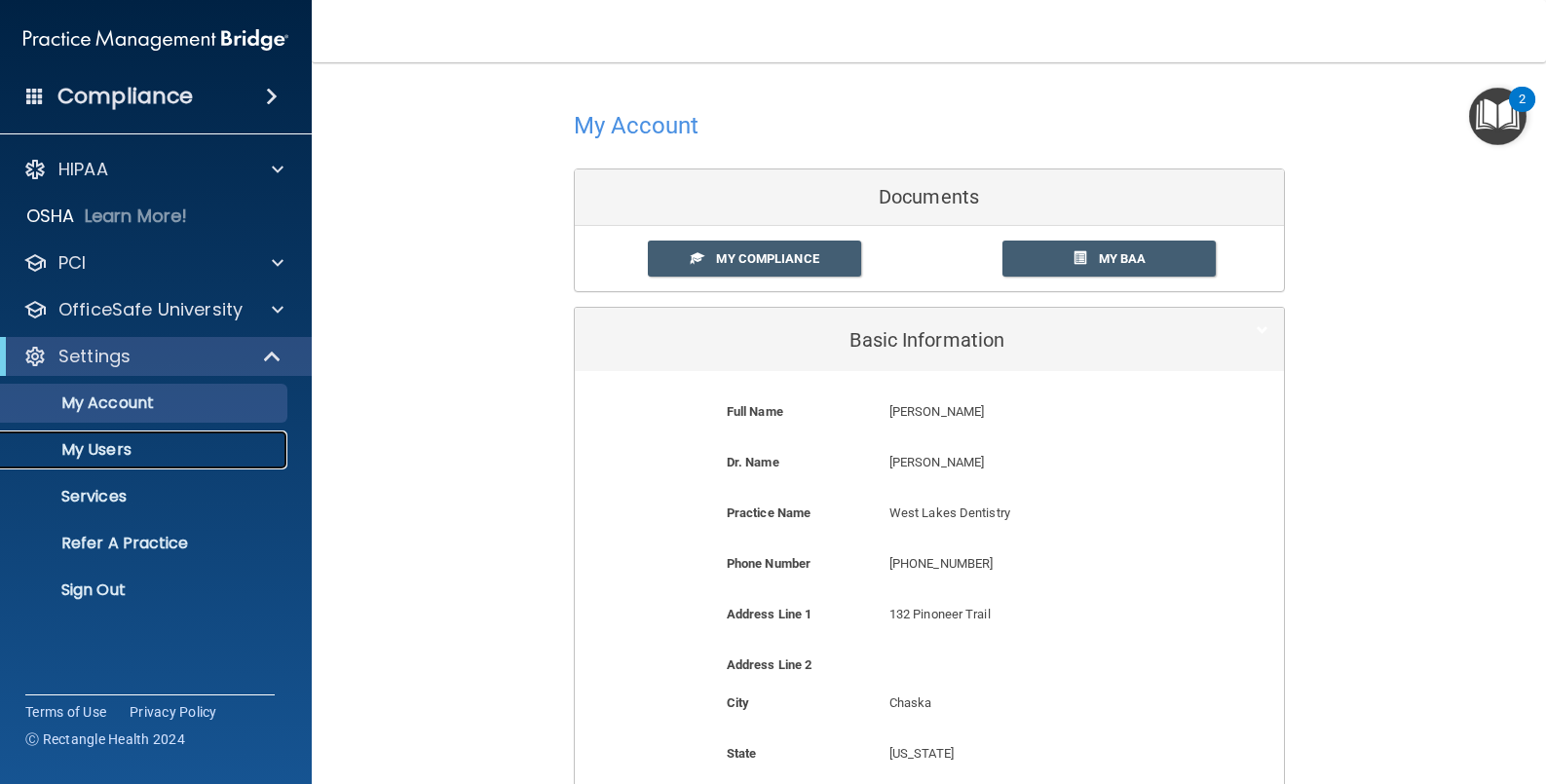 click on "My Users" at bounding box center [145, 450] 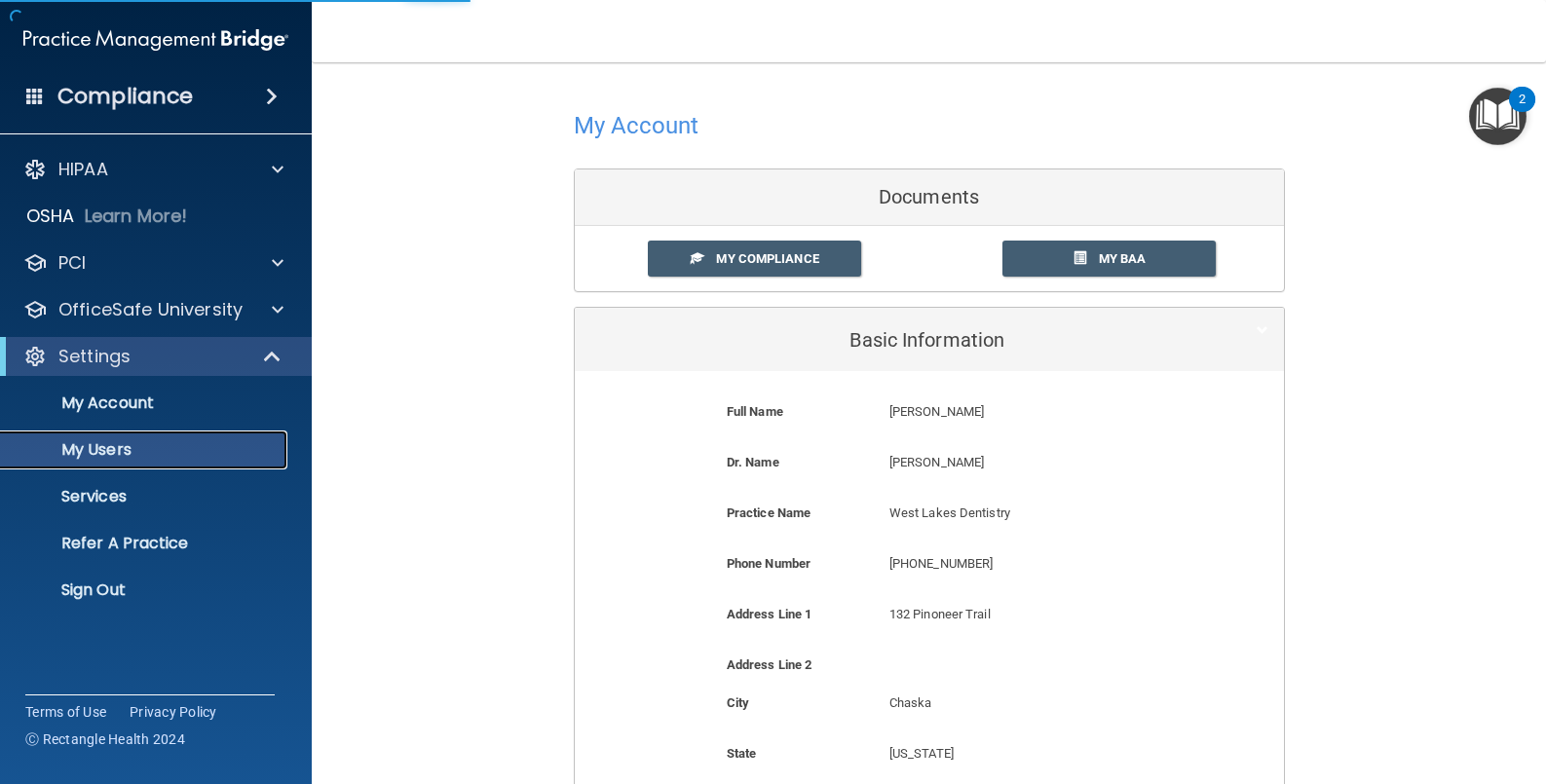 select on "20" 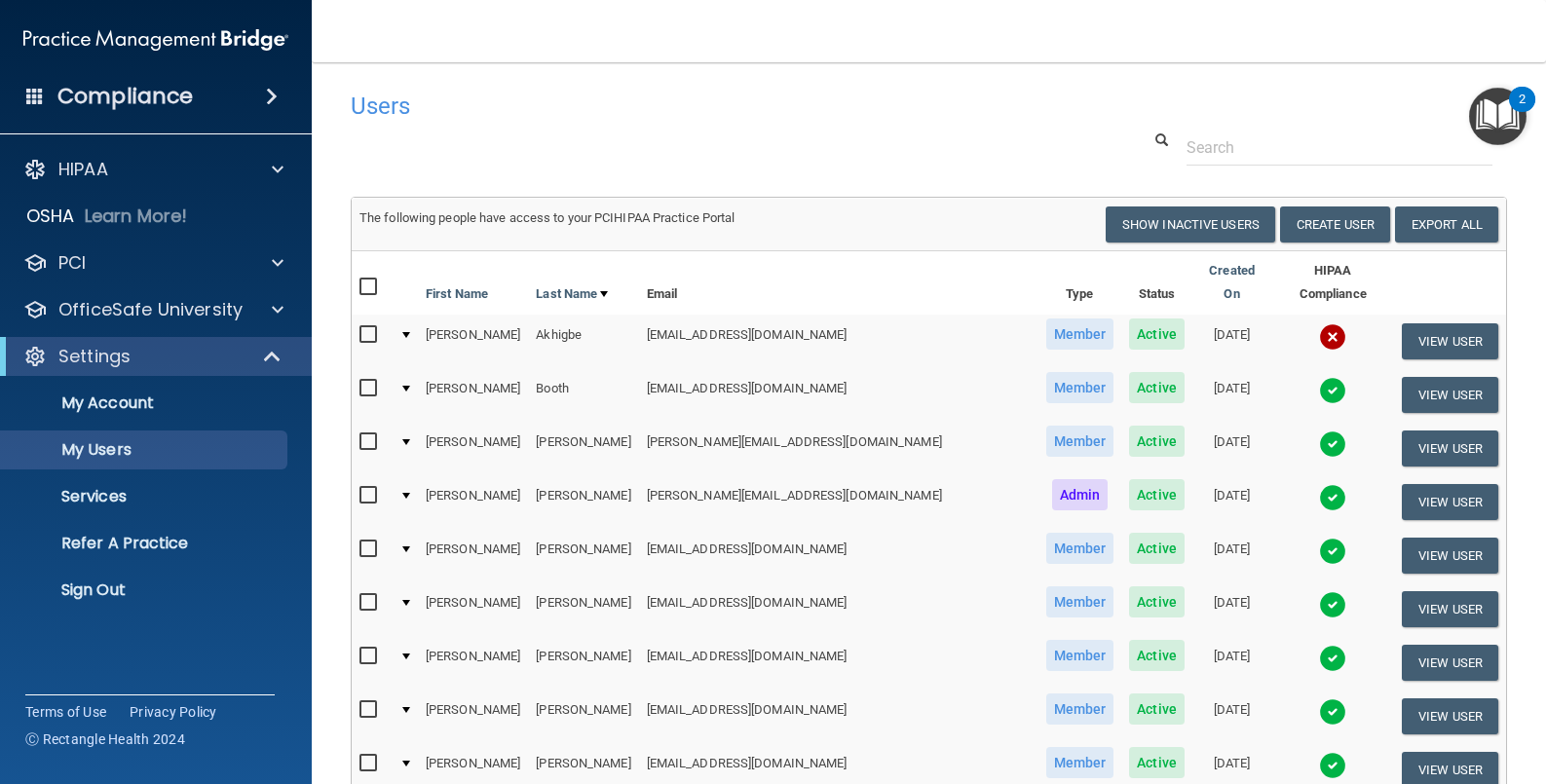 click on "Compliance
HIPAA
Documents and Policies                 Report an Incident               Business Associates               Emergency Planning               Resources               HIPAA Checklist               HIPAA Risk Assessment
OSHA   Learn More!
PCI
PCI Compliance                Merchant Savings Calculator
OfficeSafe University
HIPAA Training                   OSHA Training                   Continuing Education
Settings
My Account               My Users               Services               Refer A Practice               Sign Out
Dashboard            Organizations            Enterprises" at bounding box center (156, 392) 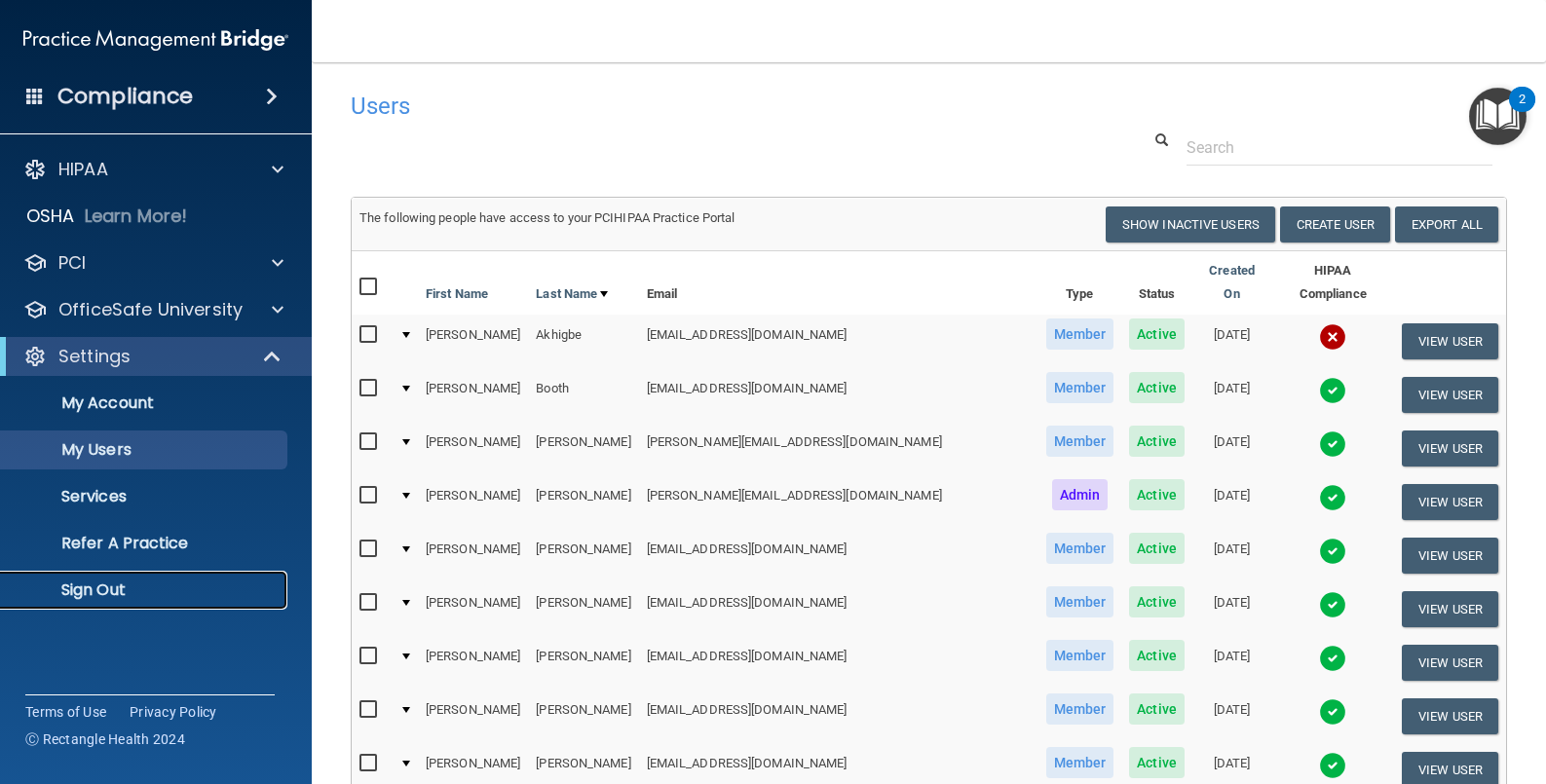 click on "Sign Out" at bounding box center (145, 590) 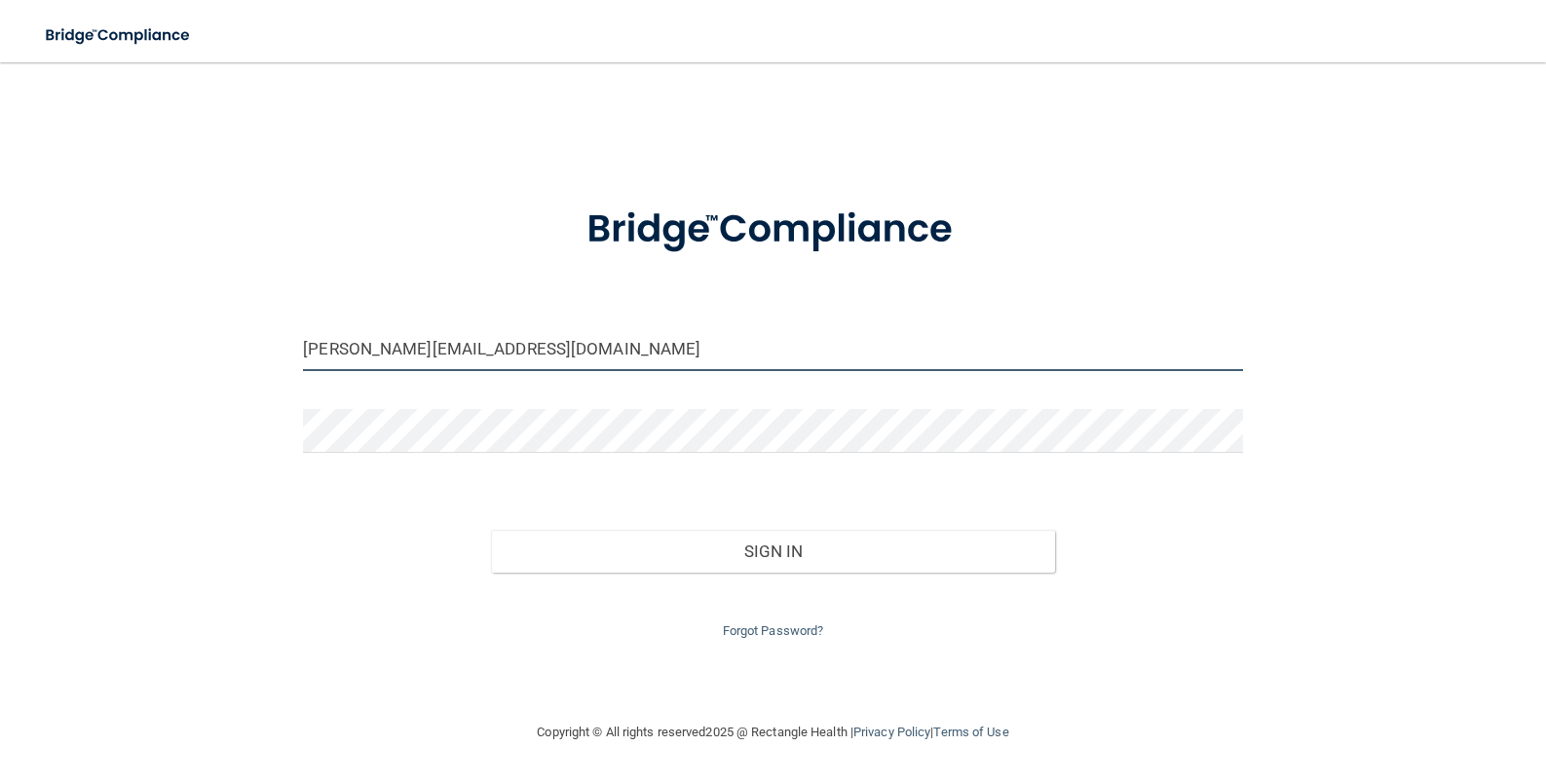 drag, startPoint x: 584, startPoint y: 349, endPoint x: -102, endPoint y: 324, distance: 686.4554 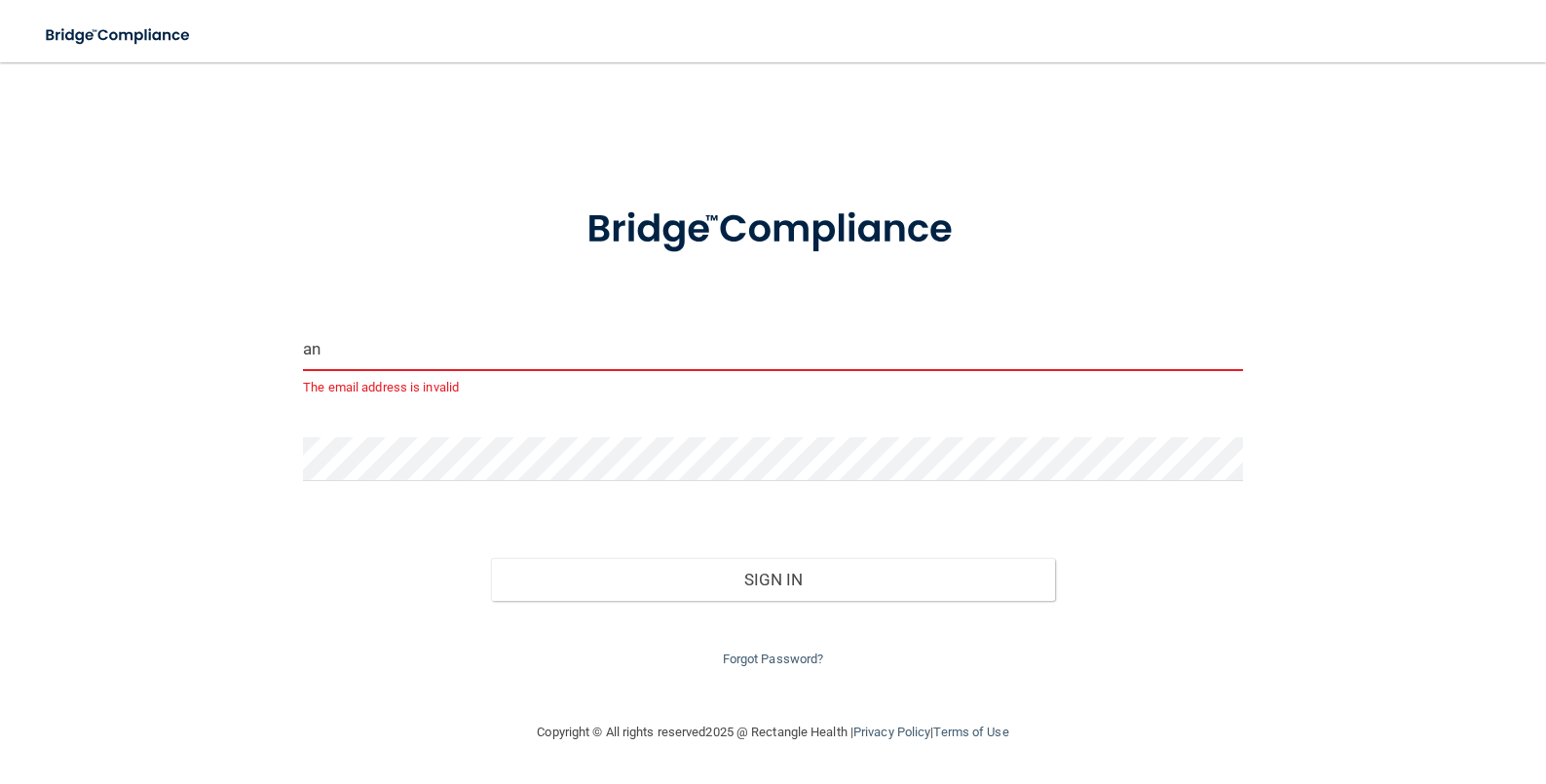 type on "[EMAIL_ADDRESS][DOMAIN_NAME]" 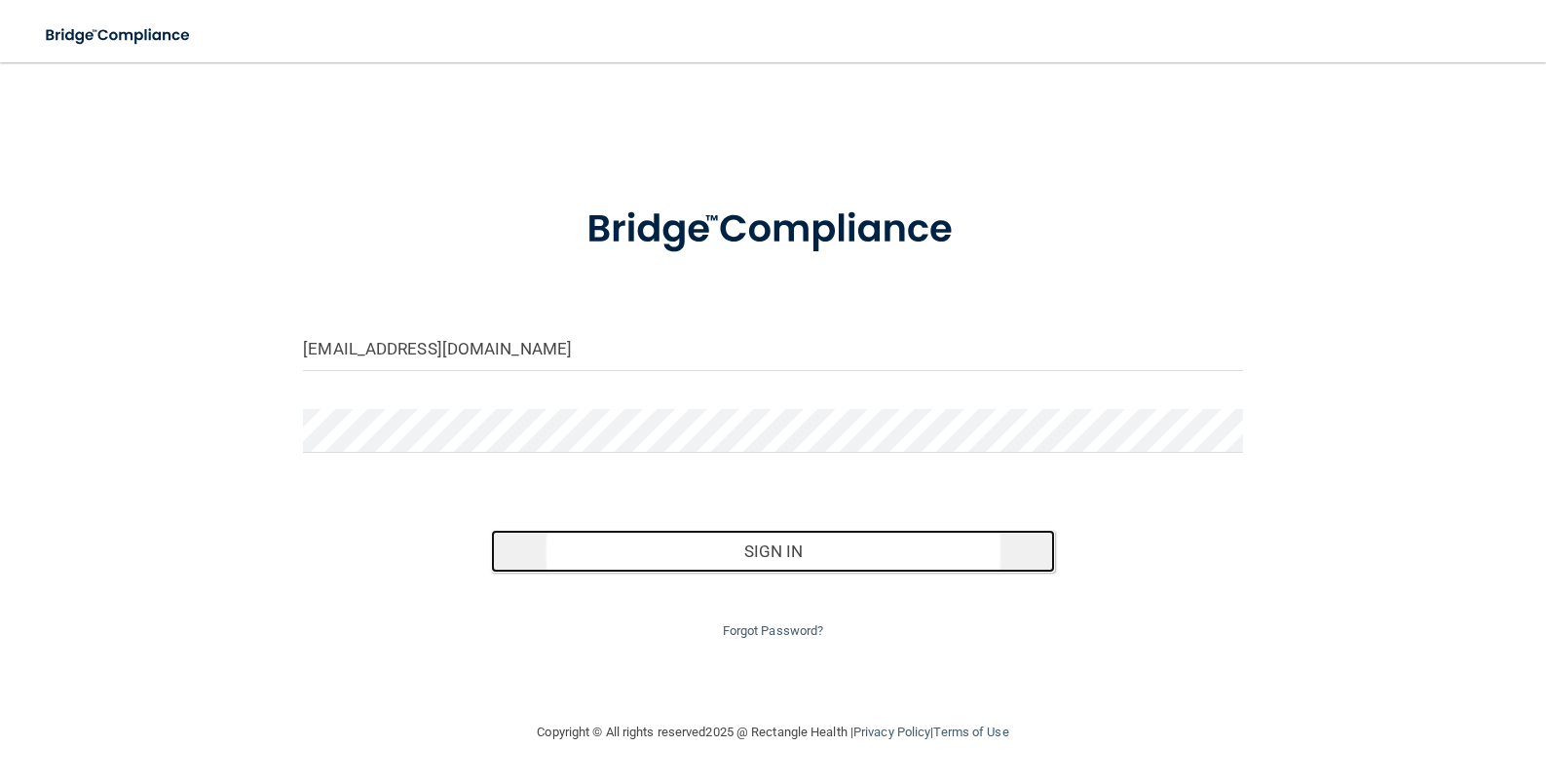 click on "Sign In" at bounding box center (773, 551) 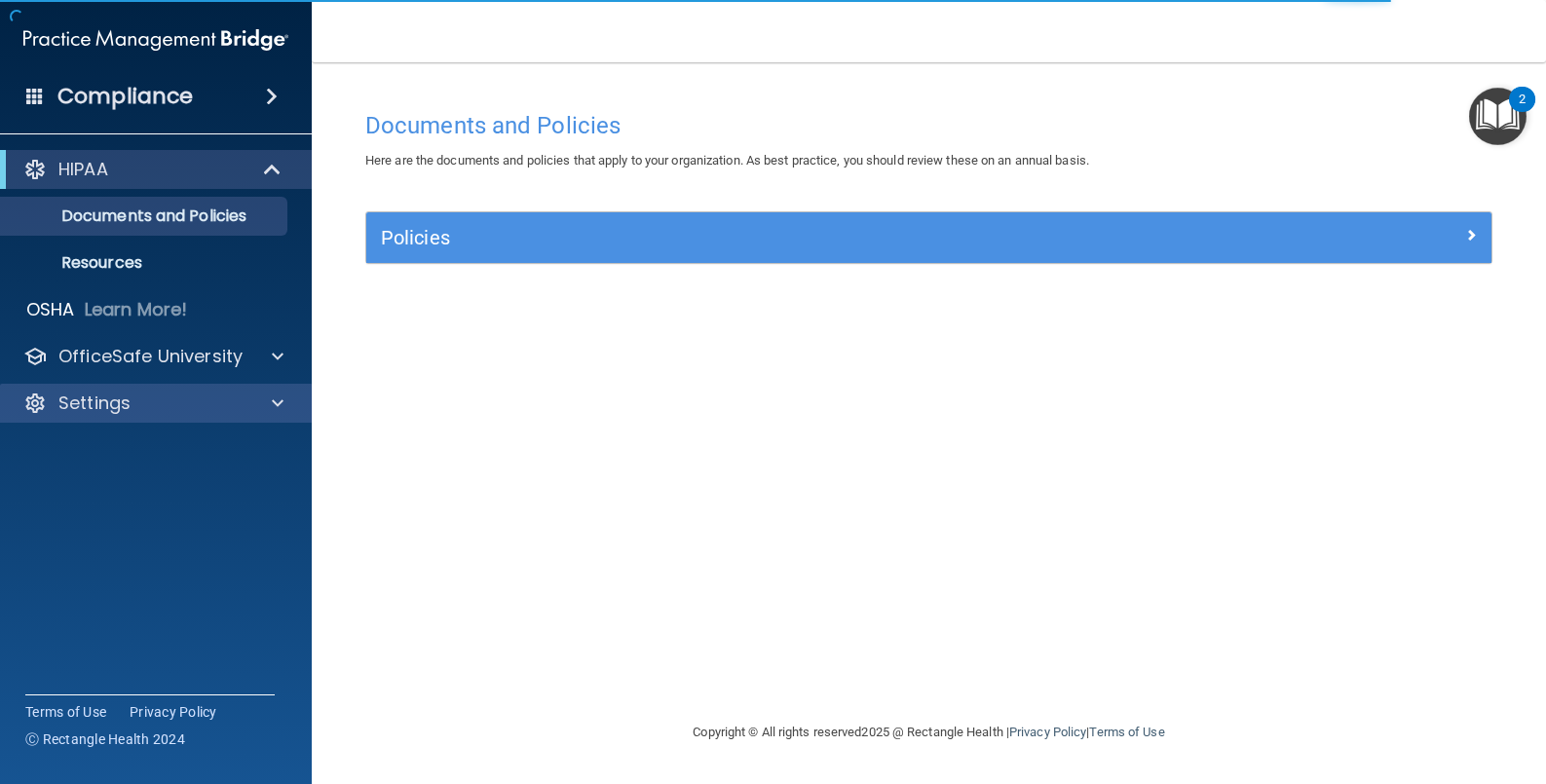 click on "Settings" at bounding box center [156, 403] 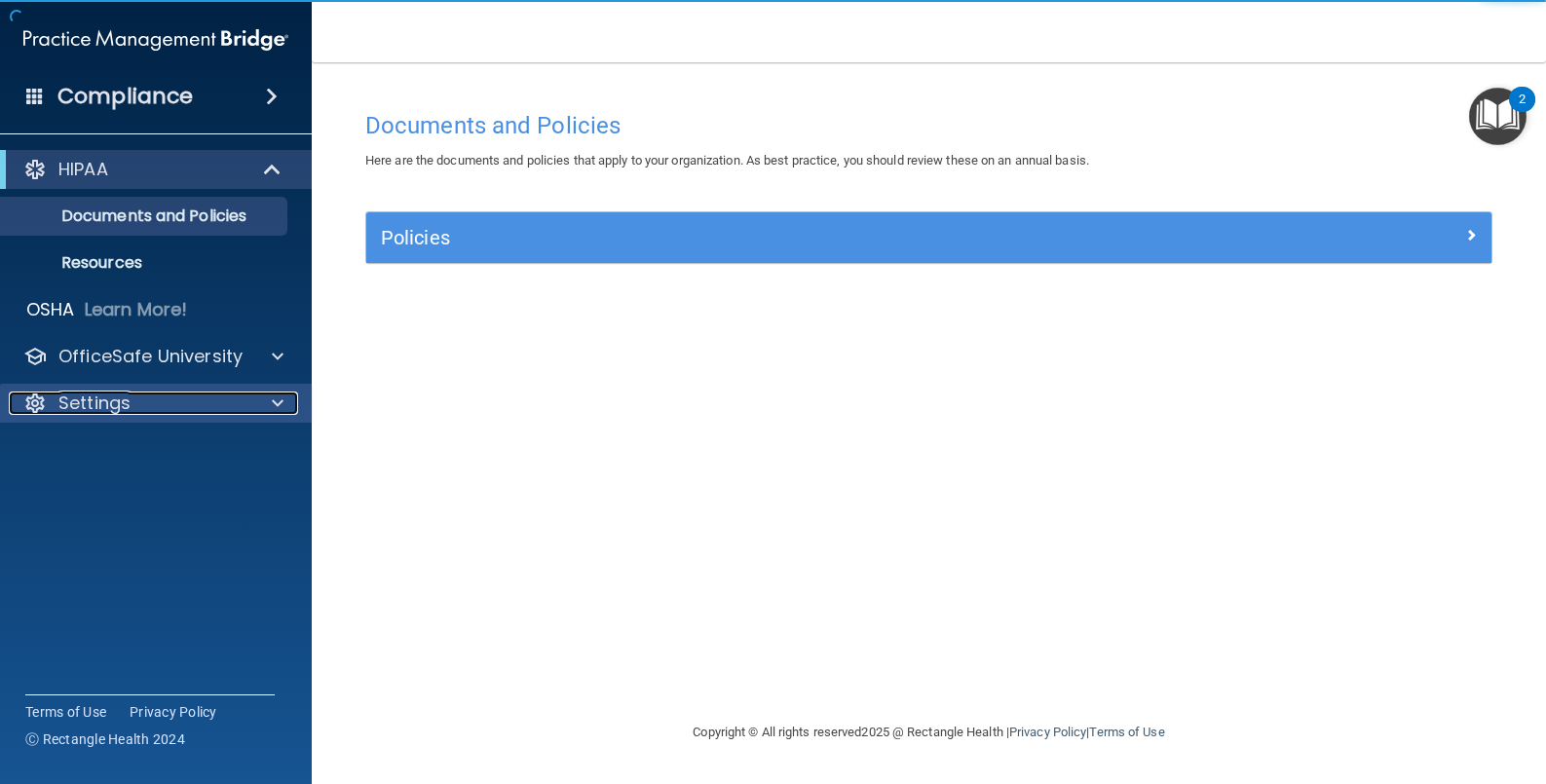 click at bounding box center [278, 403] 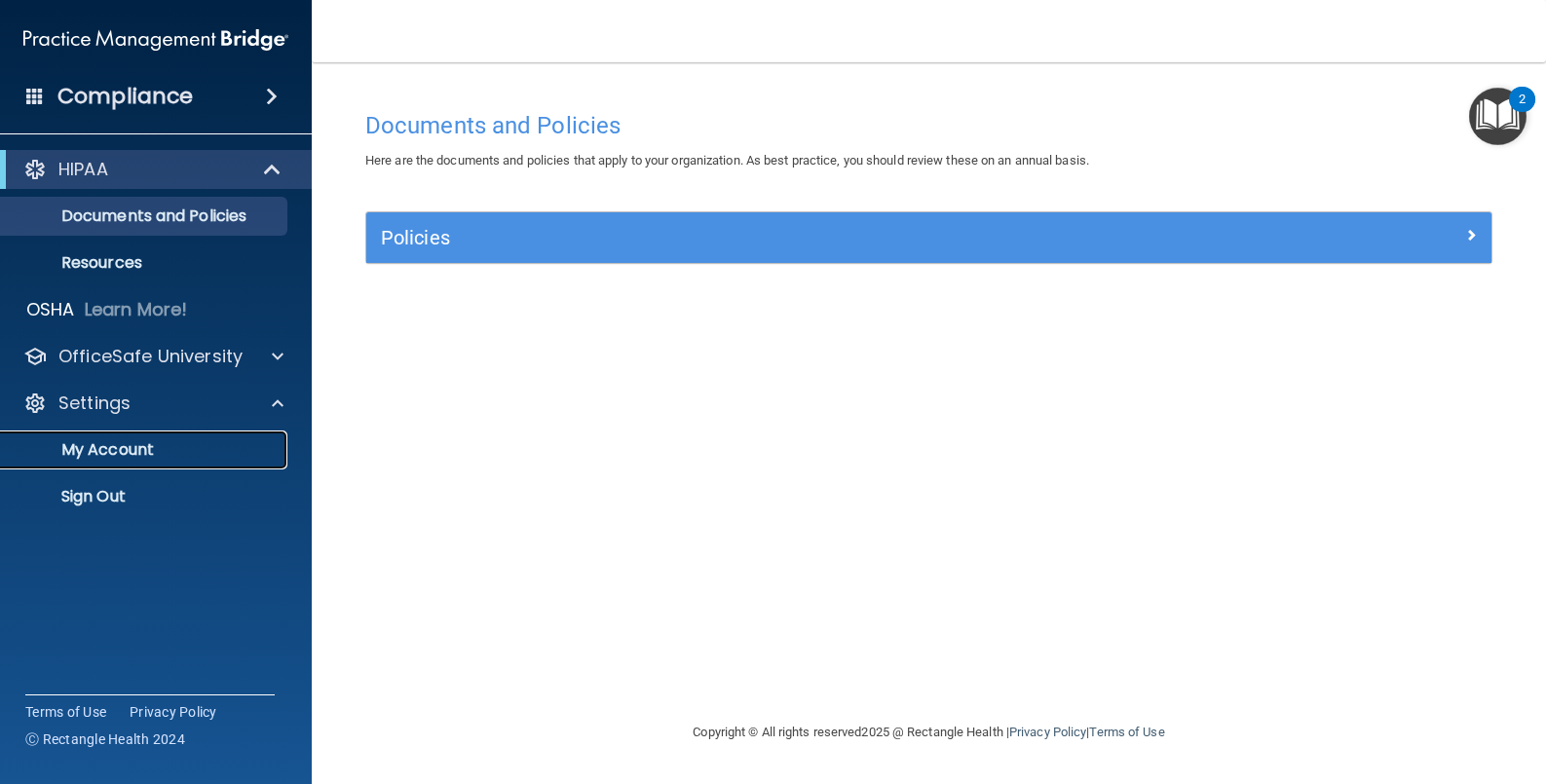 click on "My Account" at bounding box center [145, 450] 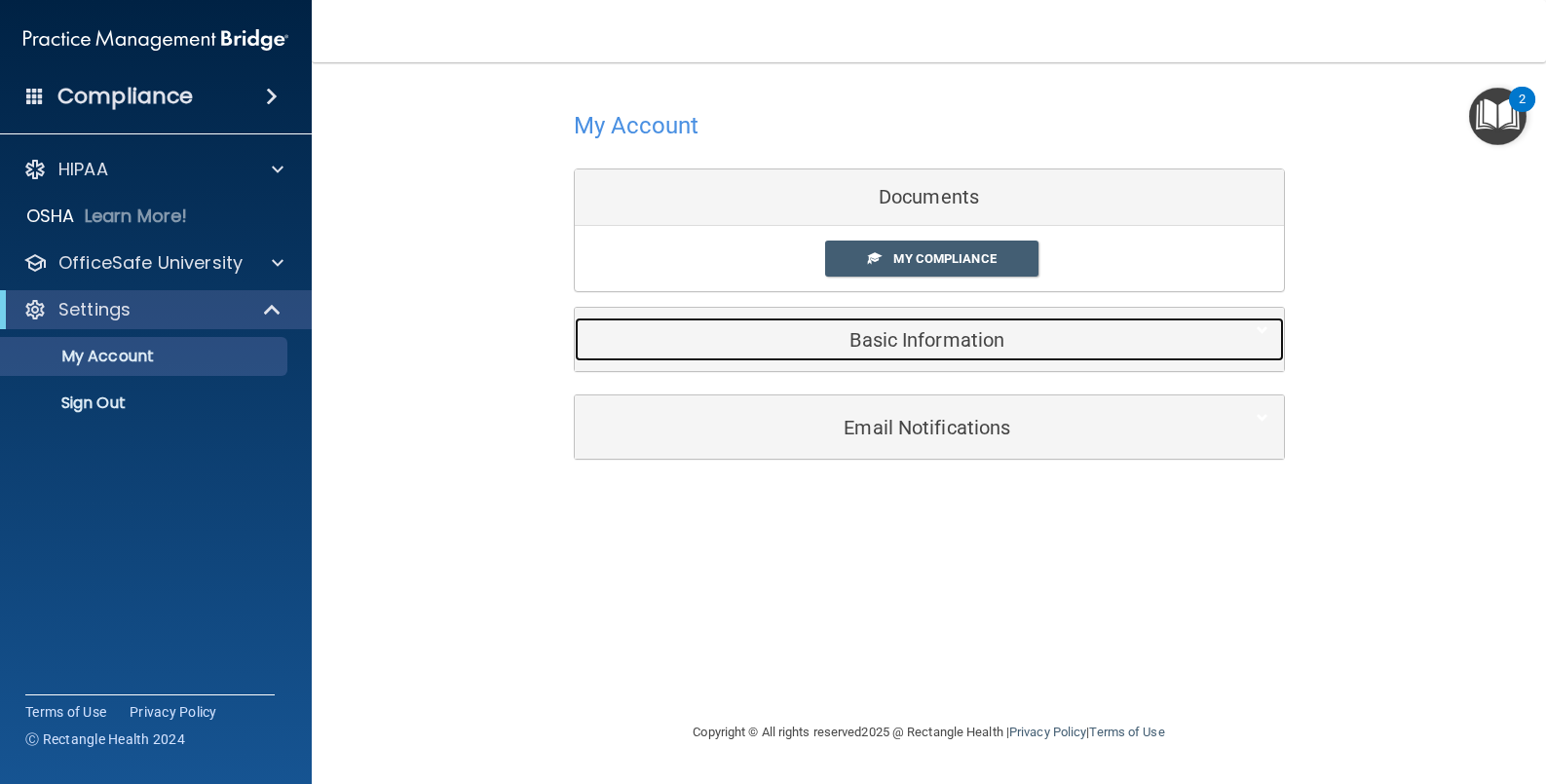 click on "Basic Information" at bounding box center [899, 340] 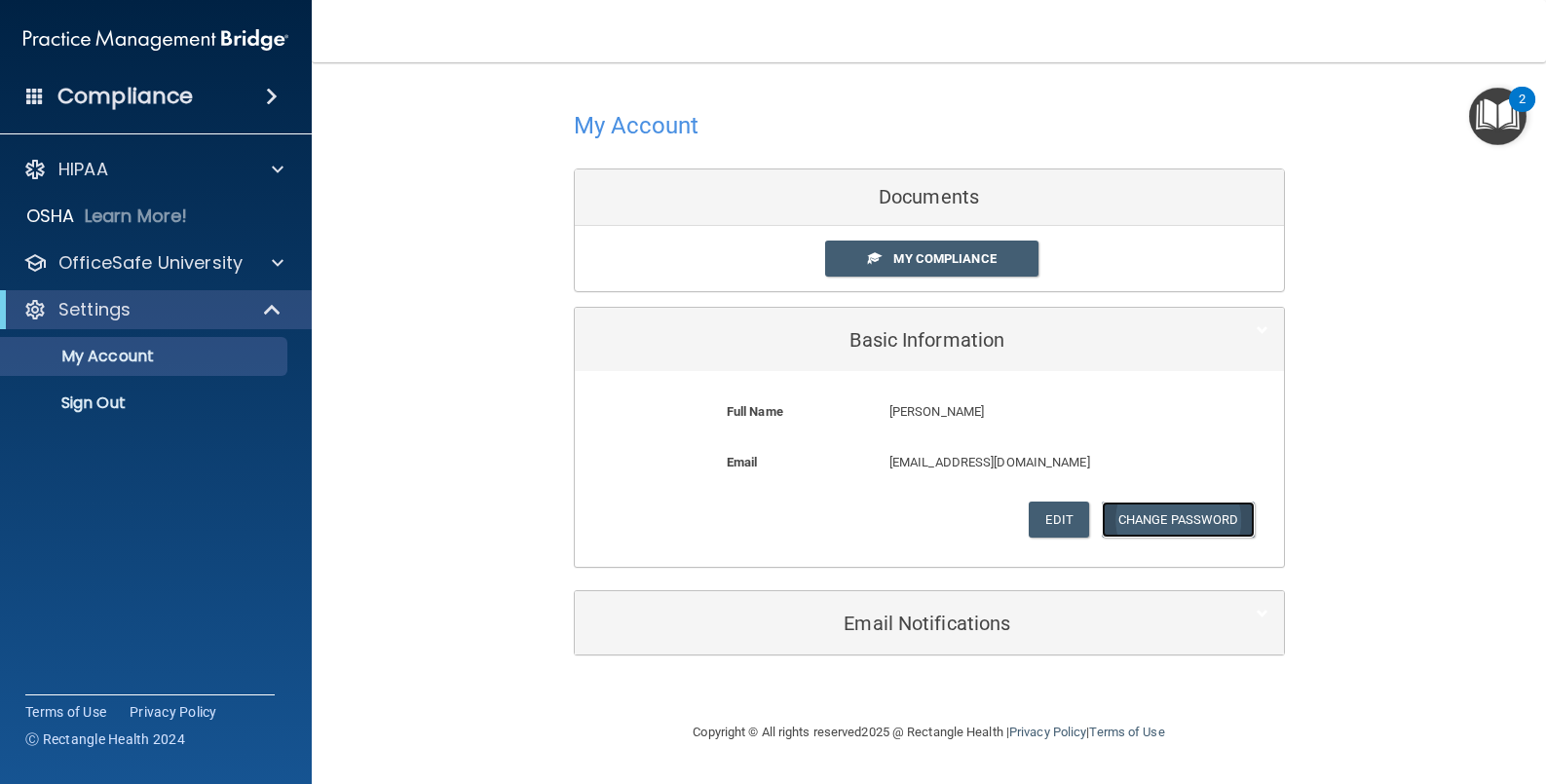 click on "Change Password" at bounding box center [1178, 519] 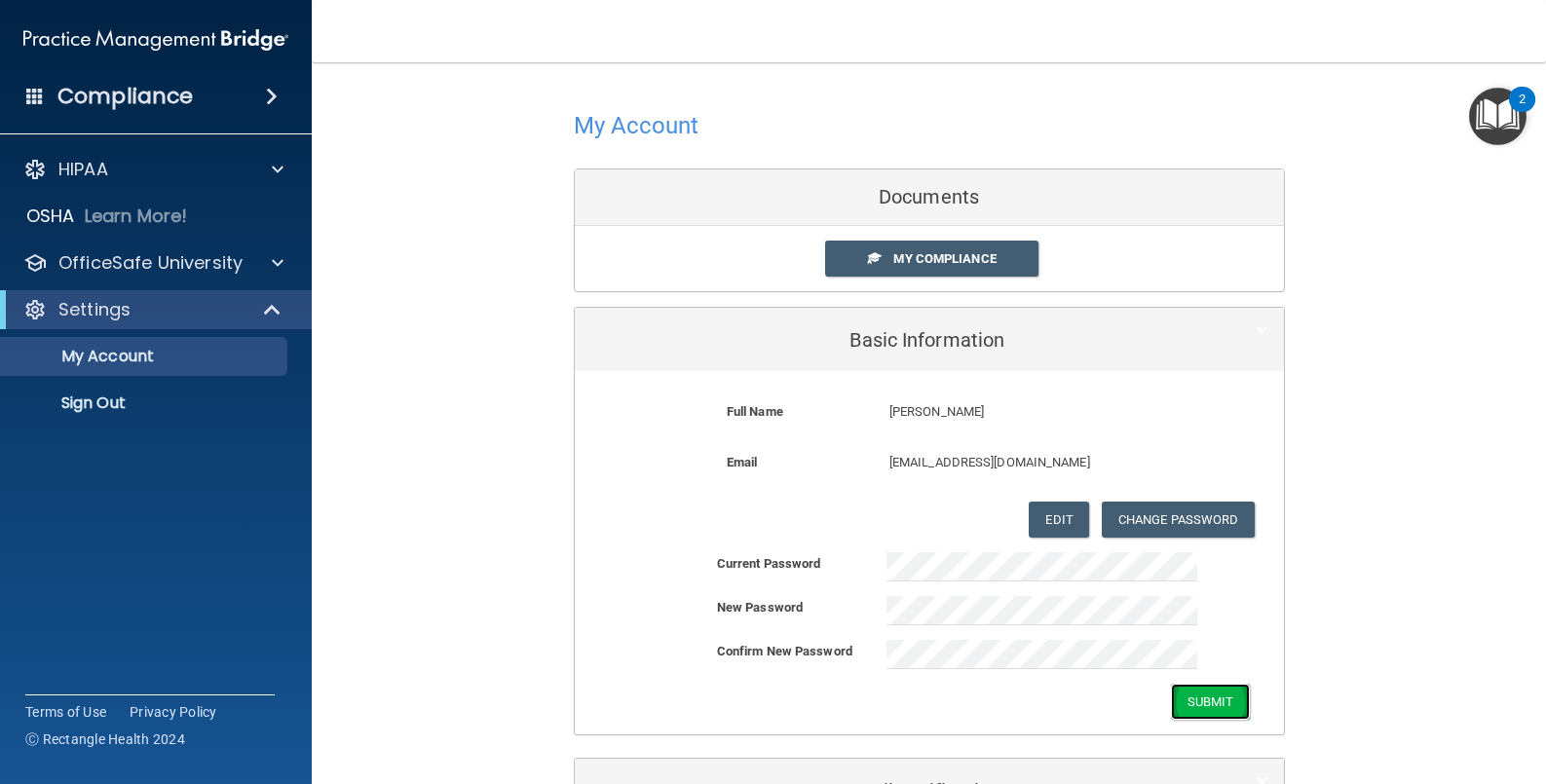 click on "Submit" at bounding box center (1210, 701) 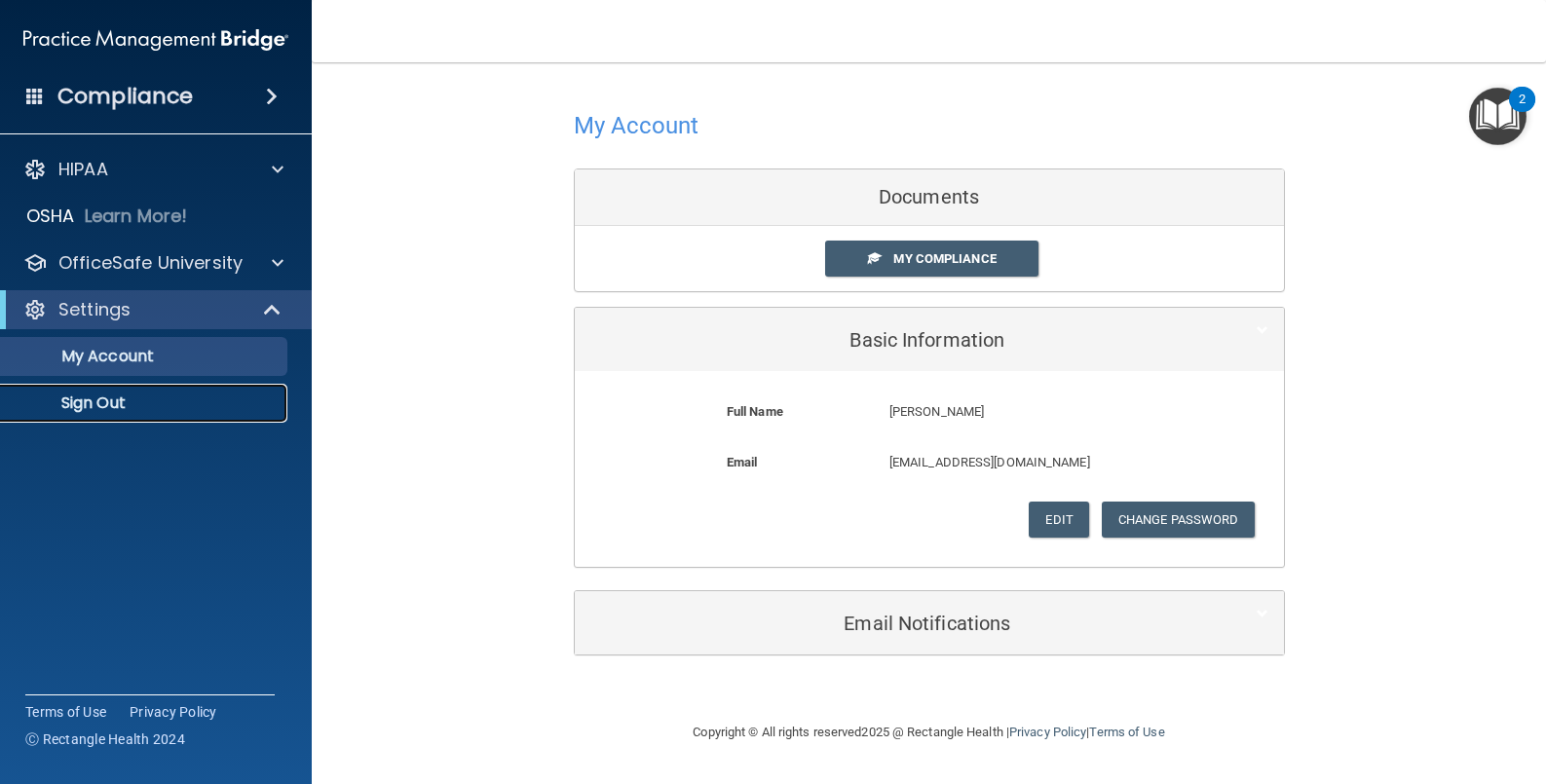 click on "Sign Out" at bounding box center [145, 403] 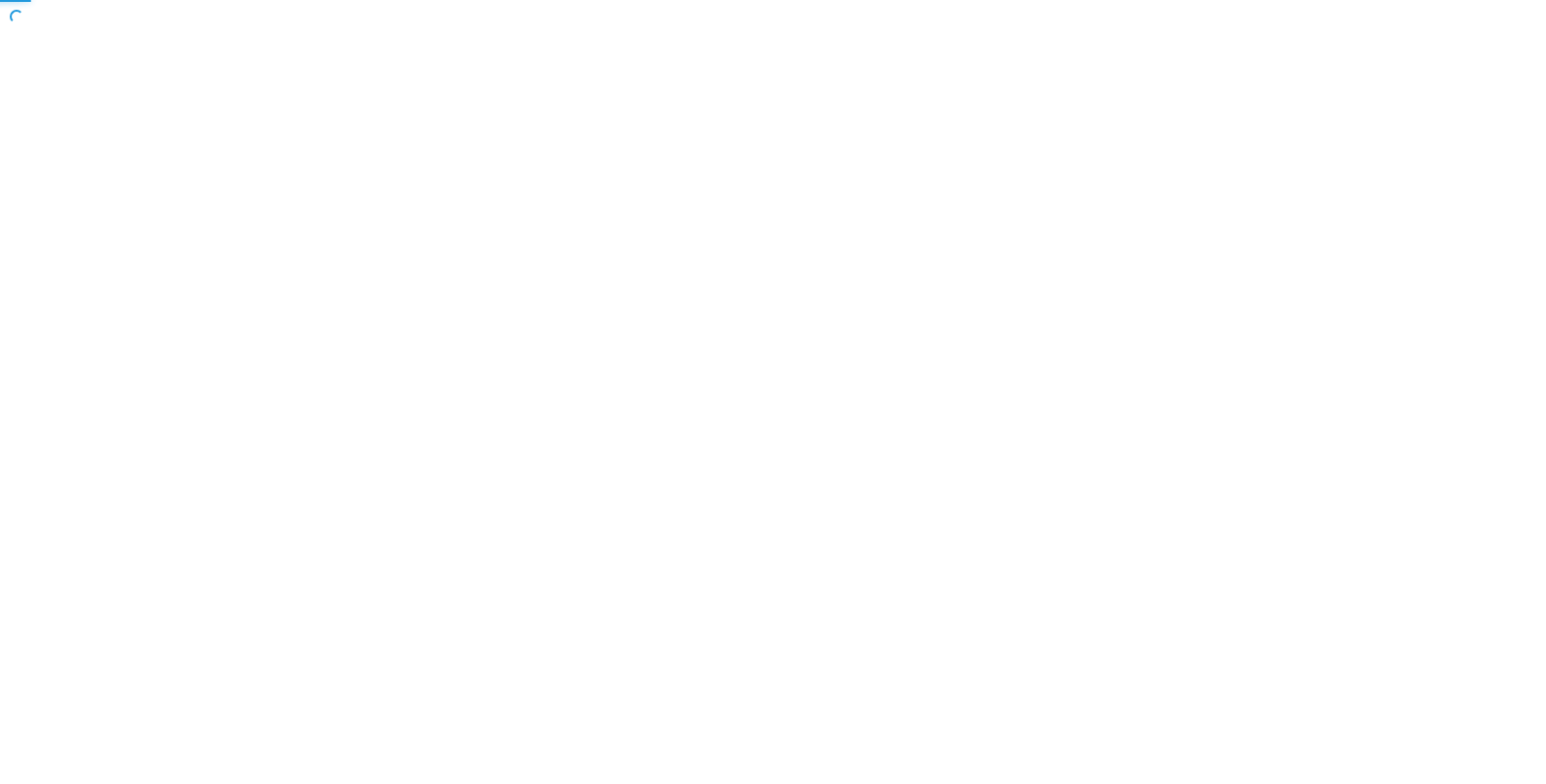 scroll, scrollTop: 0, scrollLeft: 0, axis: both 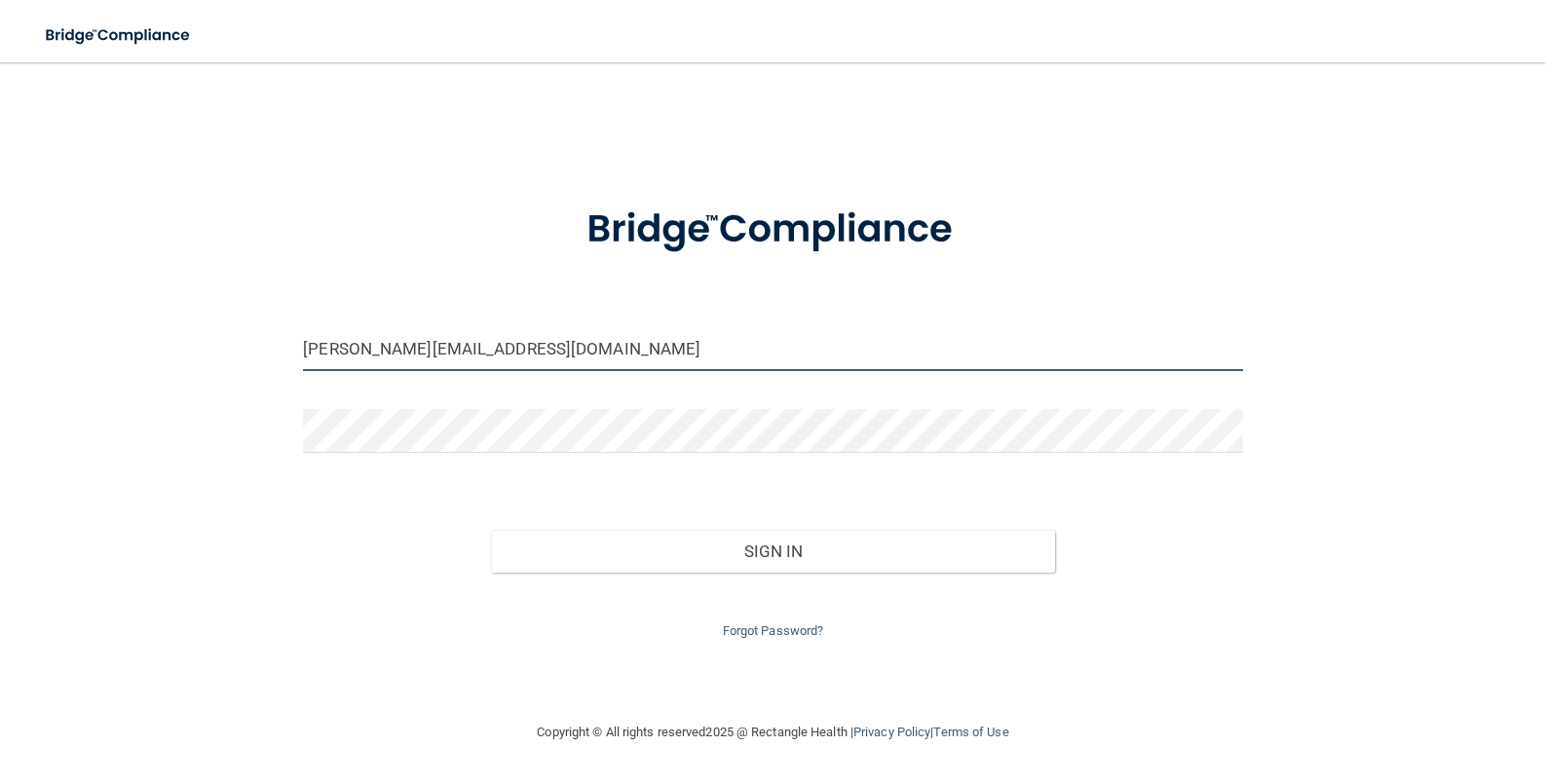 drag, startPoint x: 303, startPoint y: 360, endPoint x: -132, endPoint y: 333, distance: 435.83713 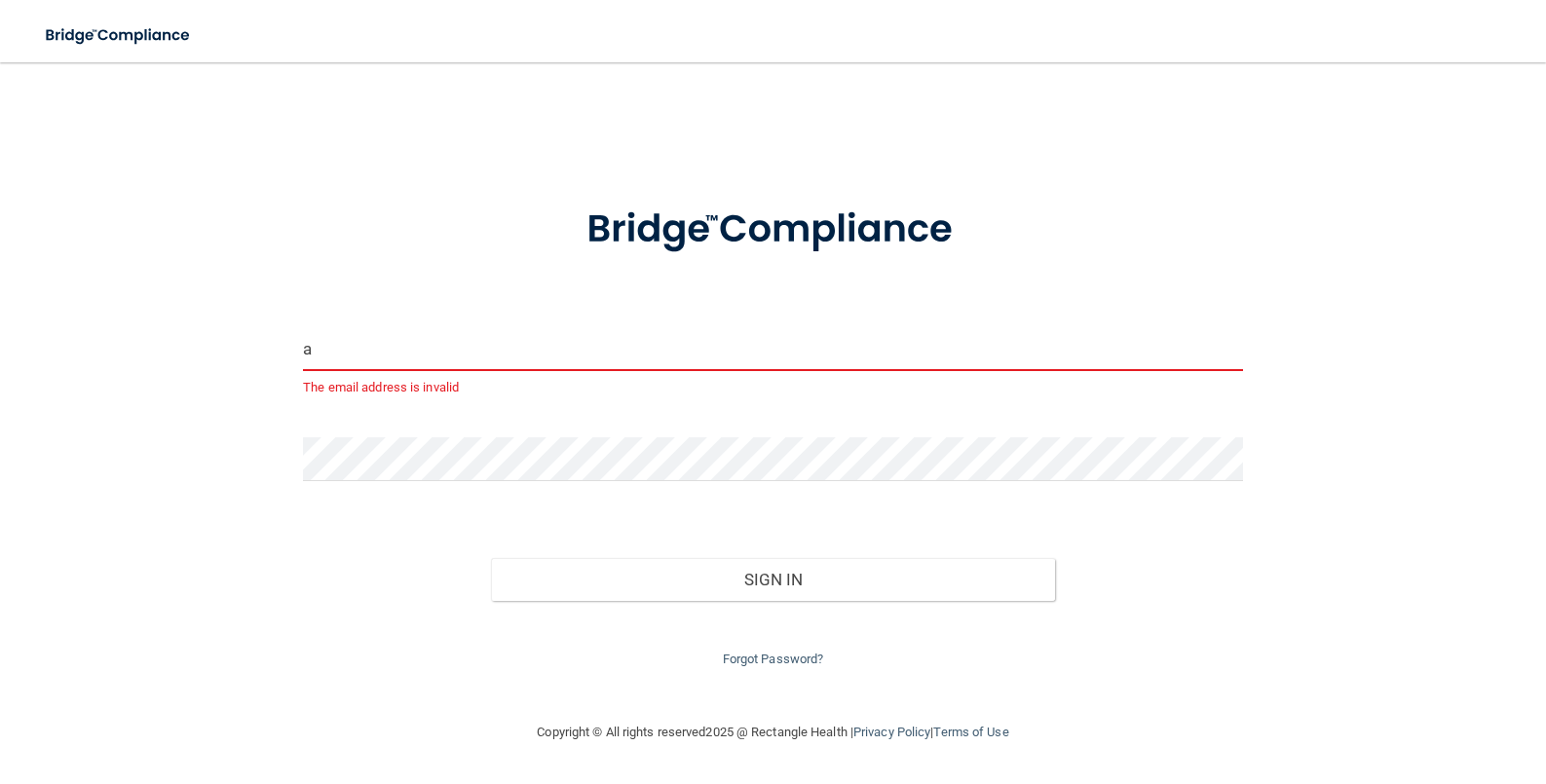 type on "[EMAIL_ADDRESS][DOMAIN_NAME]" 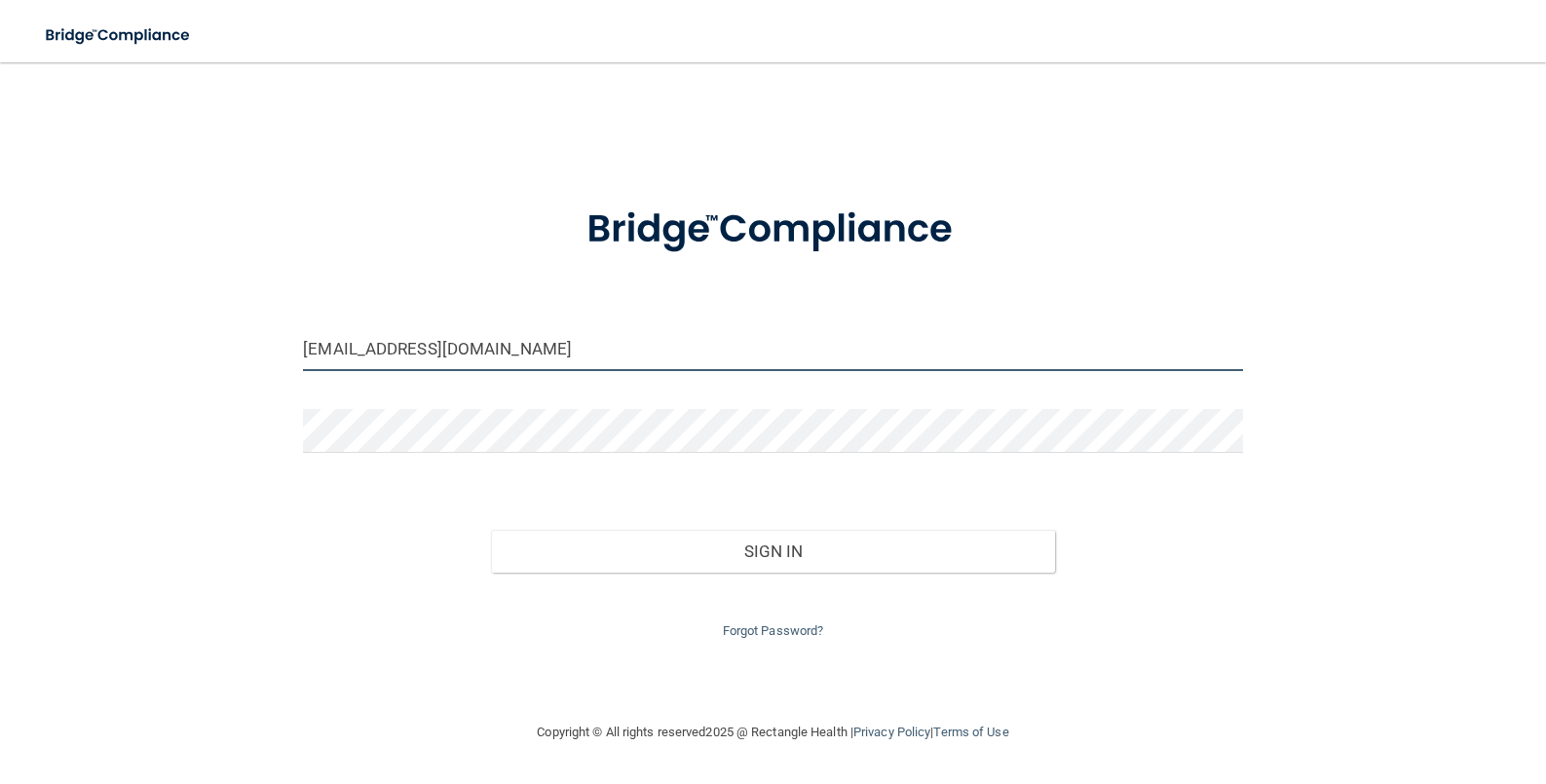 drag, startPoint x: 480, startPoint y: 349, endPoint x: 136, endPoint y: 332, distance: 344.4198 